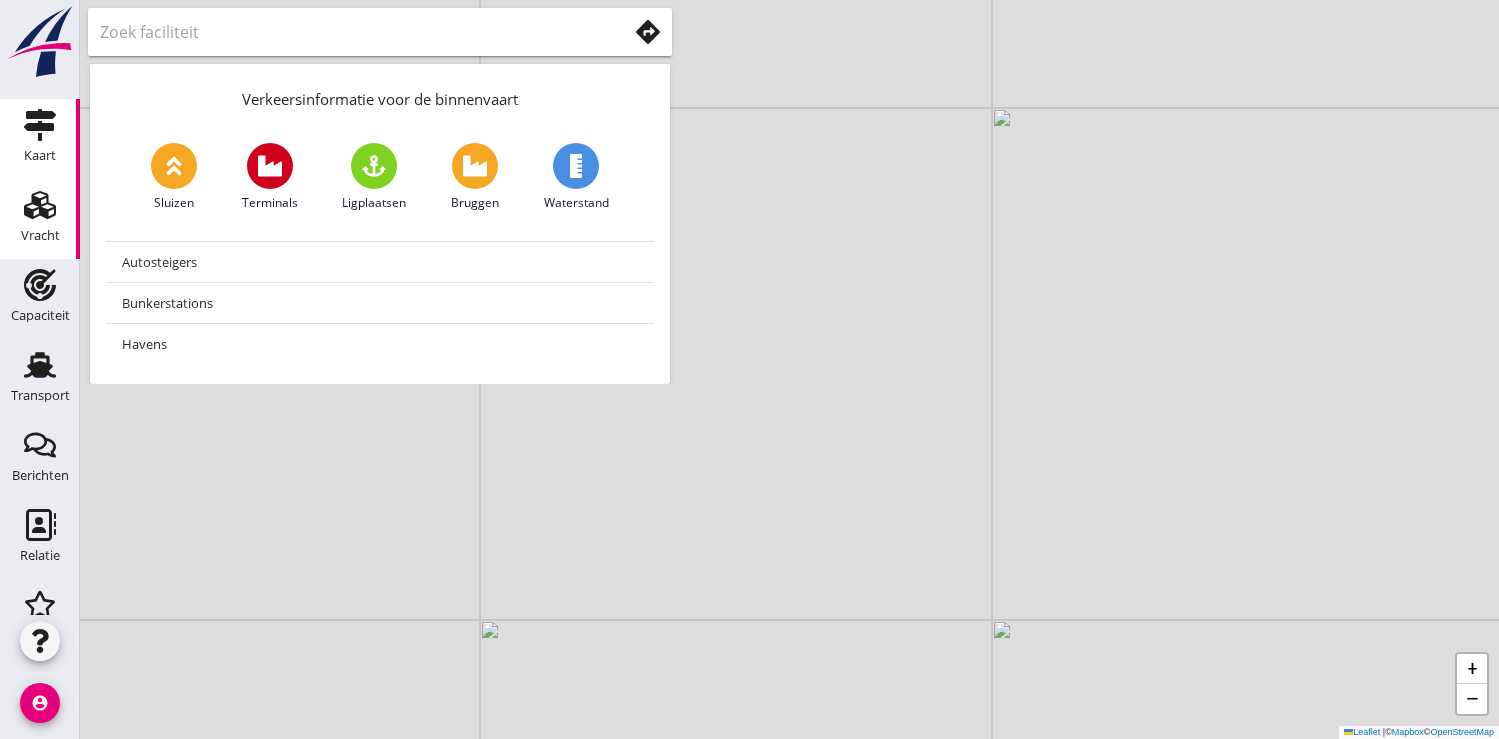 scroll, scrollTop: 0, scrollLeft: 0, axis: both 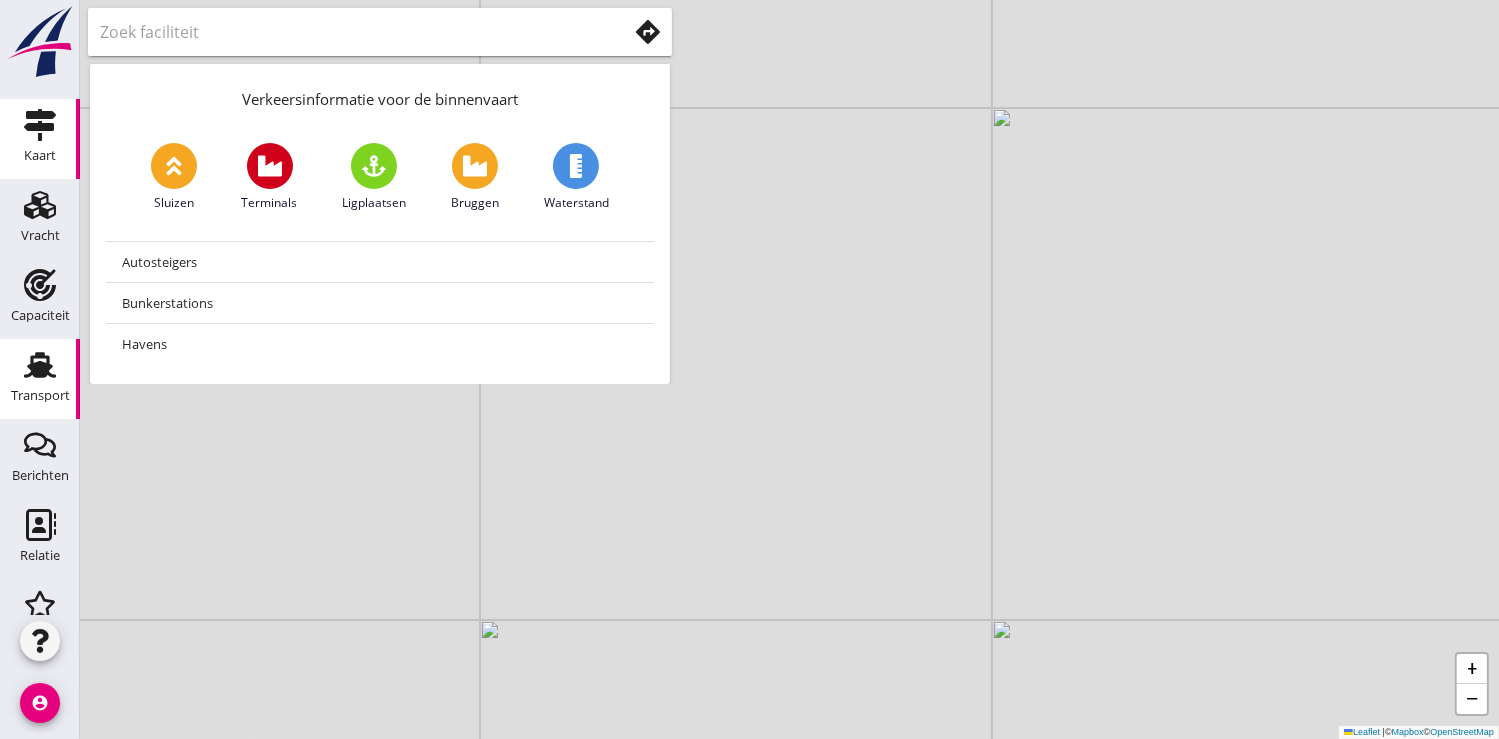 click on "Transport" 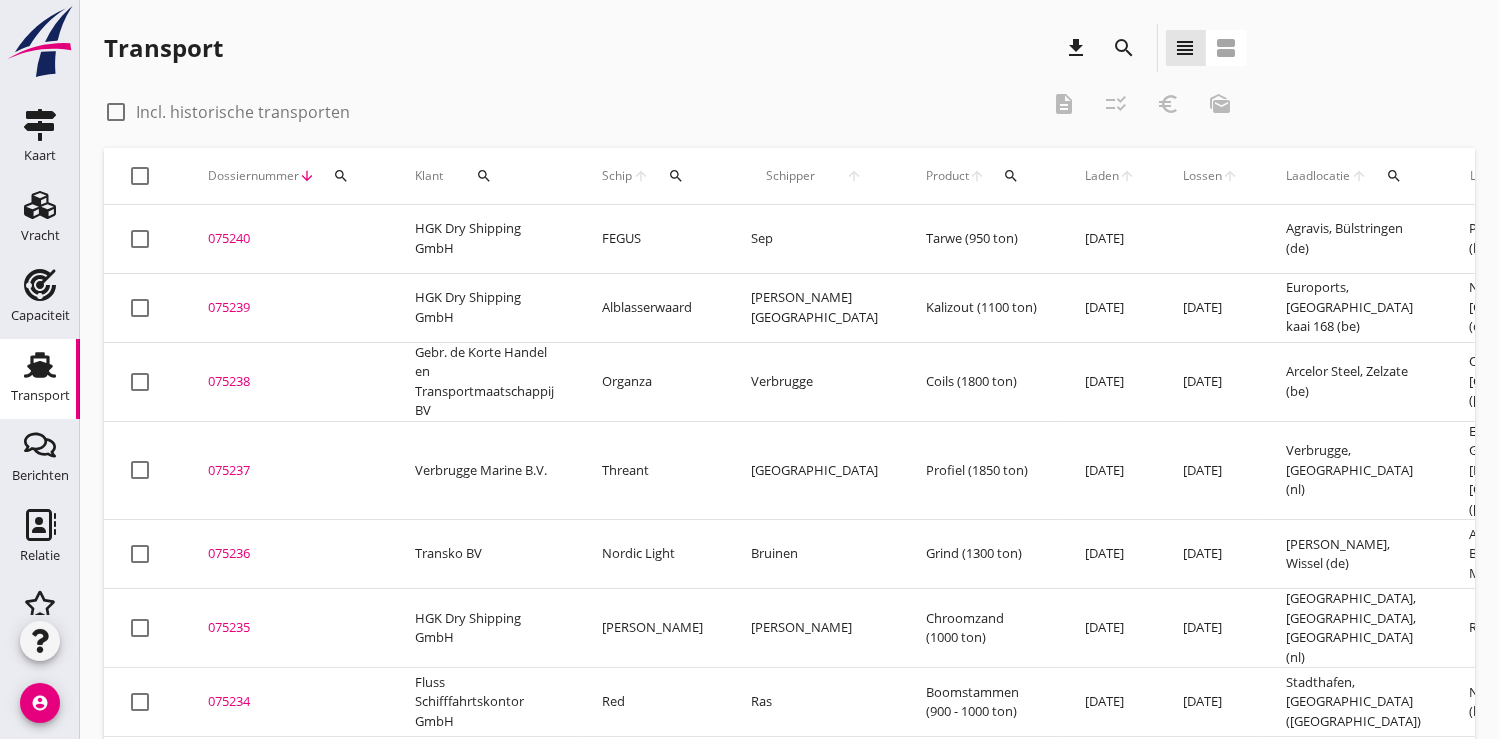 click on "075240" at bounding box center [287, 239] 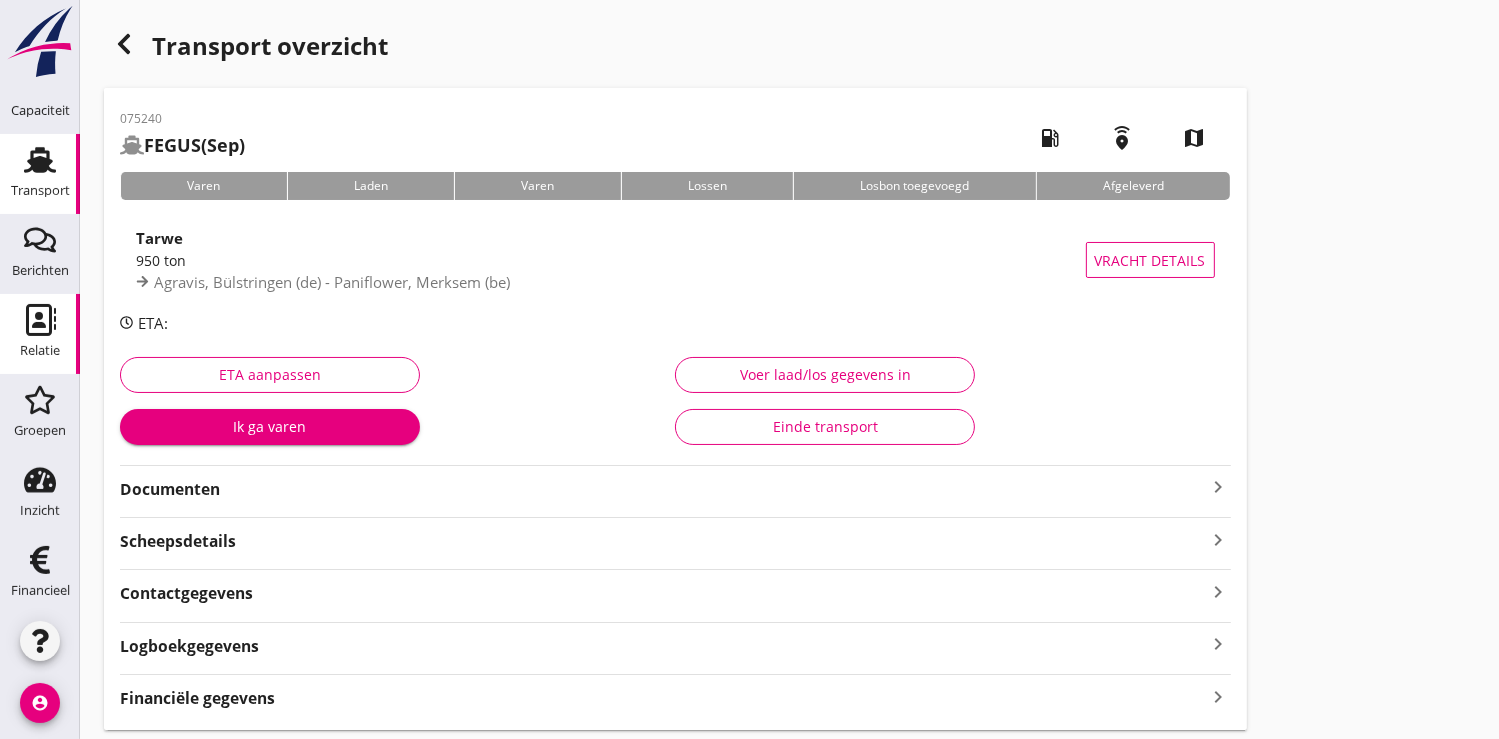 scroll, scrollTop: 207, scrollLeft: 0, axis: vertical 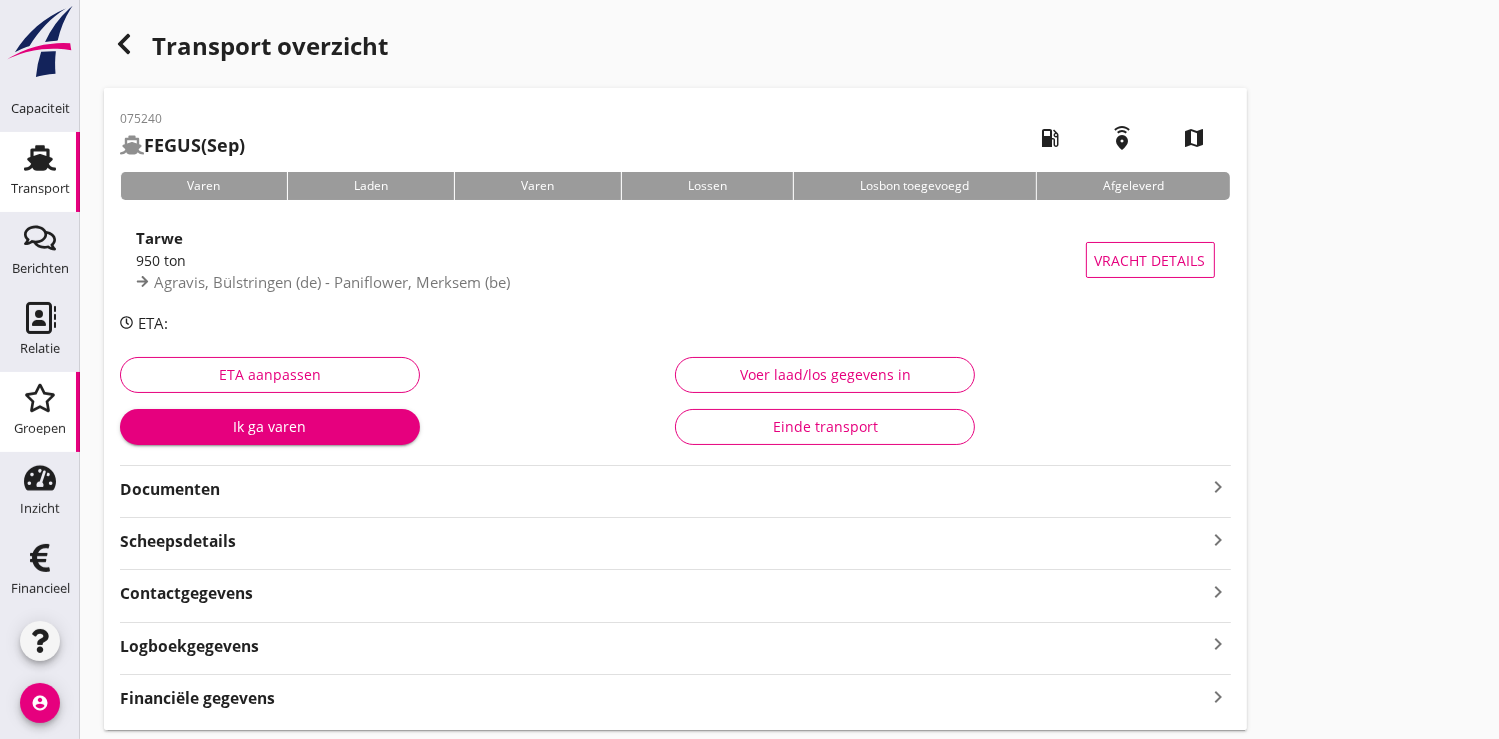 click on "Groepen" 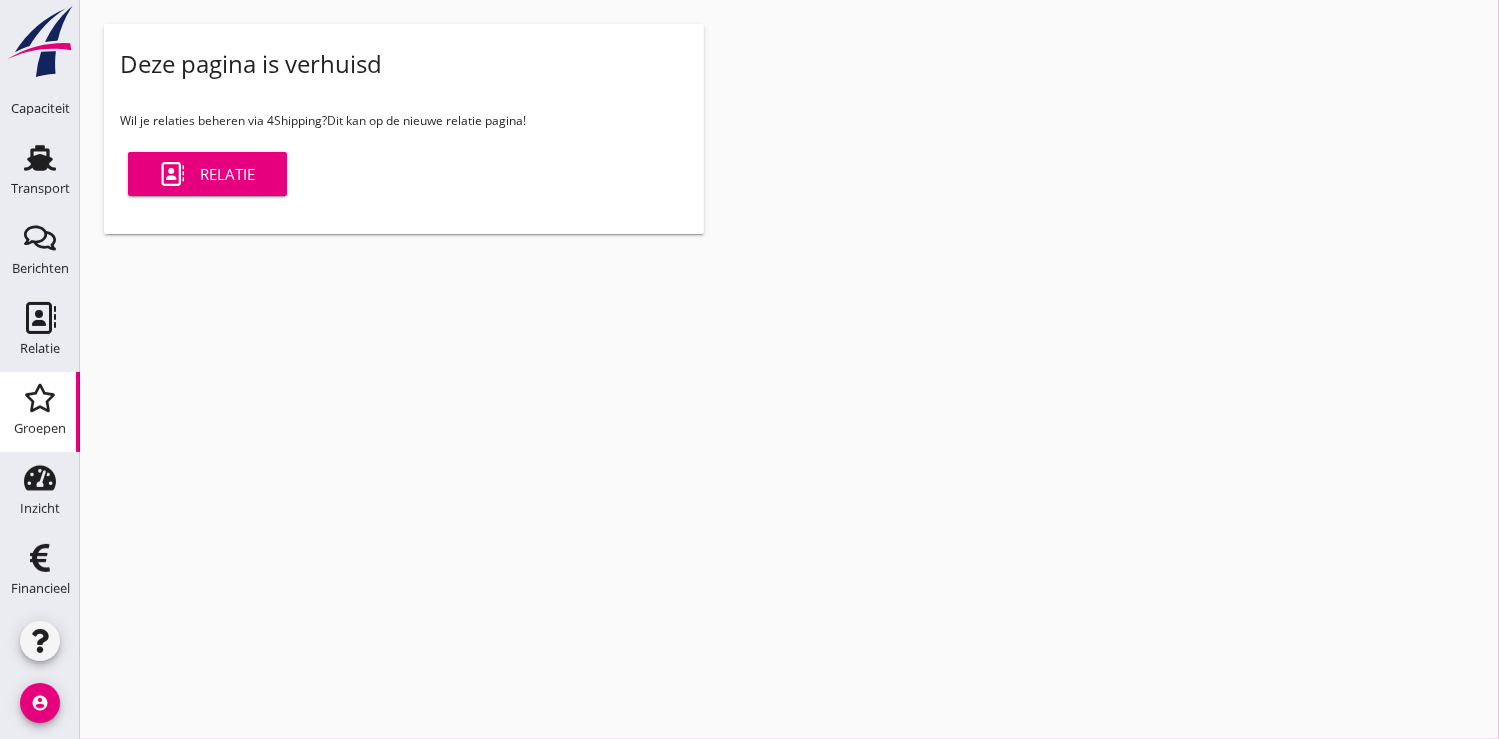 click on "Relatie" at bounding box center (207, 174) 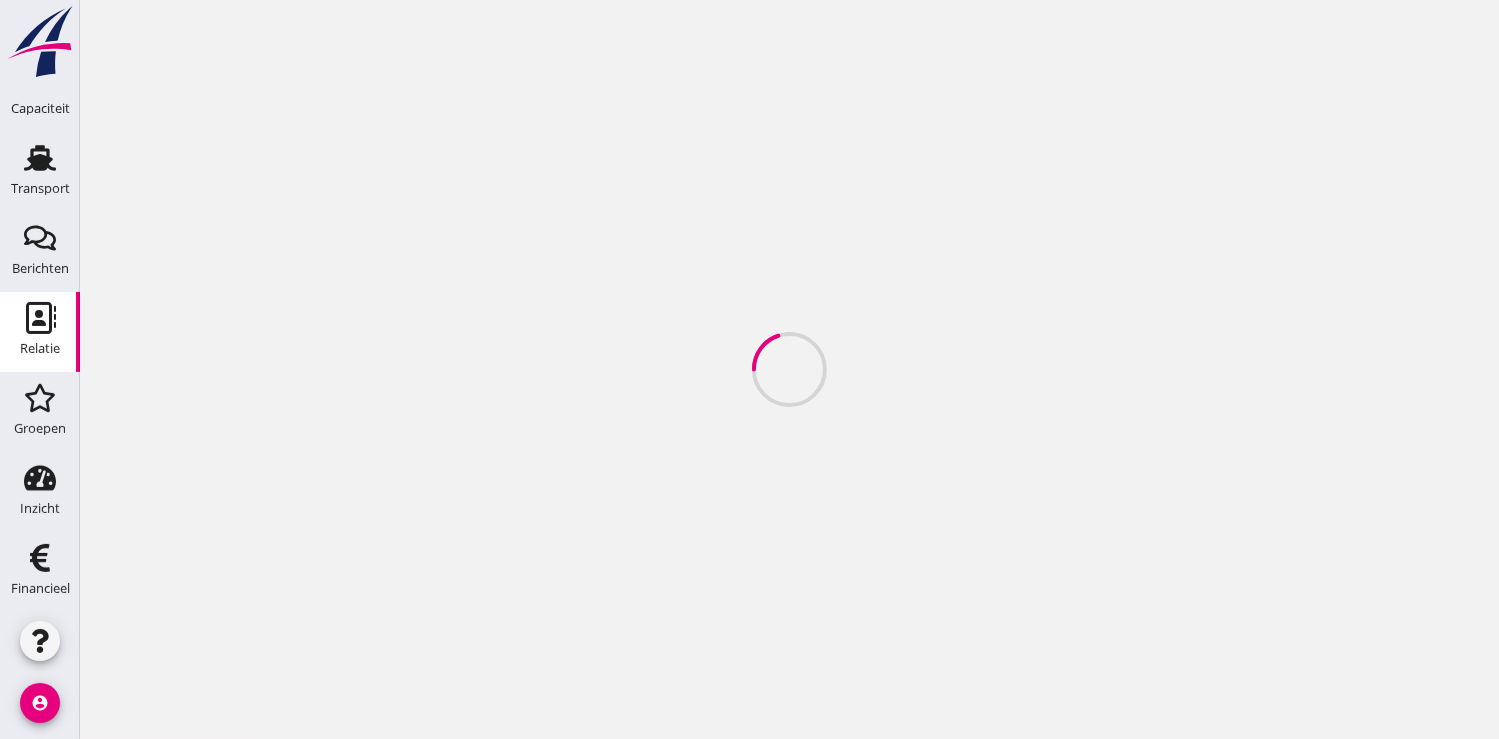 scroll, scrollTop: 0, scrollLeft: 0, axis: both 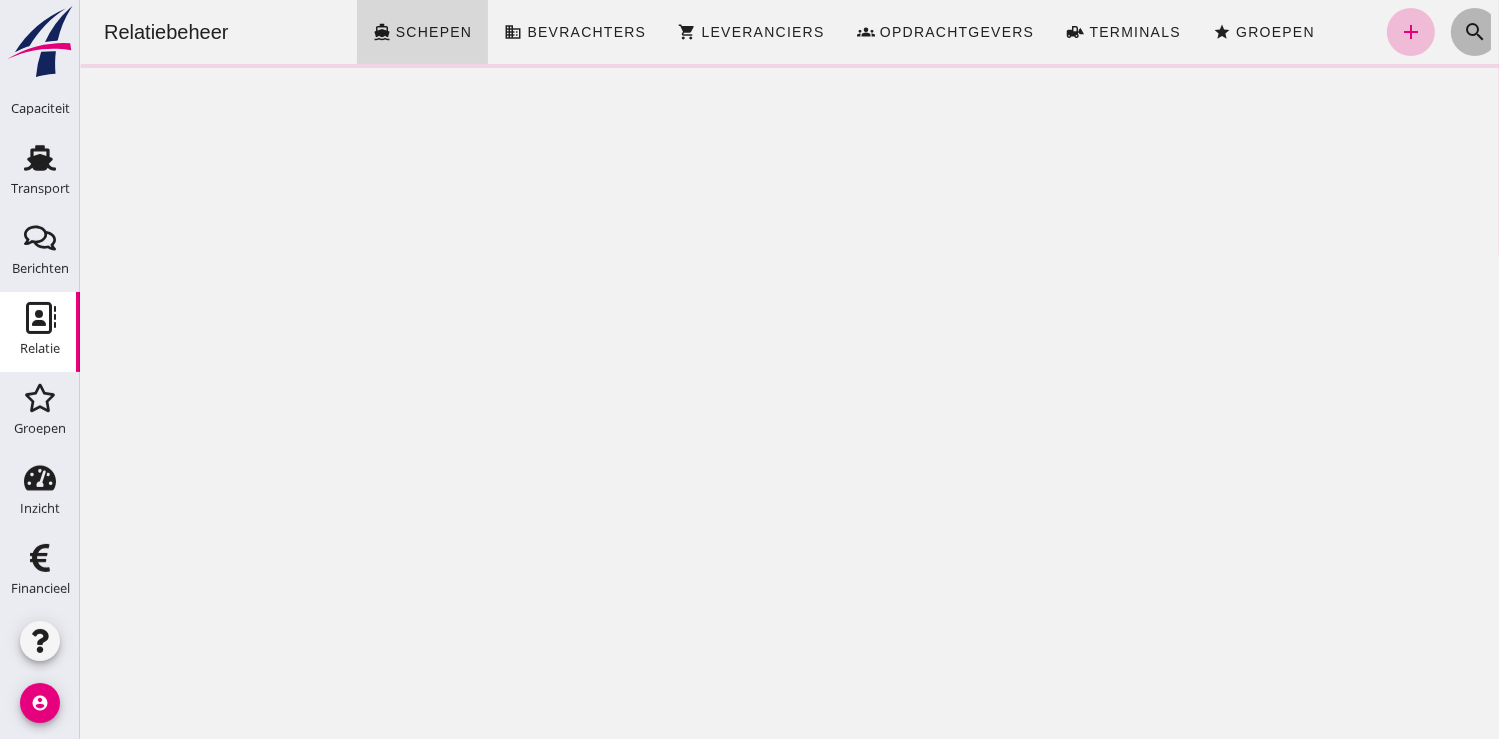 click on "search" at bounding box center (1474, 32) 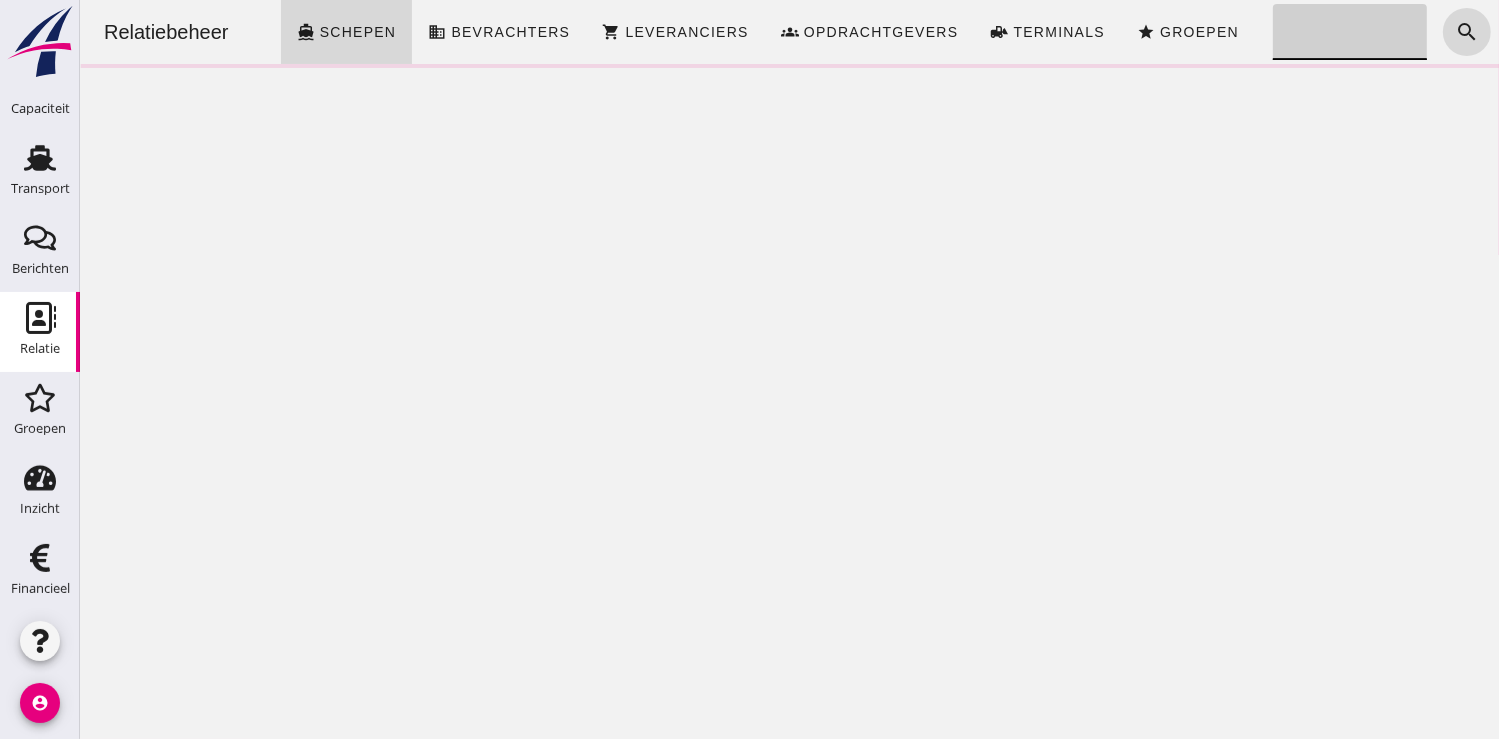 click on "Zoeken..." 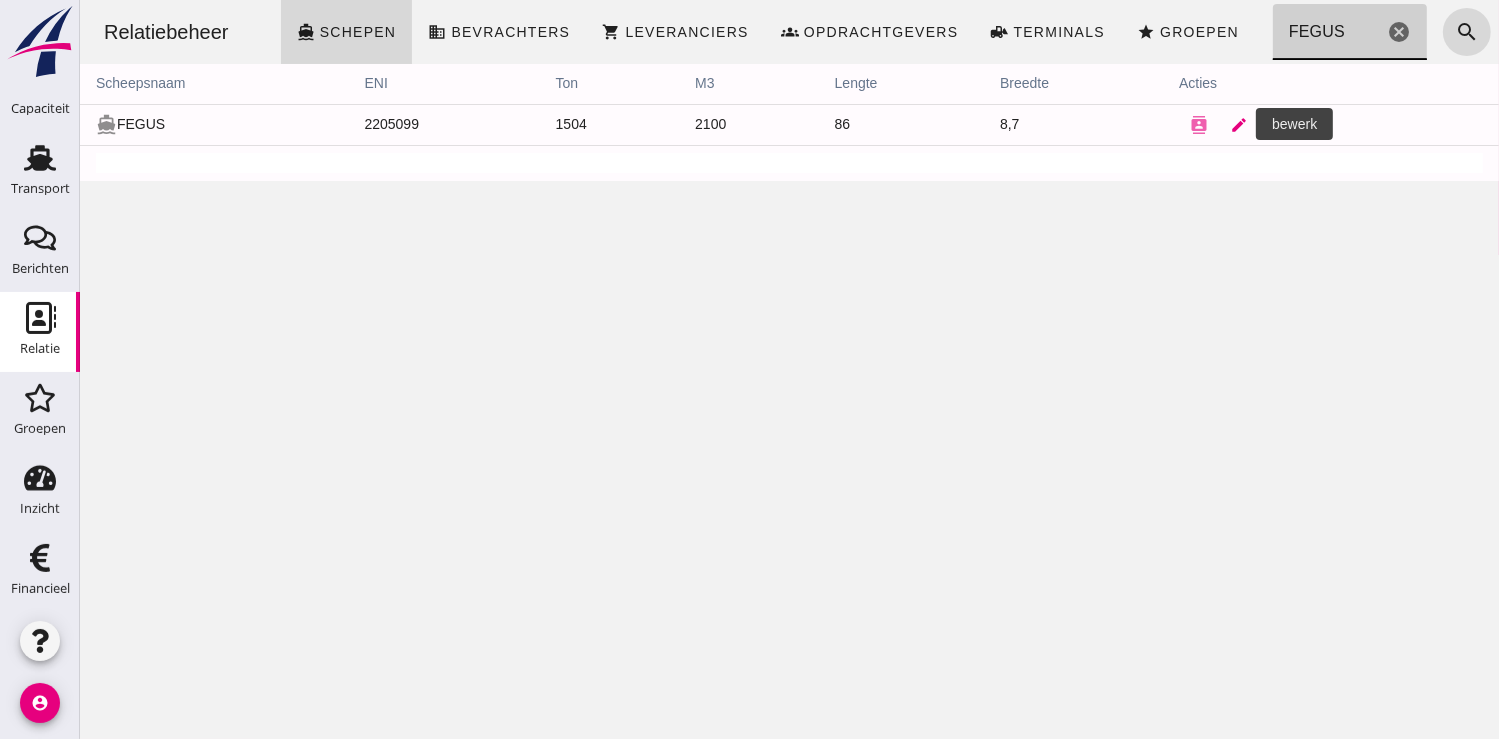 type on "FEGUS" 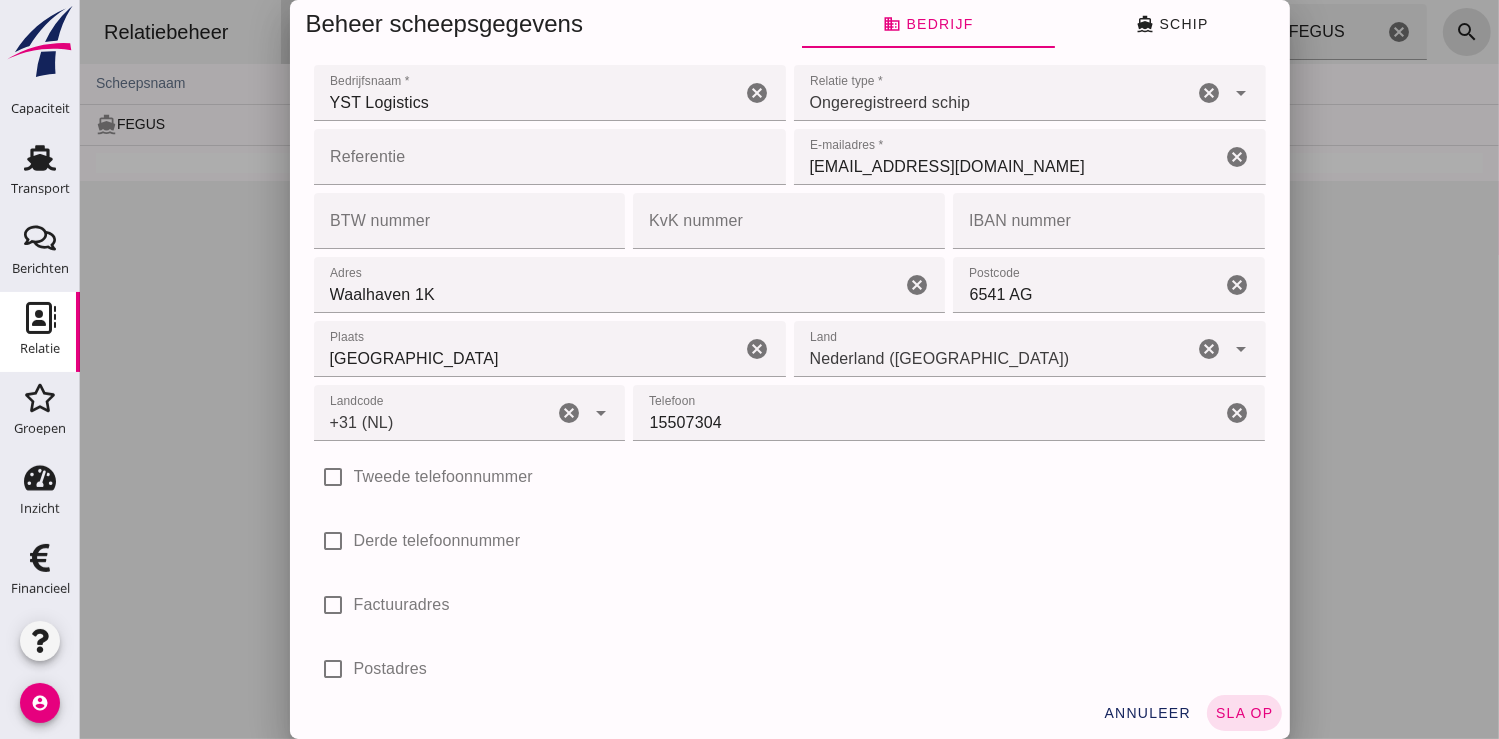 type on "+31 (NL)" 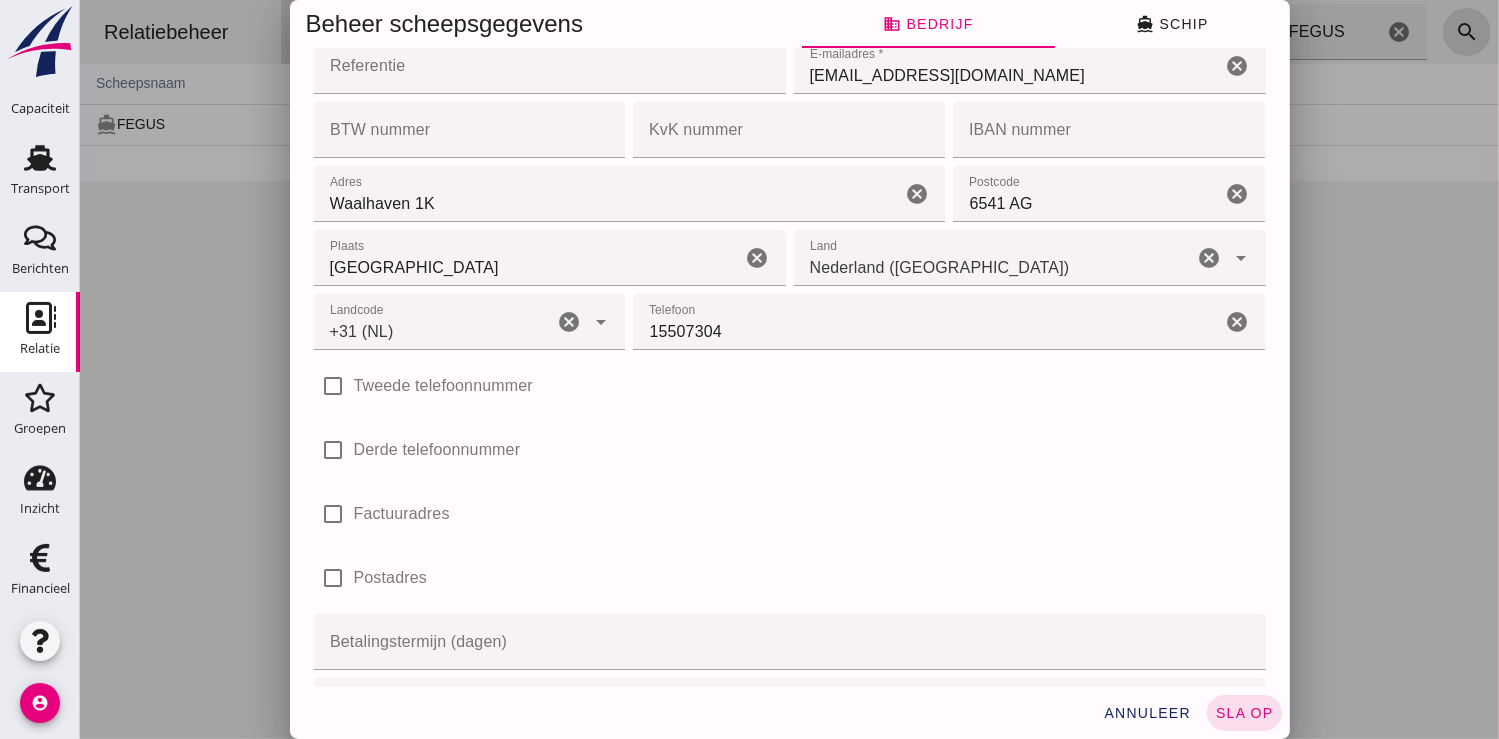 scroll, scrollTop: 0, scrollLeft: 0, axis: both 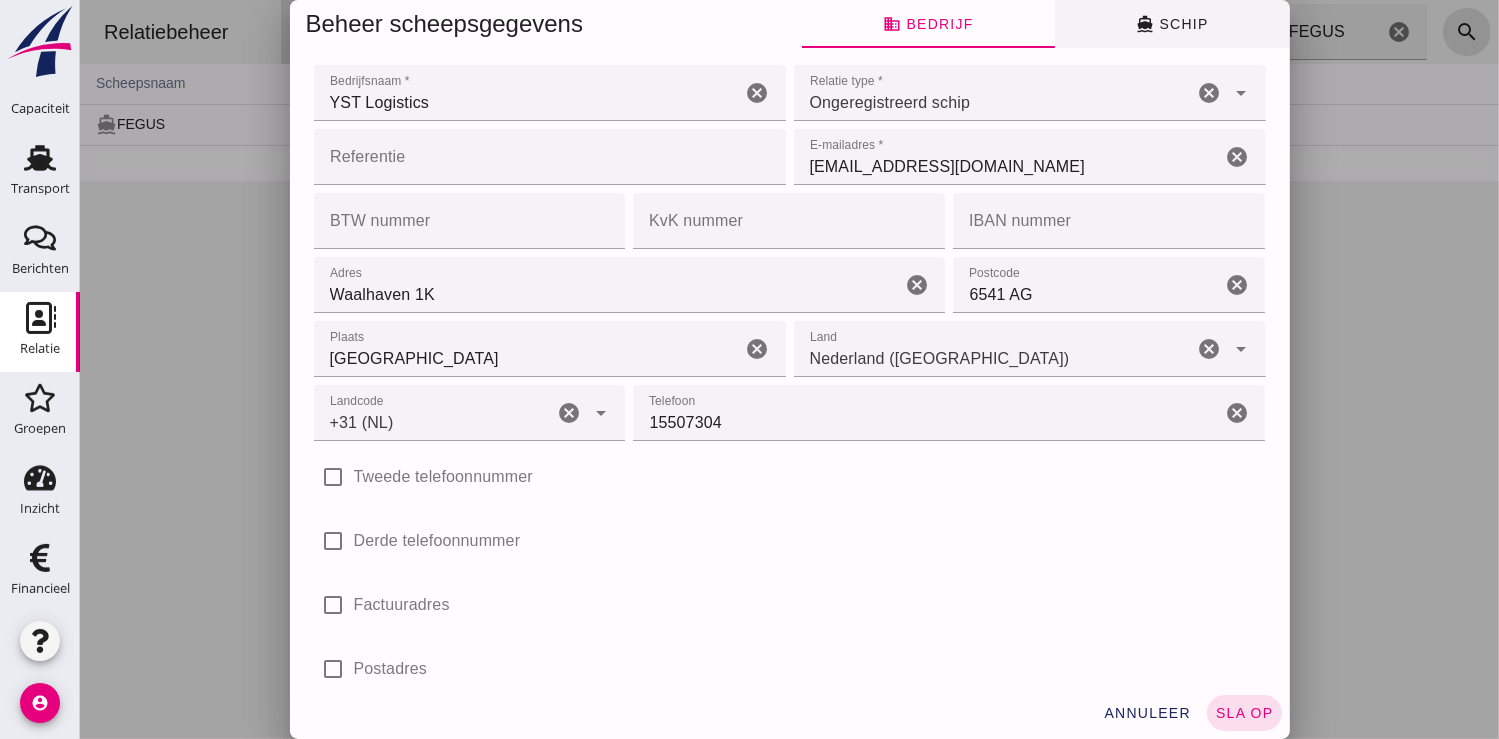 click on "directions_boat  Schip" 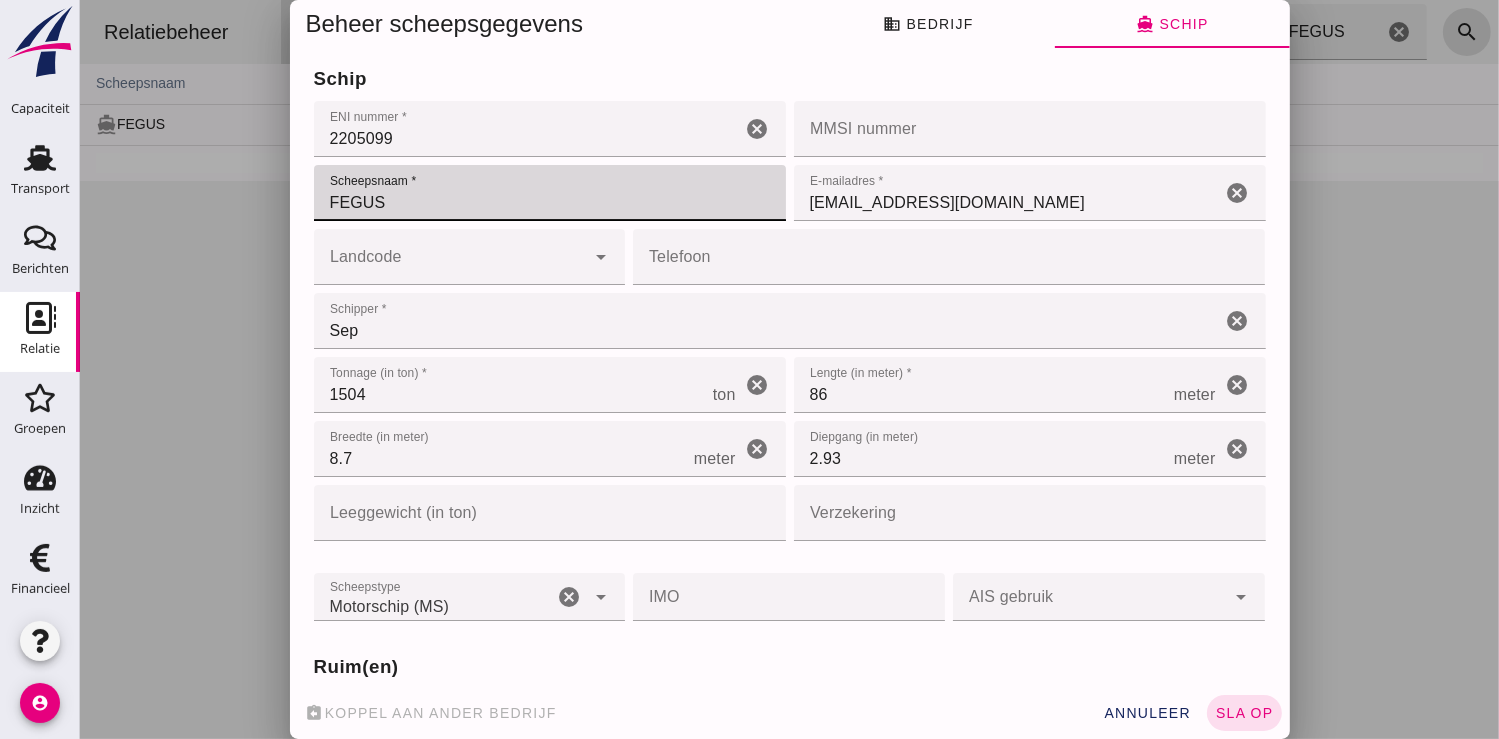 click on "FEGUS" 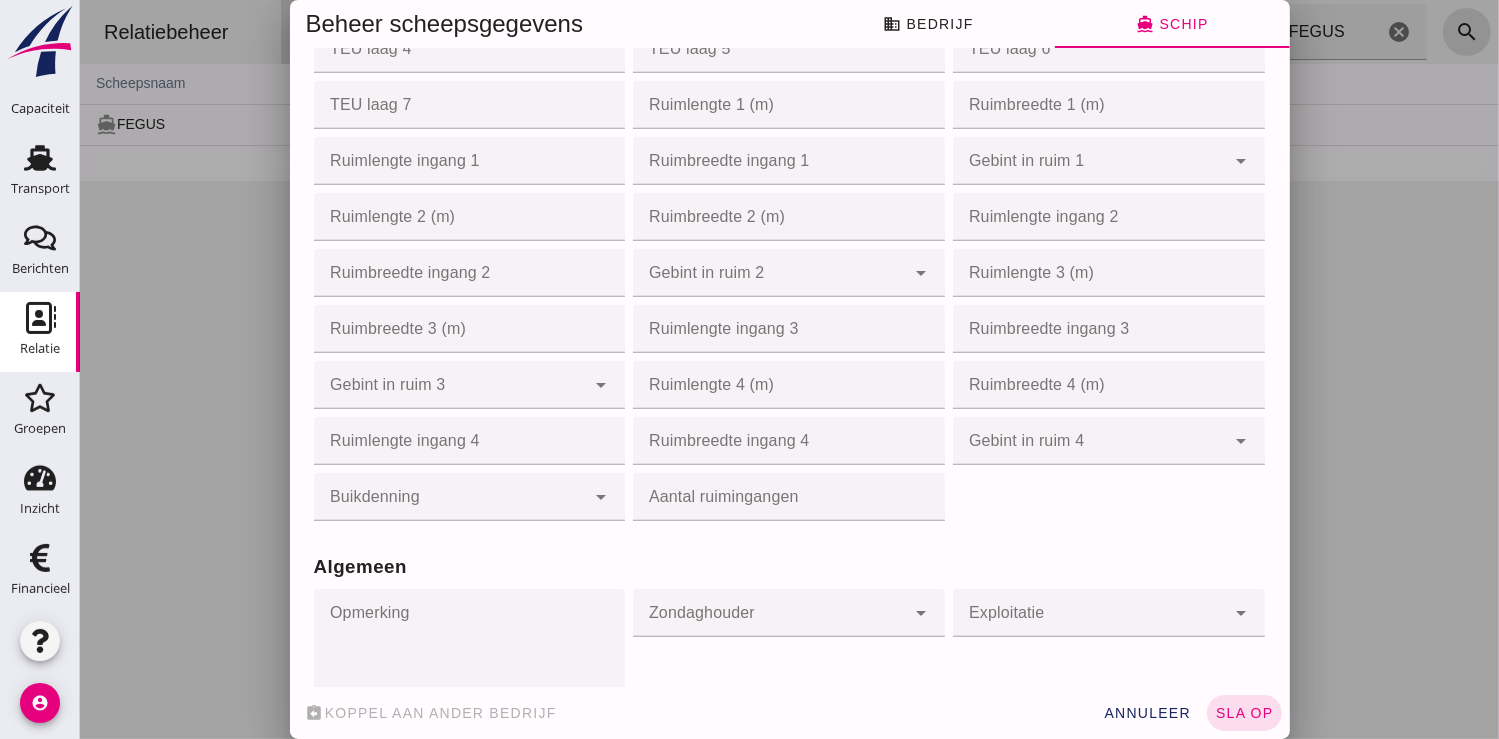 scroll, scrollTop: 1333, scrollLeft: 0, axis: vertical 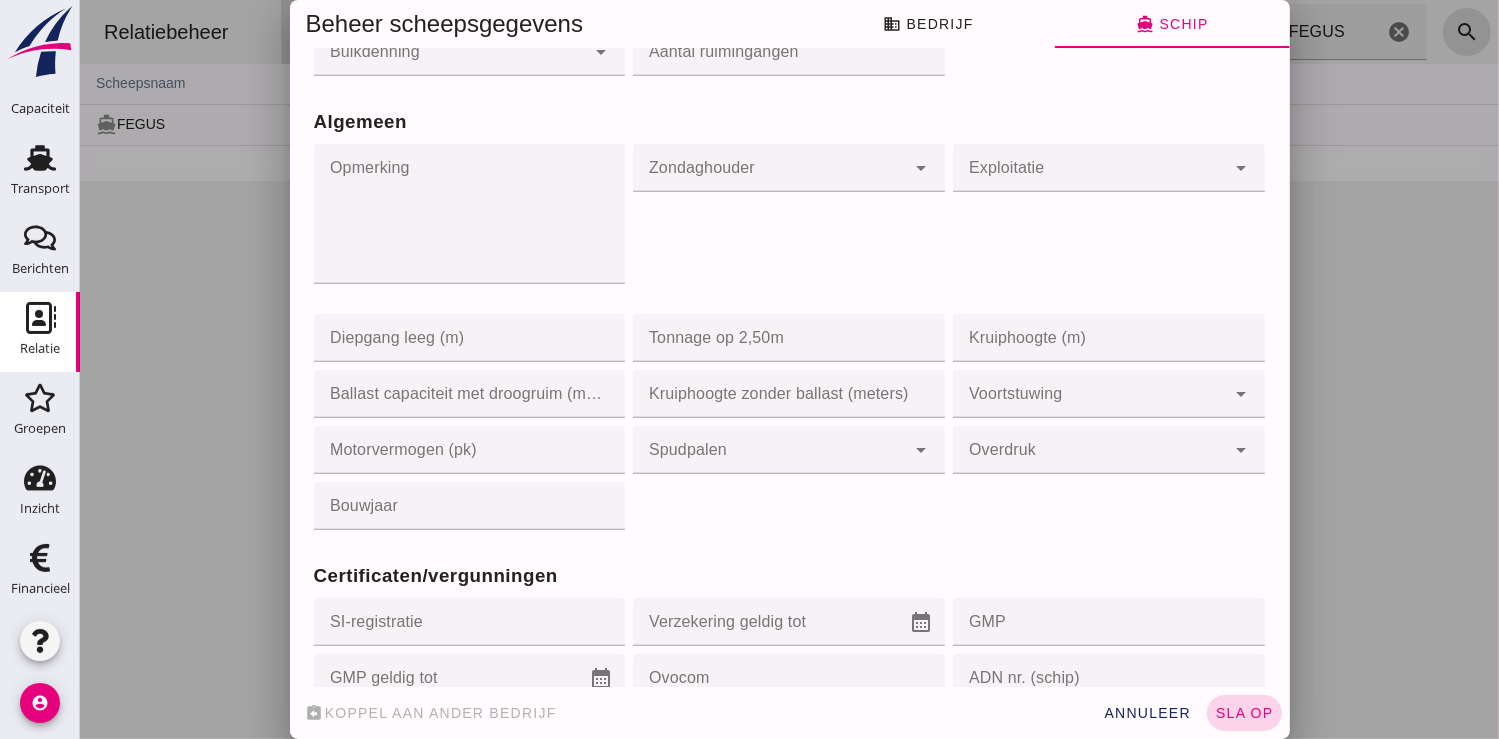 type on "Fergus" 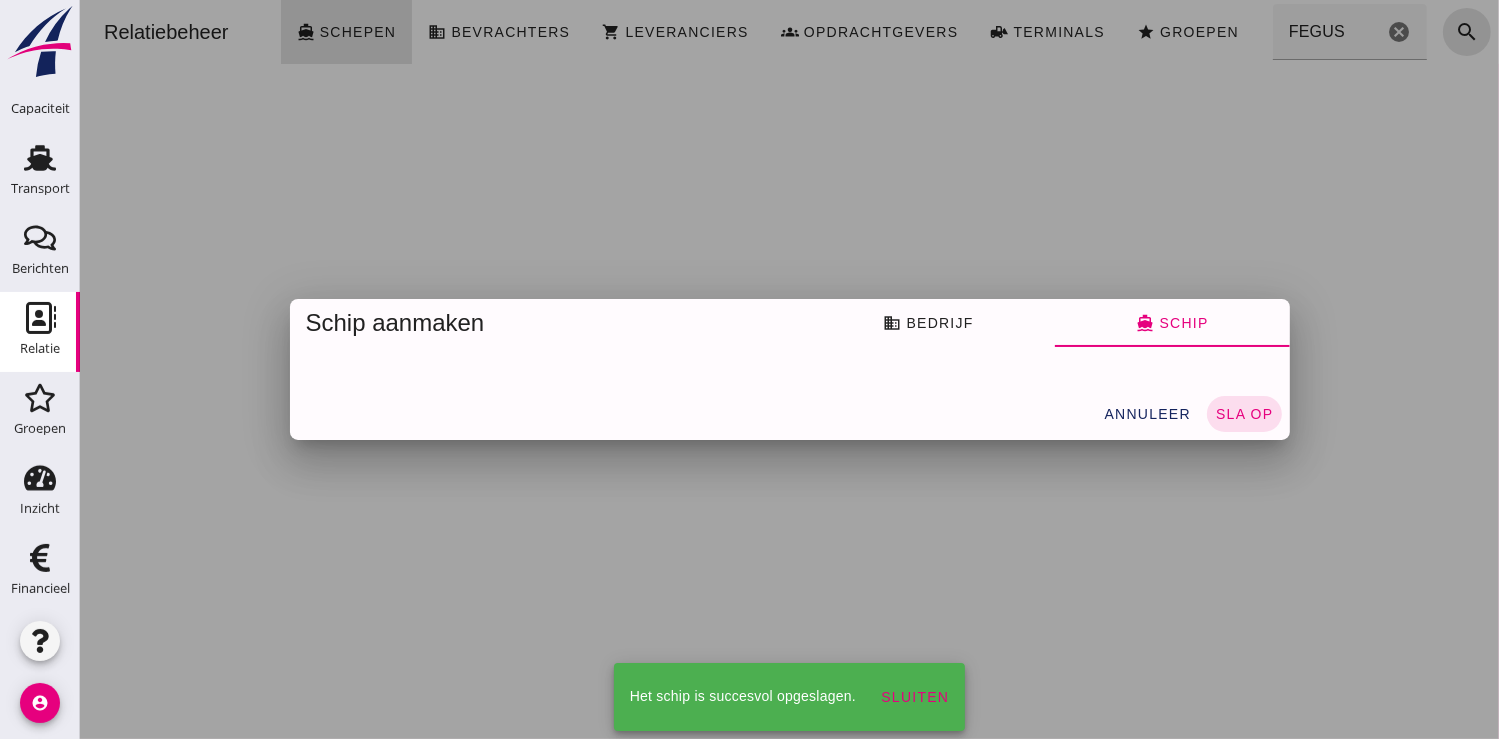 scroll, scrollTop: 0, scrollLeft: 0, axis: both 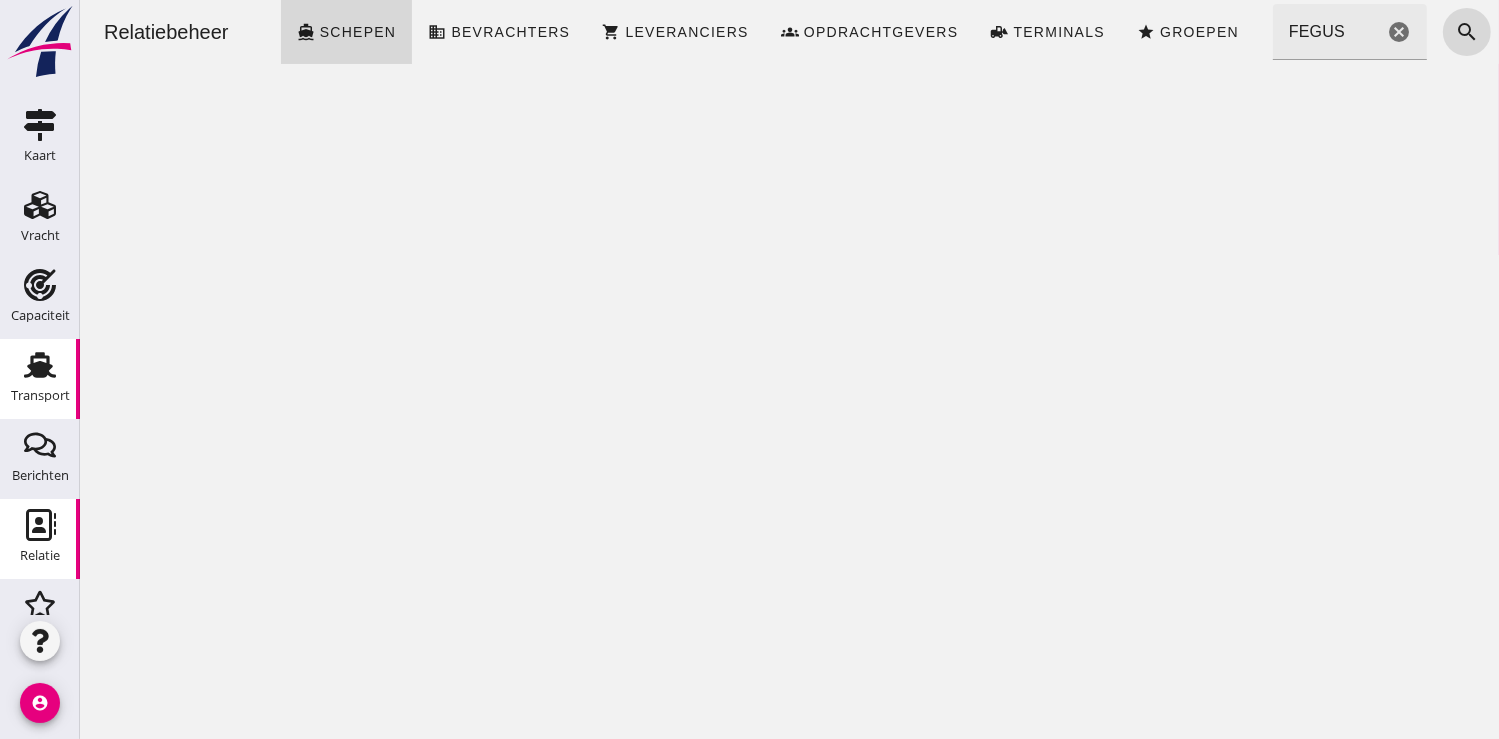 click 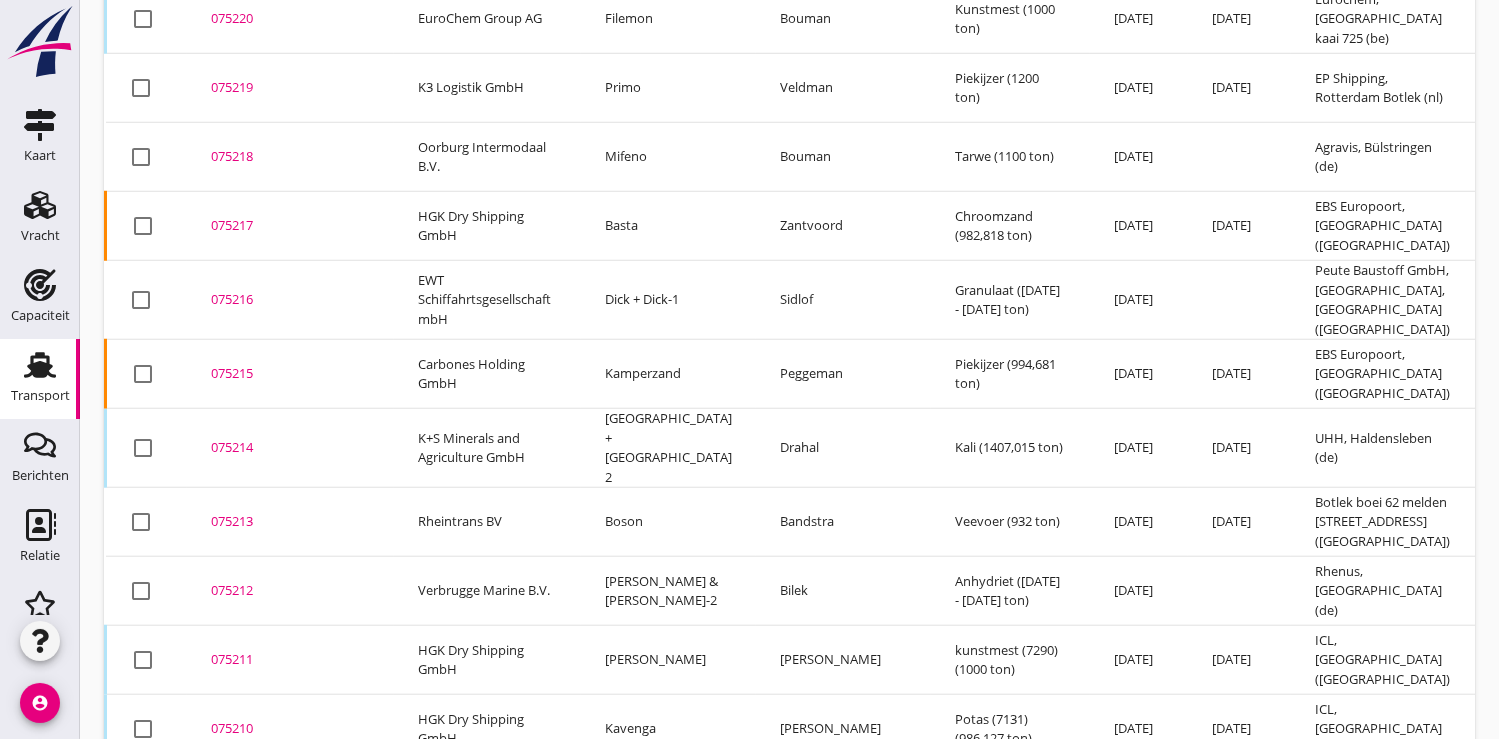 scroll, scrollTop: 1810, scrollLeft: 0, axis: vertical 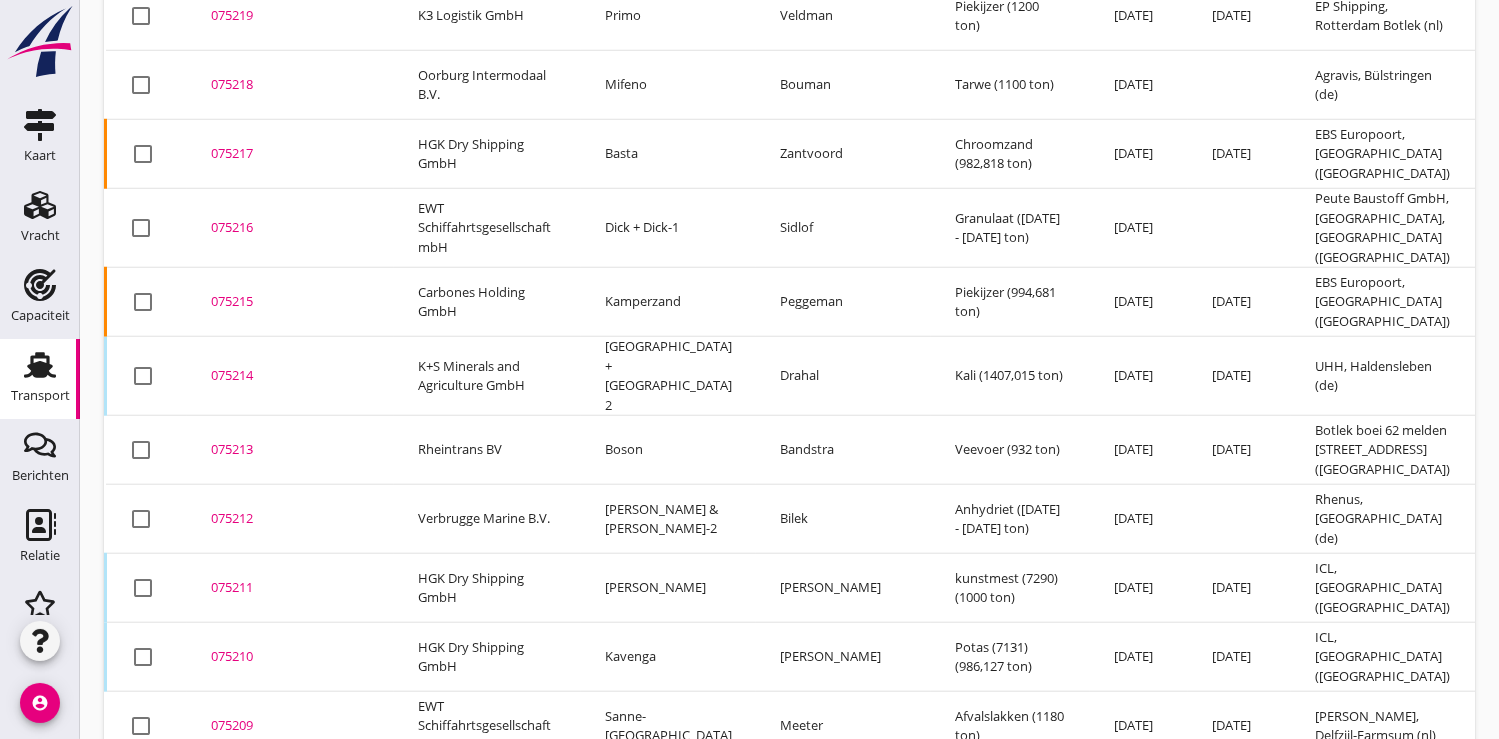 click on "075211" at bounding box center [290, 588] 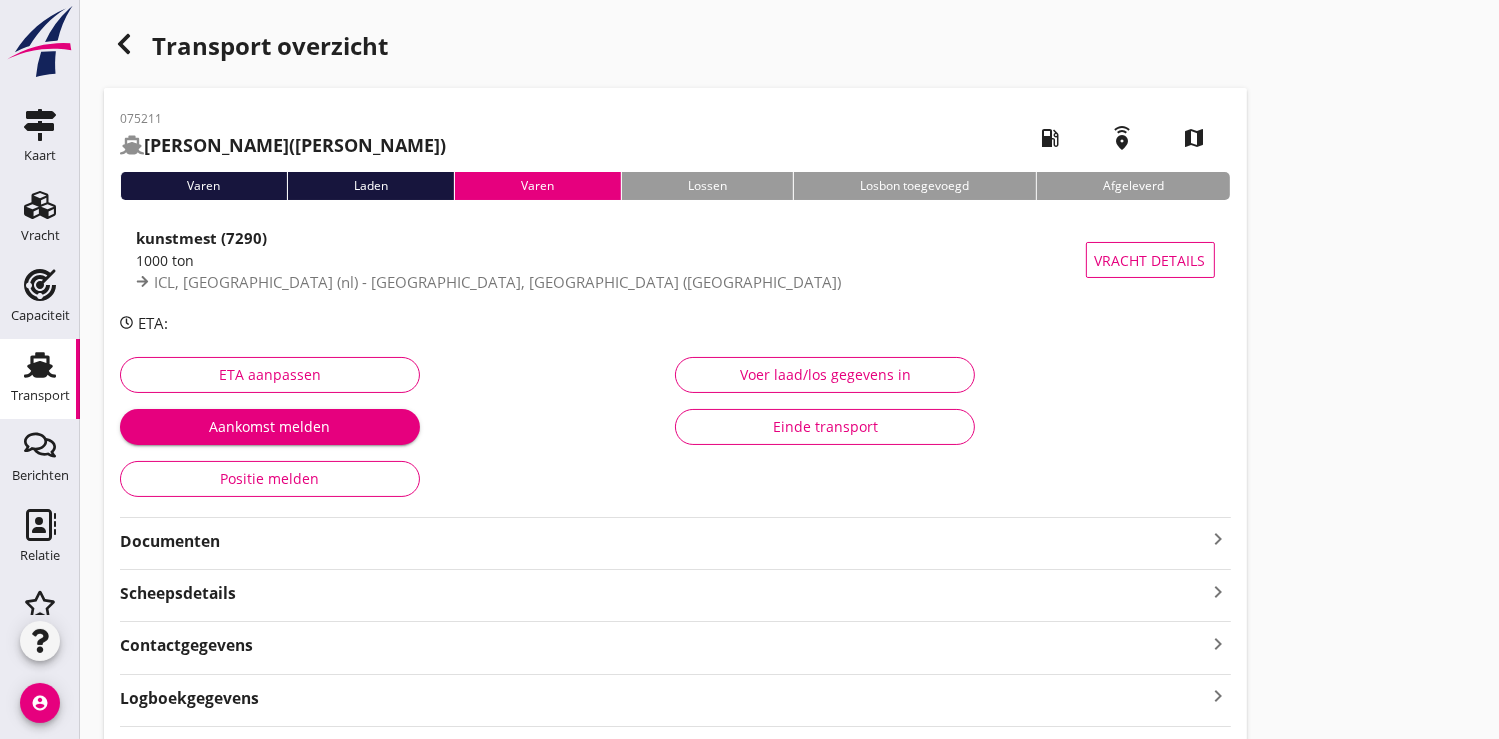scroll, scrollTop: 114, scrollLeft: 0, axis: vertical 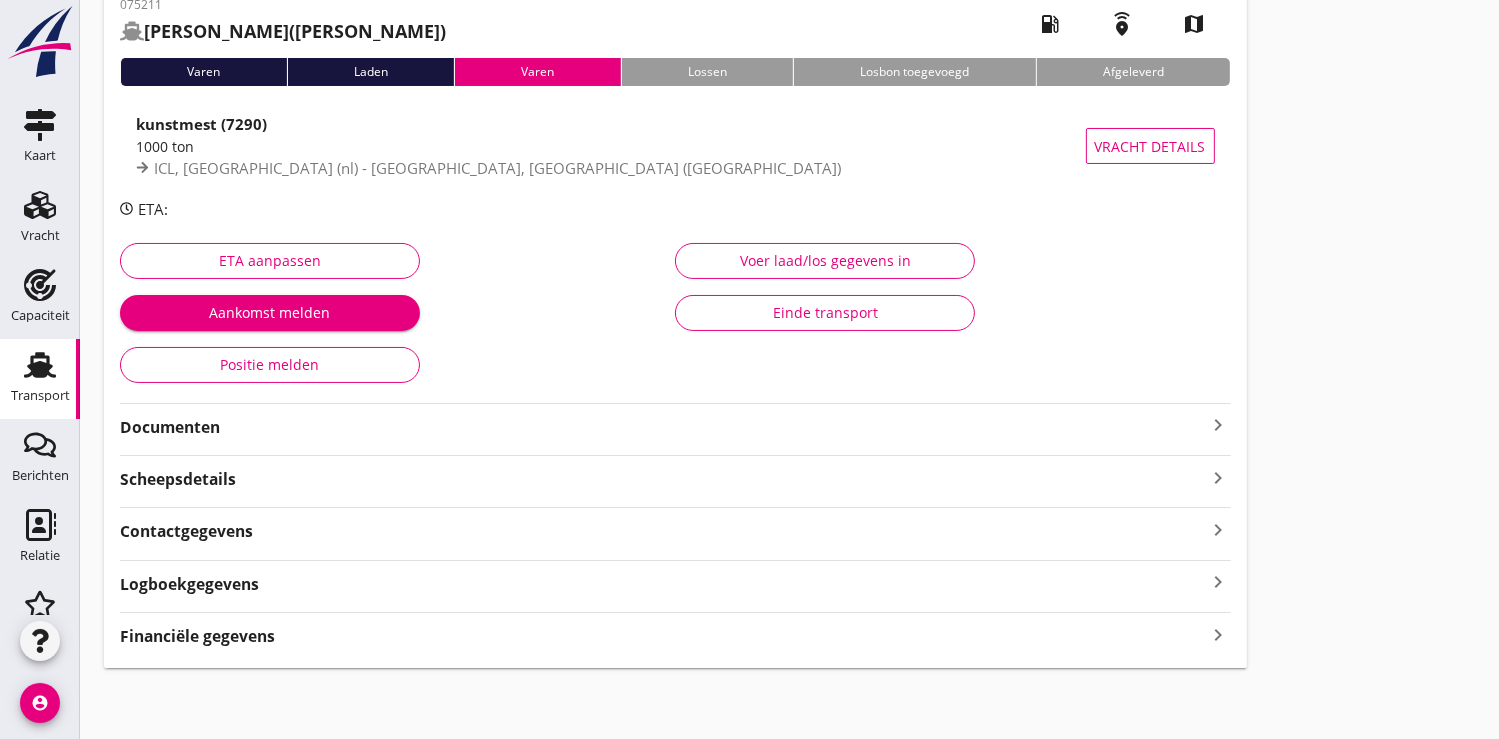 click on "Financiële gegevens" at bounding box center (197, 636) 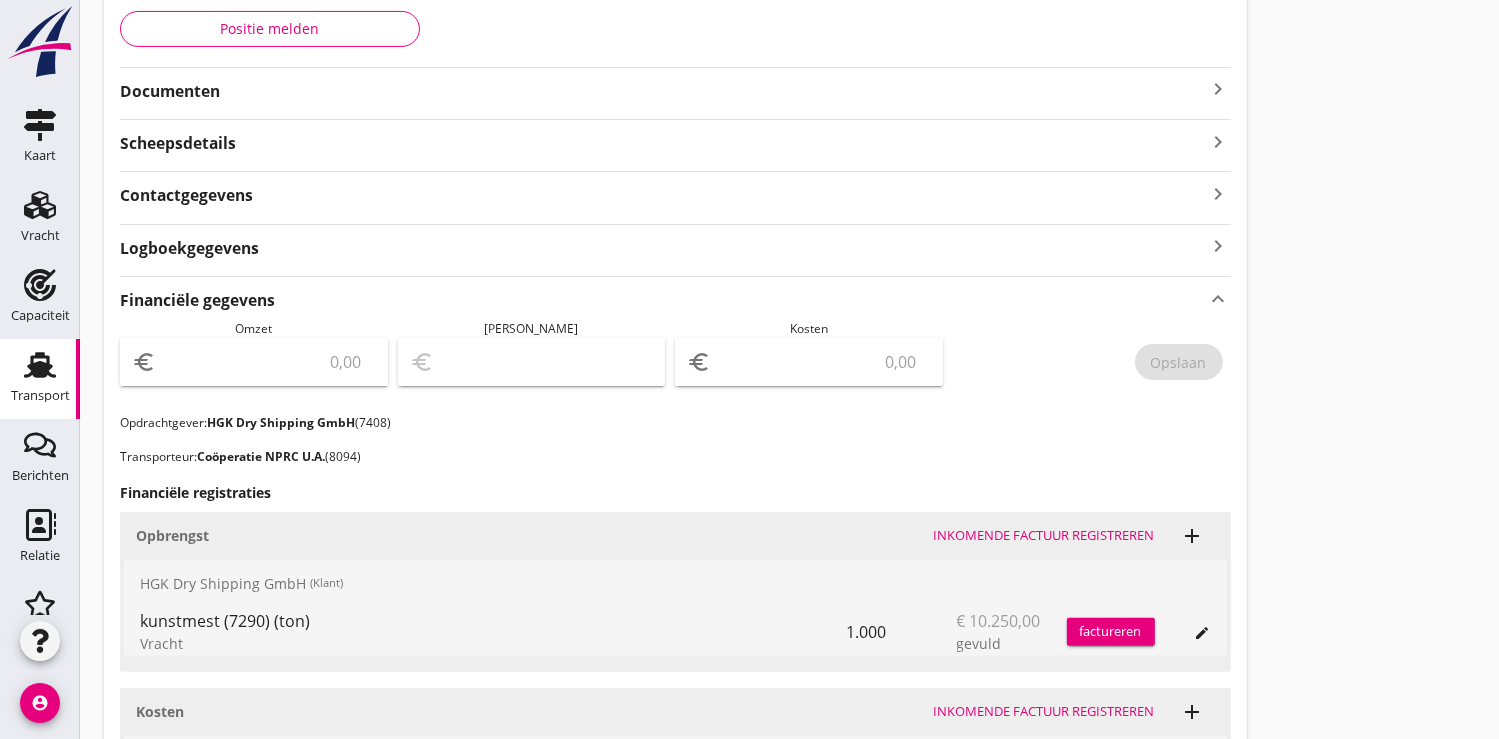 scroll, scrollTop: 669, scrollLeft: 0, axis: vertical 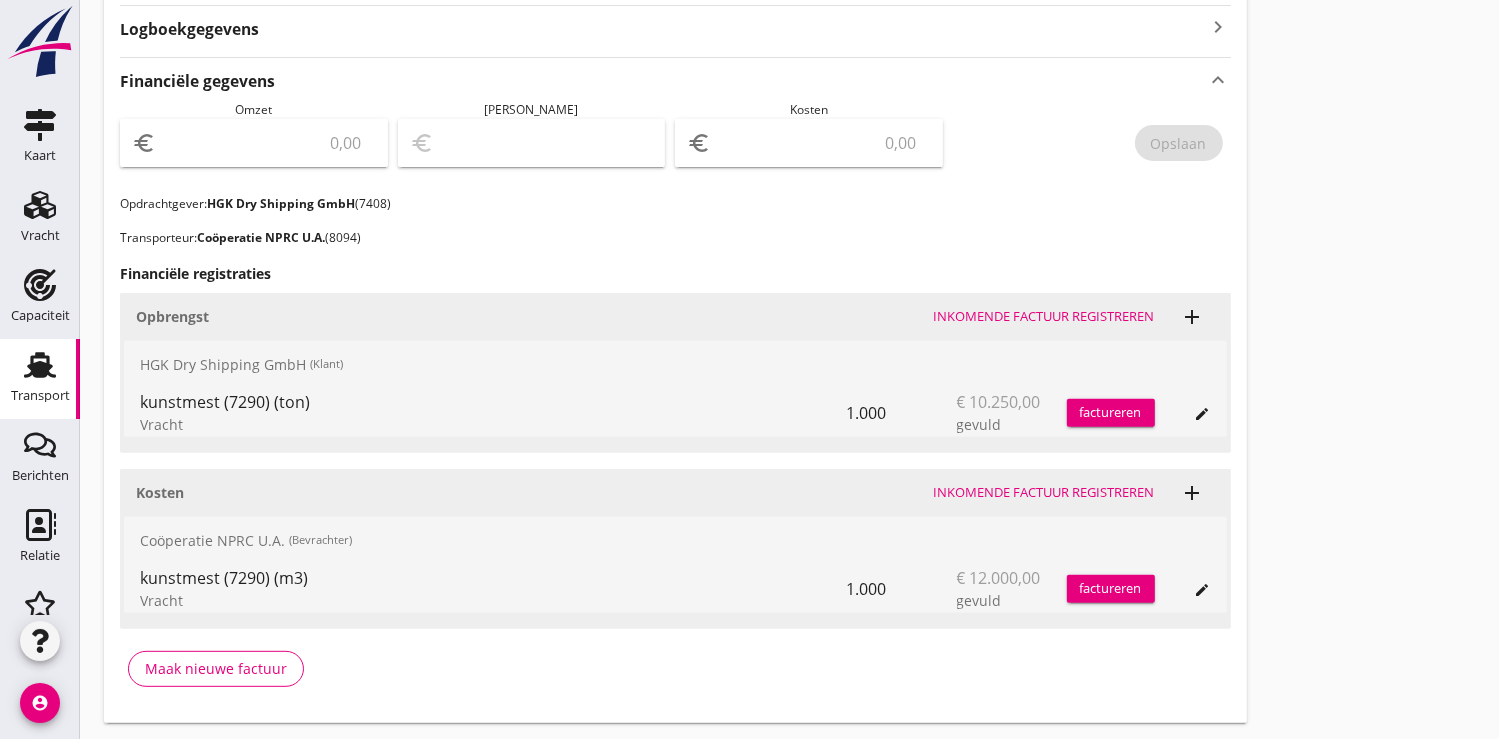 click on "factureren" at bounding box center [1111, 413] 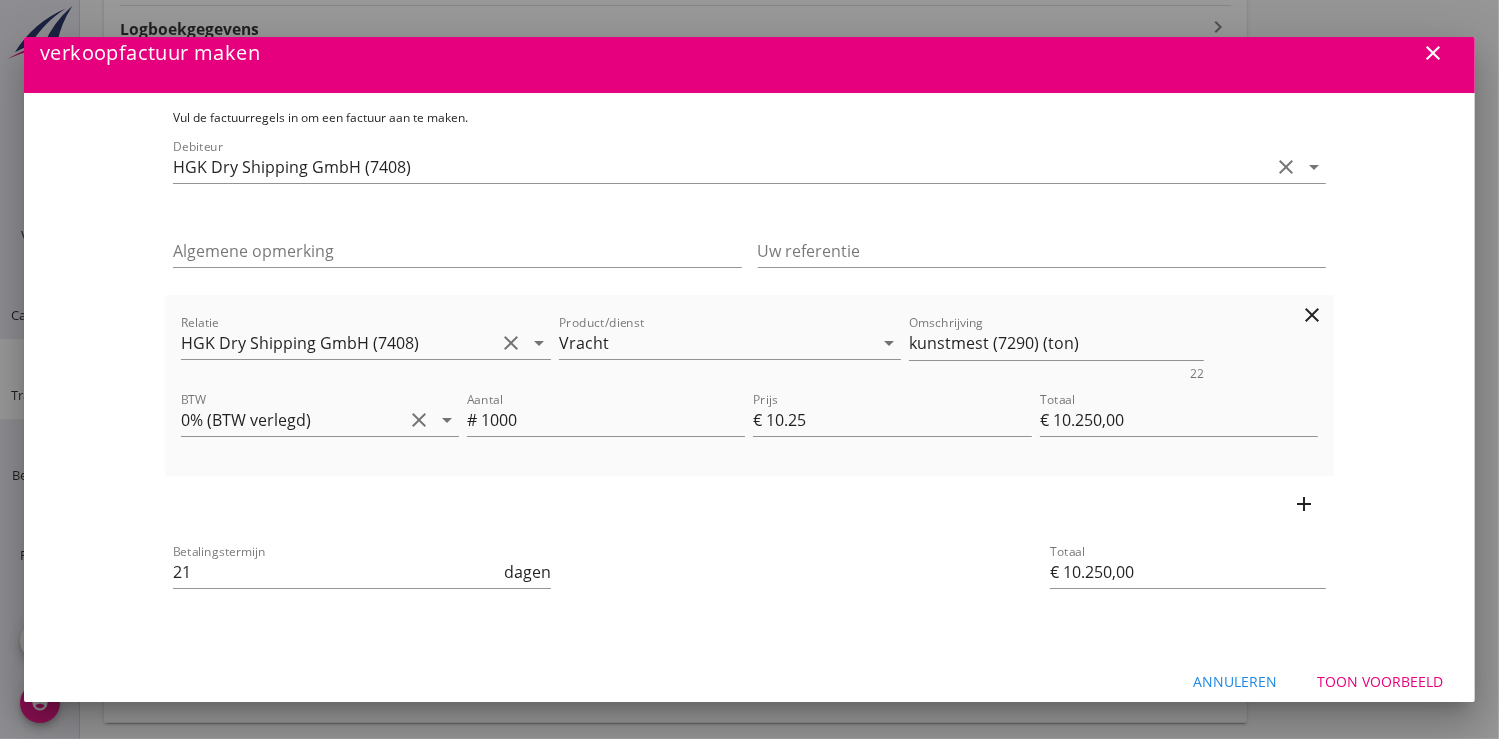 scroll, scrollTop: 42, scrollLeft: 0, axis: vertical 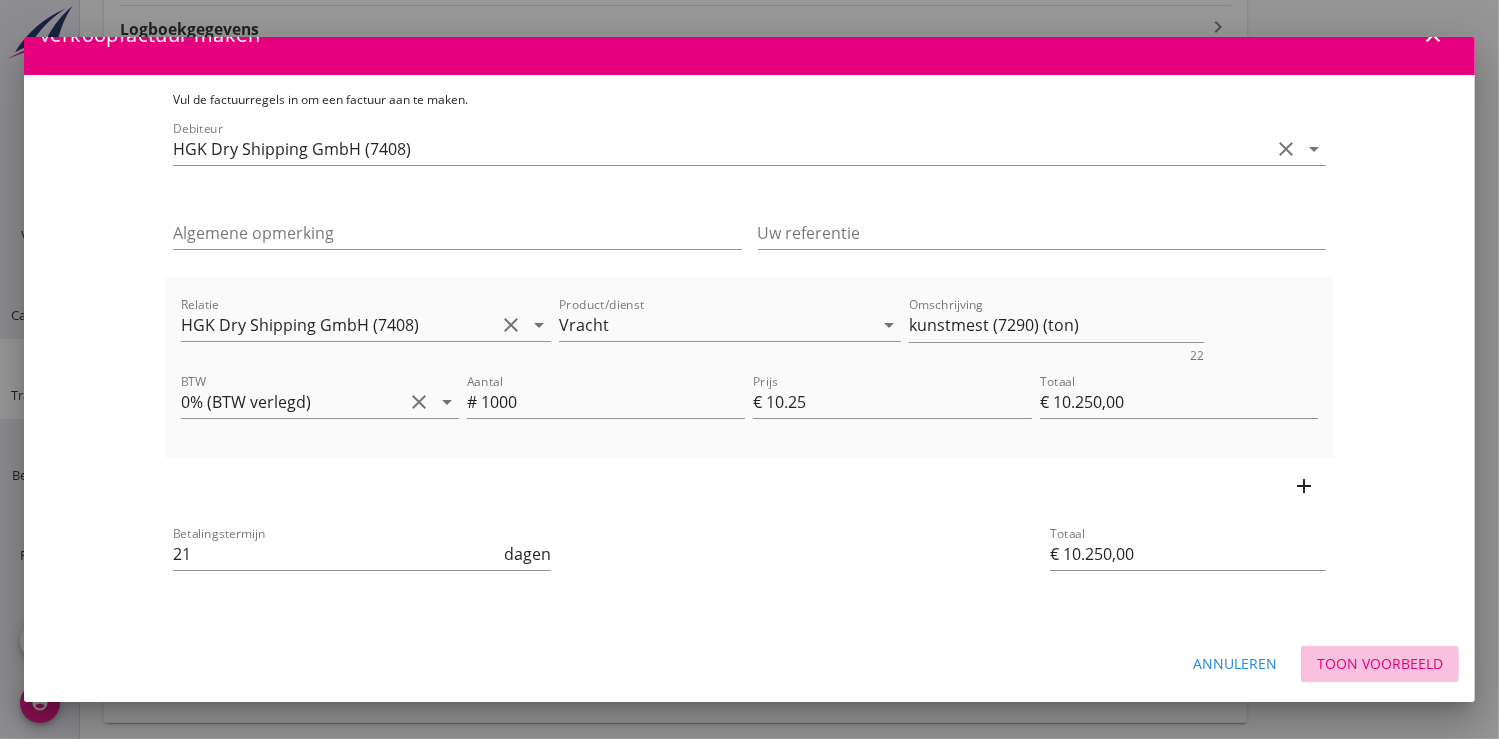 click on "Toon voorbeeld" at bounding box center (1380, 663) 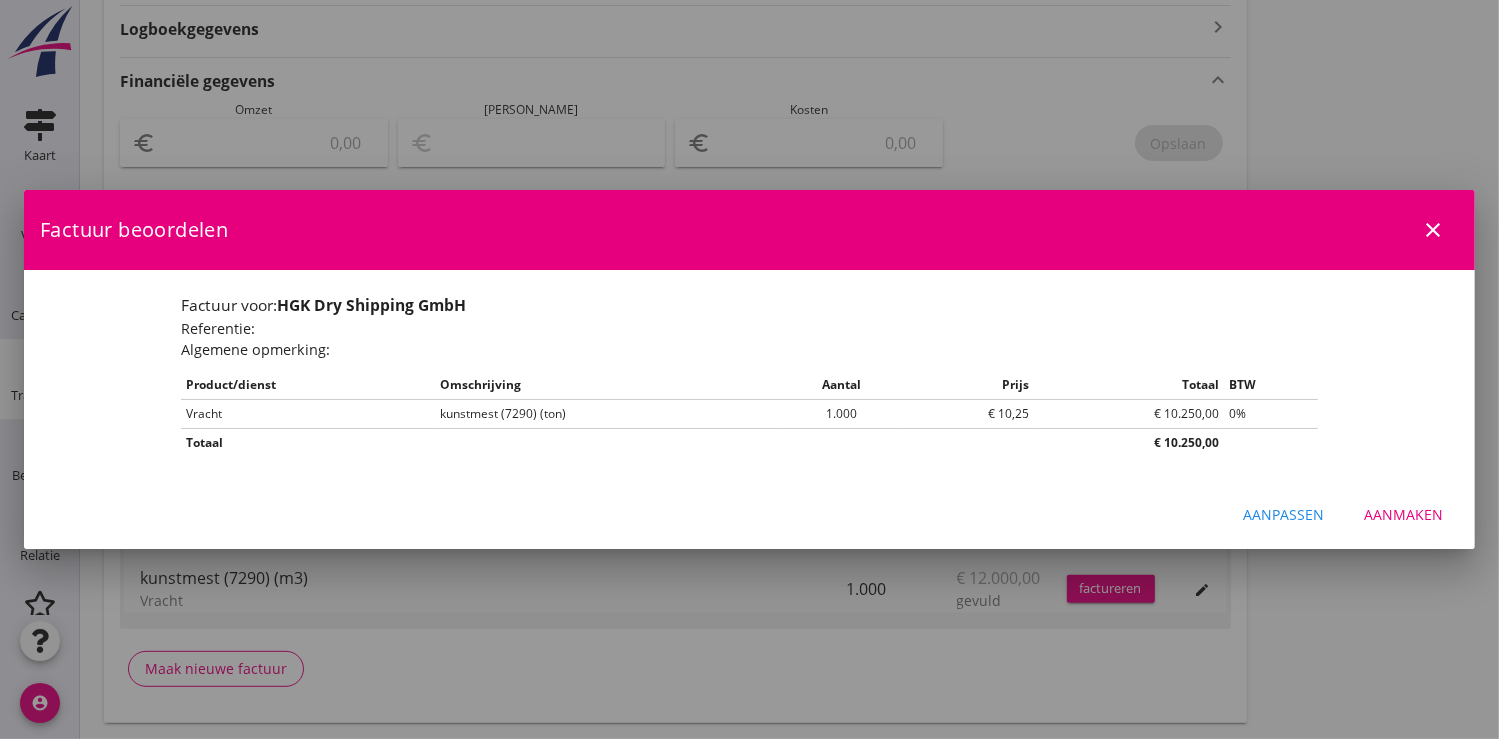 scroll, scrollTop: 0, scrollLeft: 0, axis: both 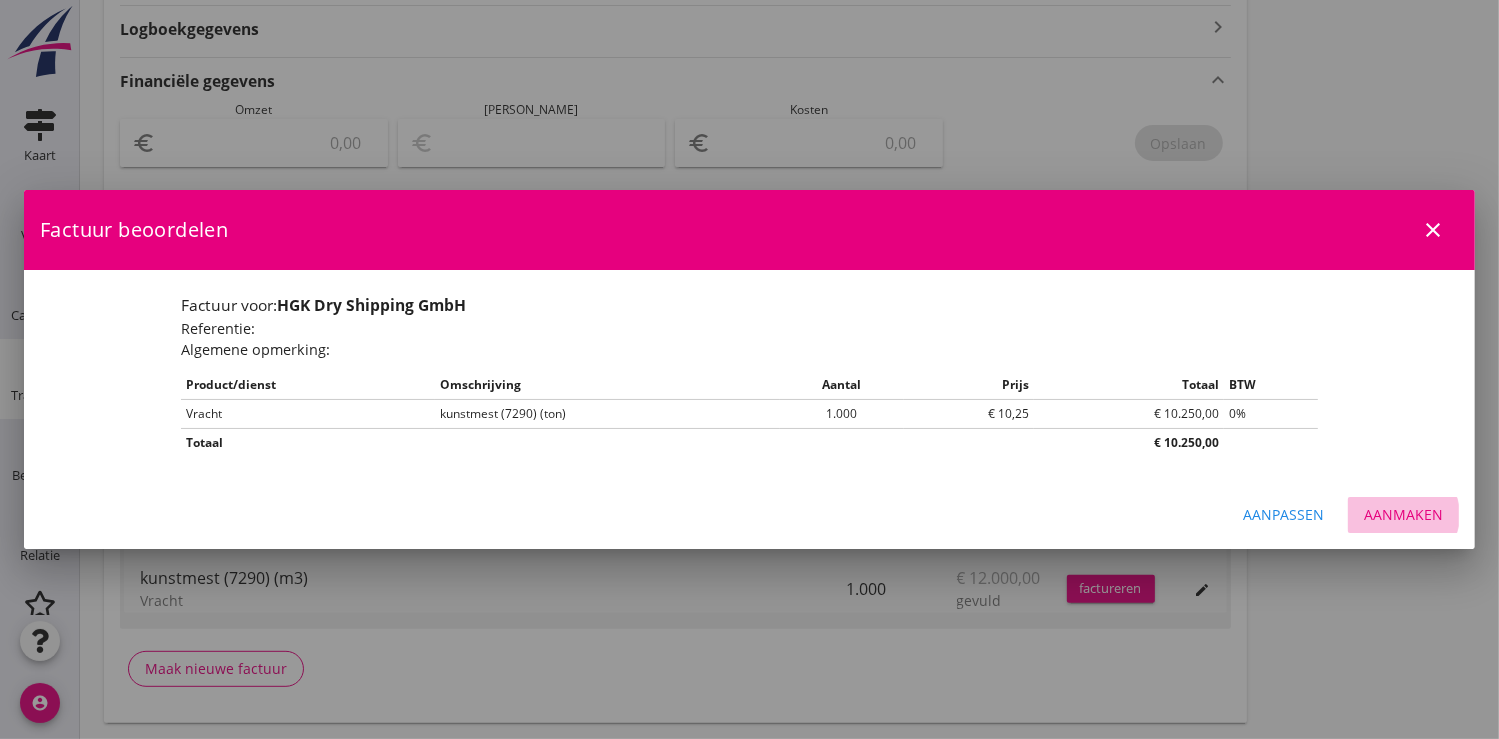 click on "Aanmaken" at bounding box center (1403, 514) 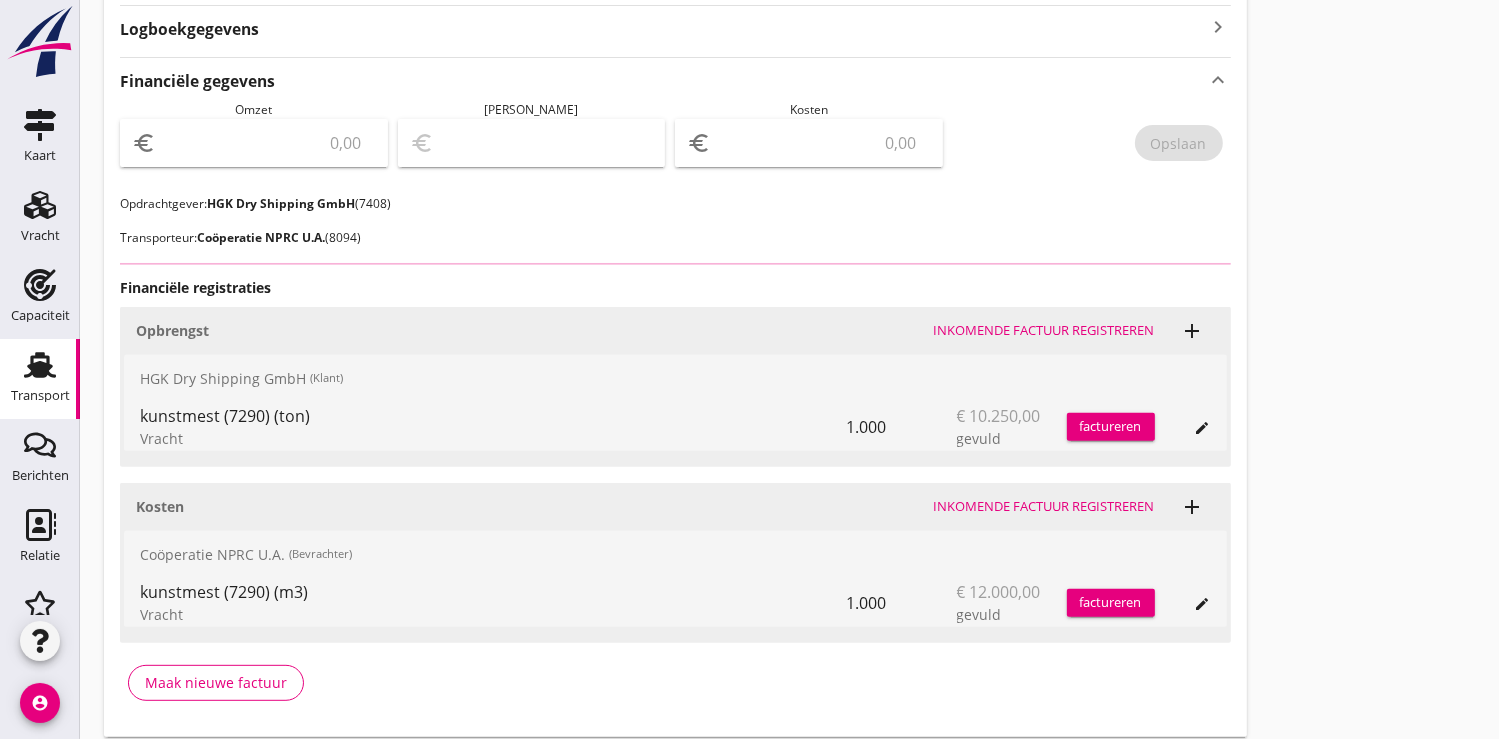 scroll, scrollTop: 737, scrollLeft: 0, axis: vertical 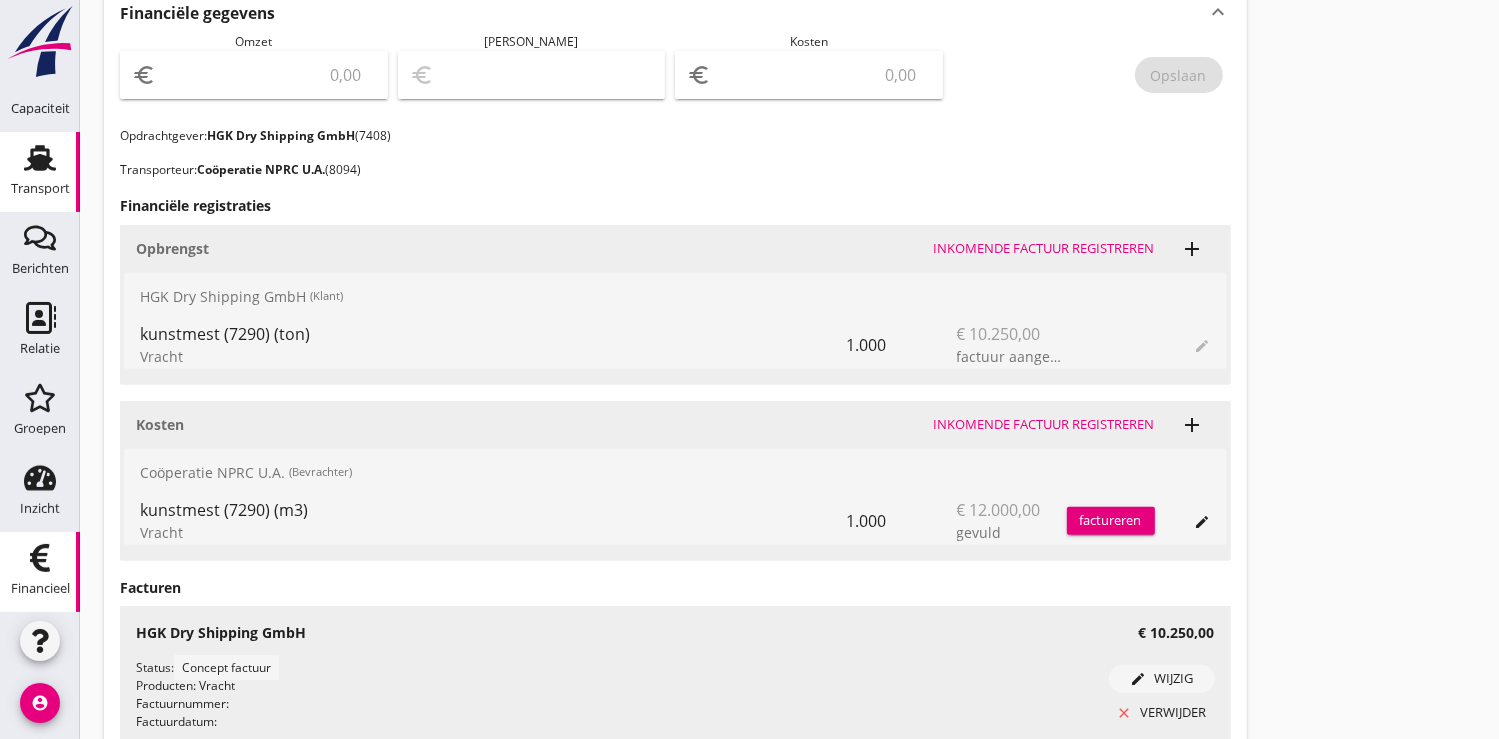 click on "Financieel" 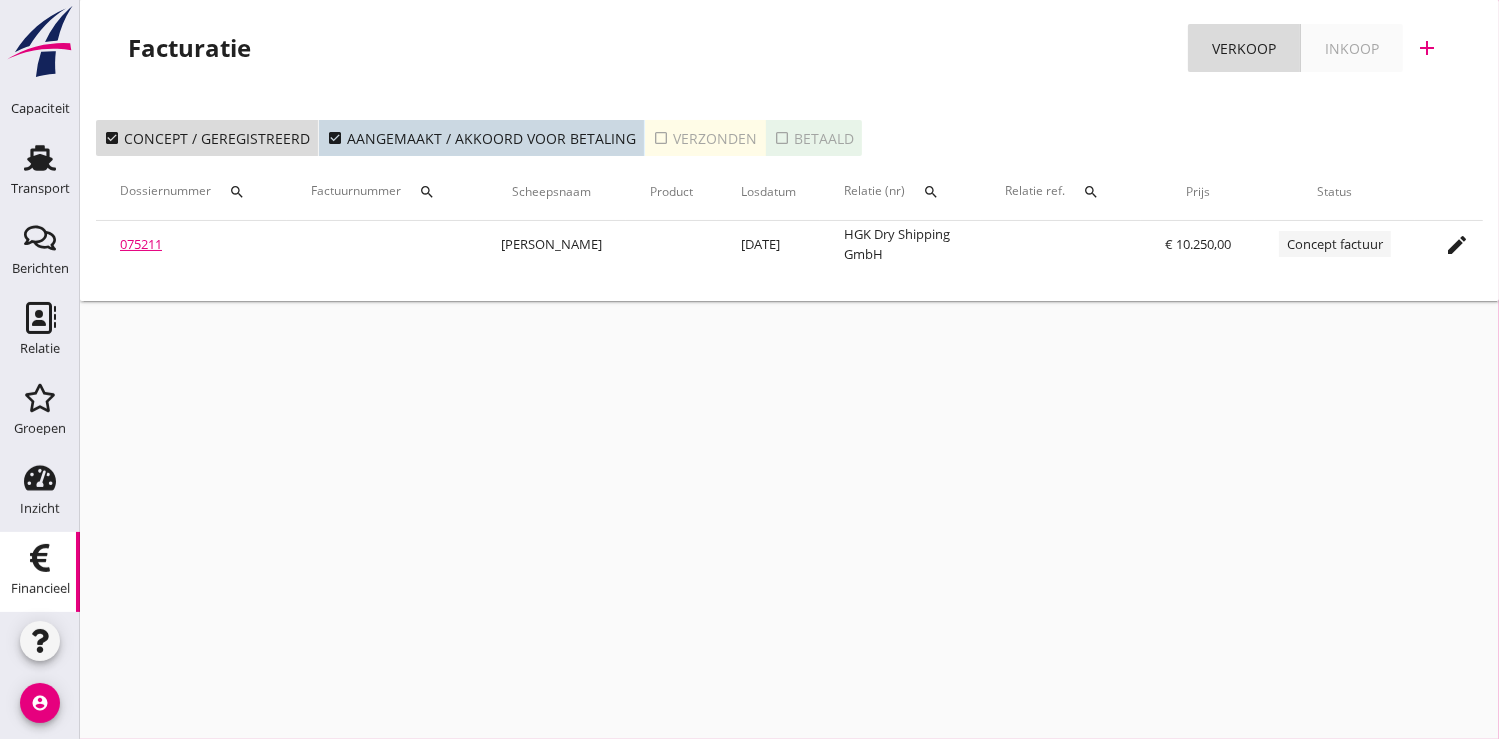 scroll, scrollTop: 0, scrollLeft: 92, axis: horizontal 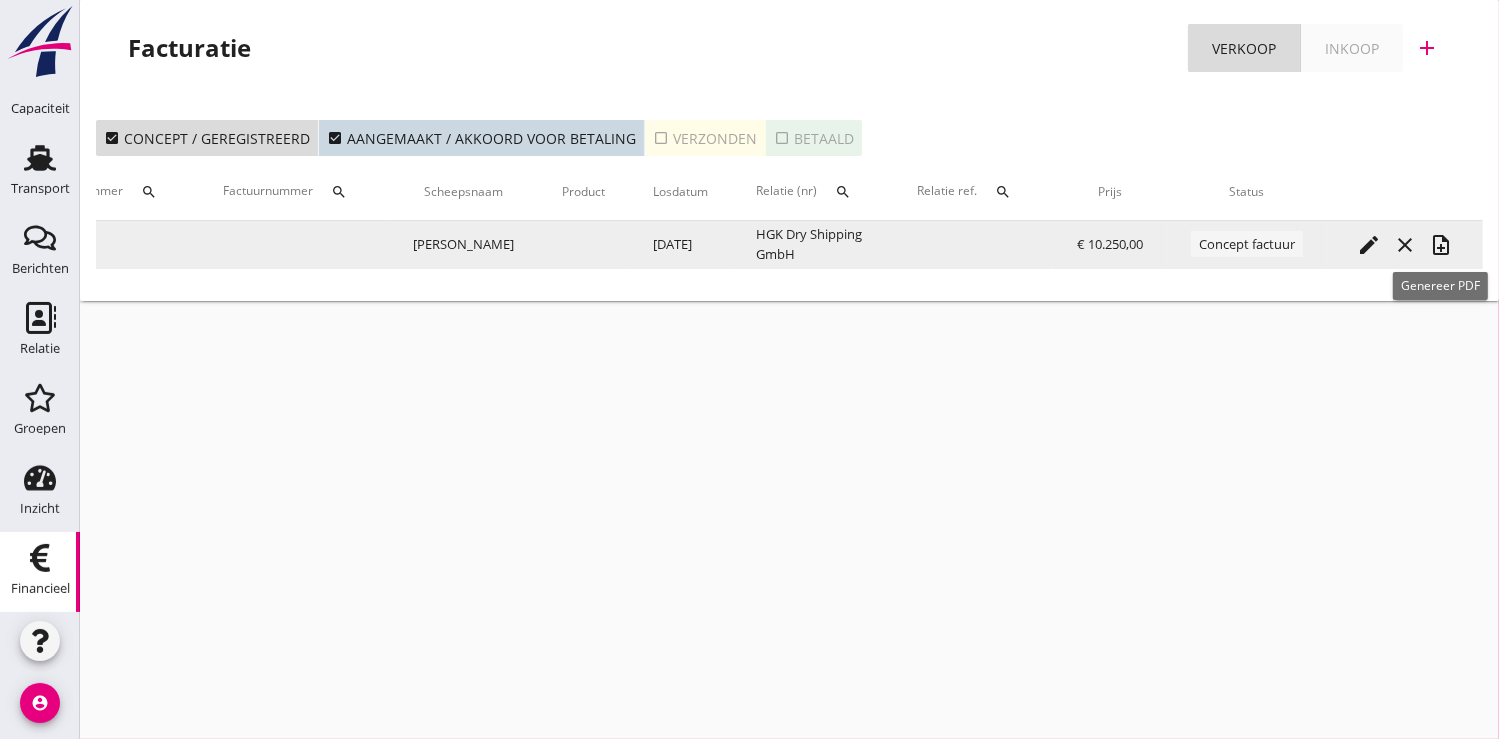 click on "note_add" at bounding box center [1441, 245] 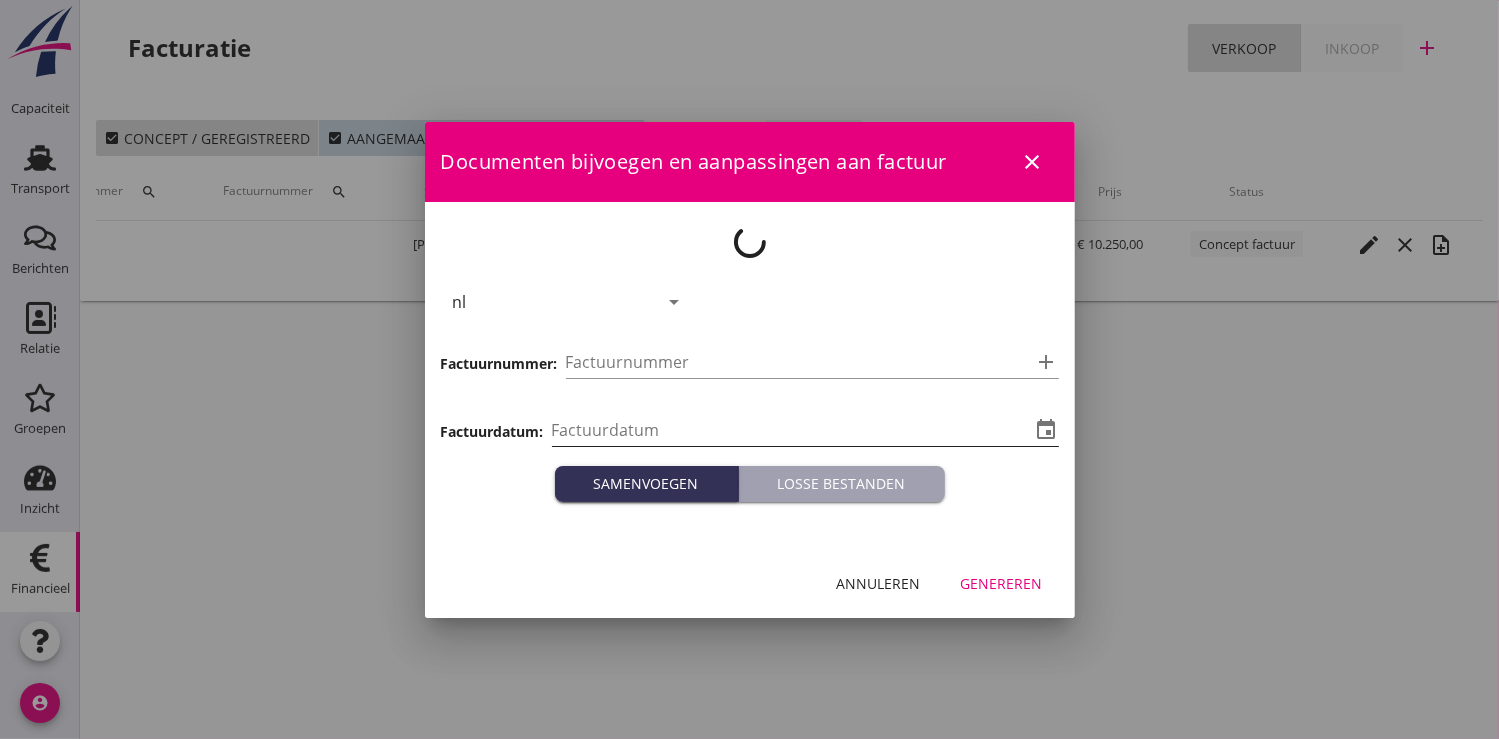 type on "[DATE]" 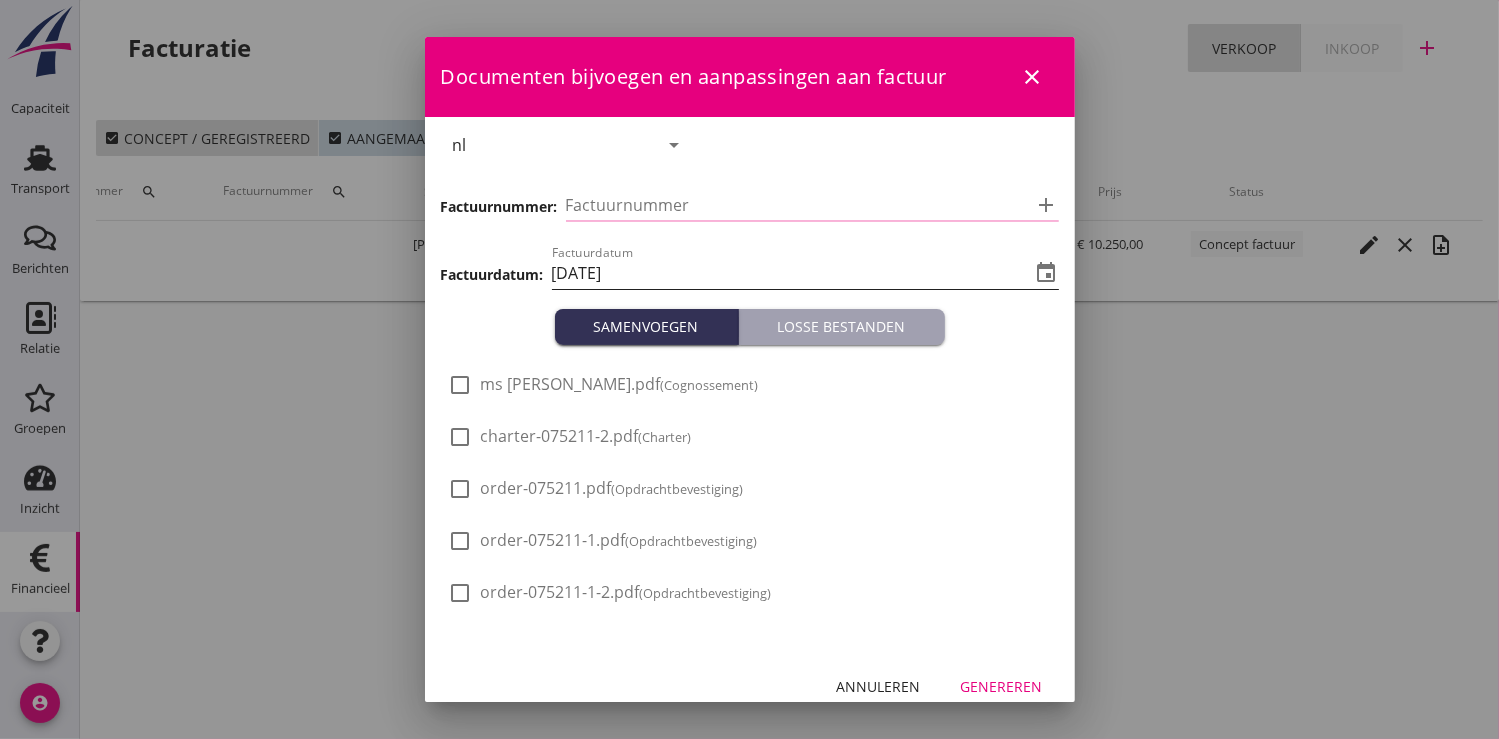 type on "251013" 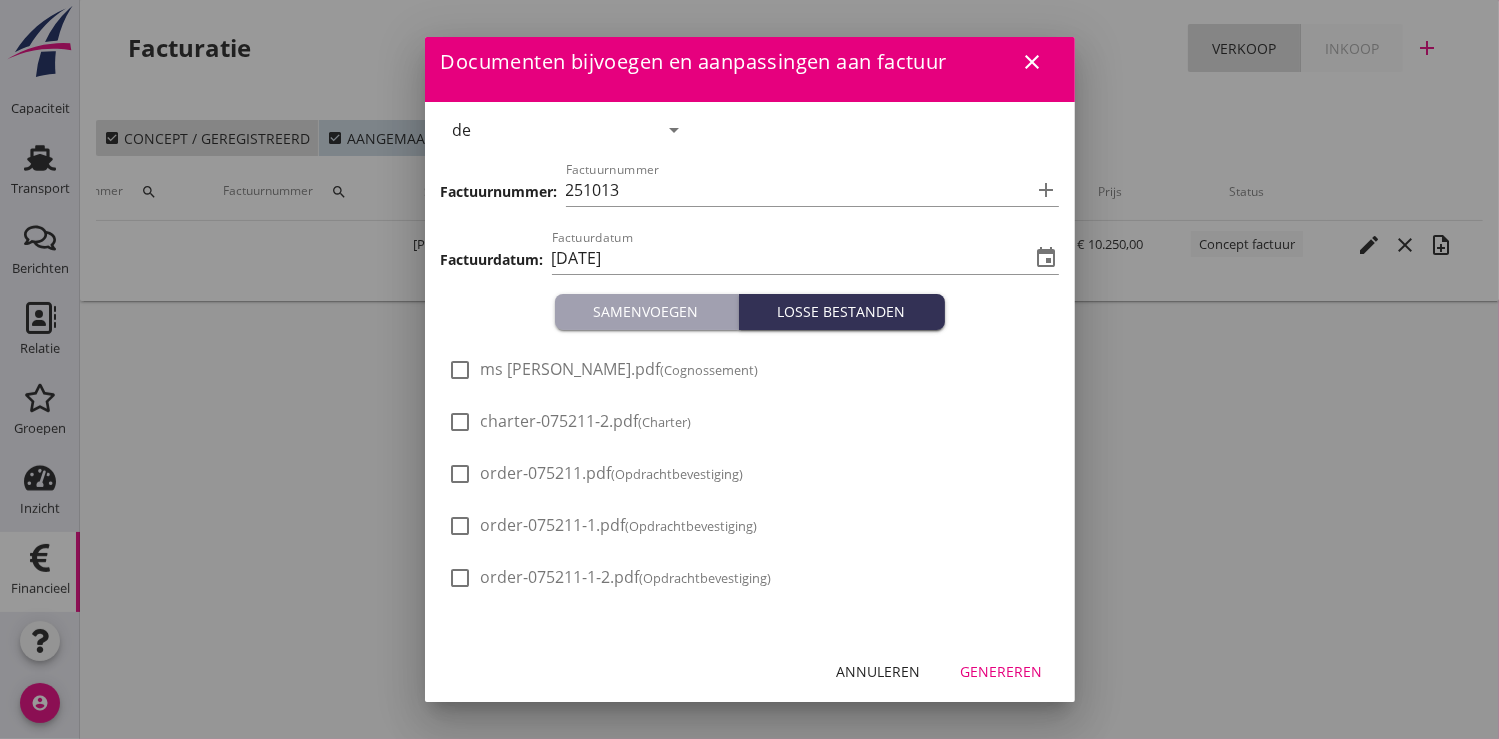 scroll, scrollTop: 19, scrollLeft: 0, axis: vertical 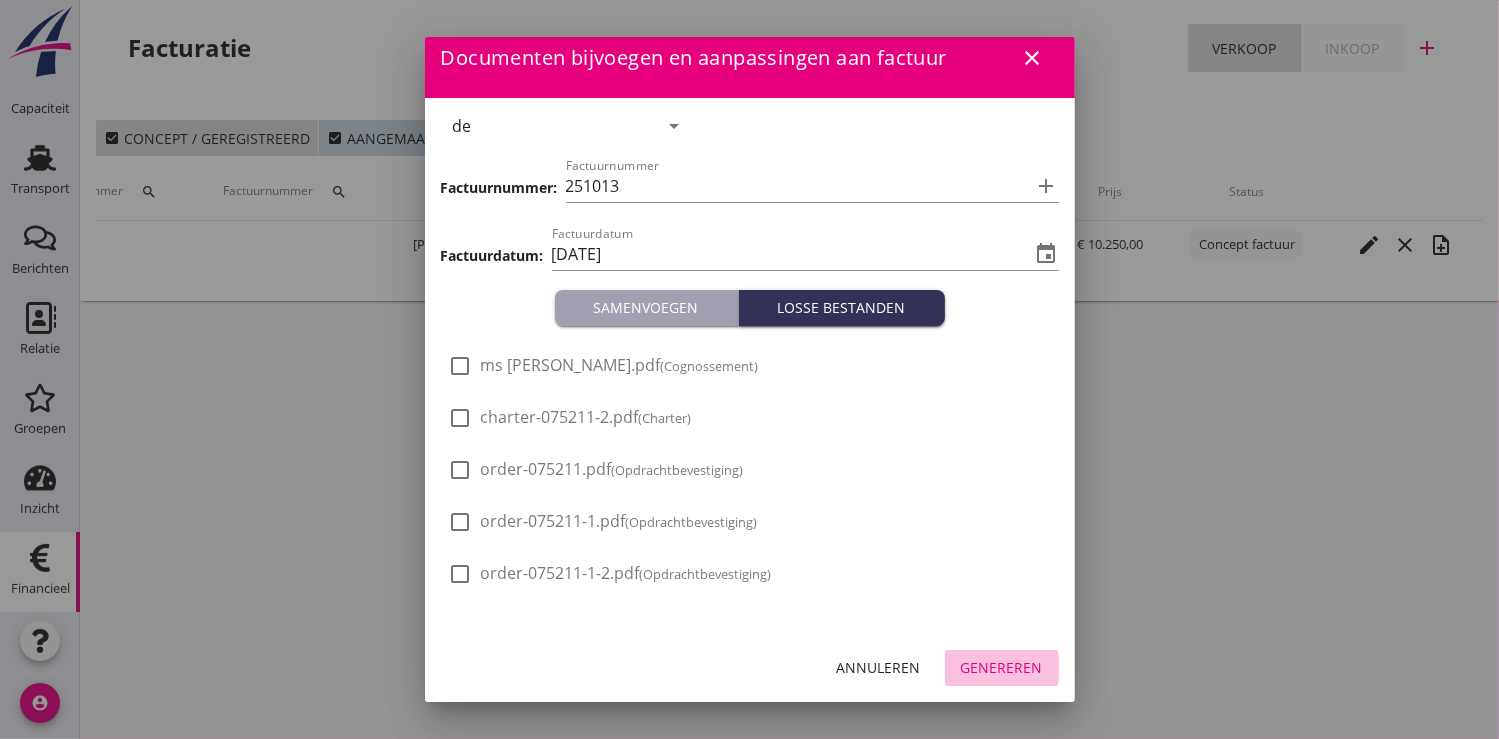 click on "Genereren" at bounding box center (1002, 667) 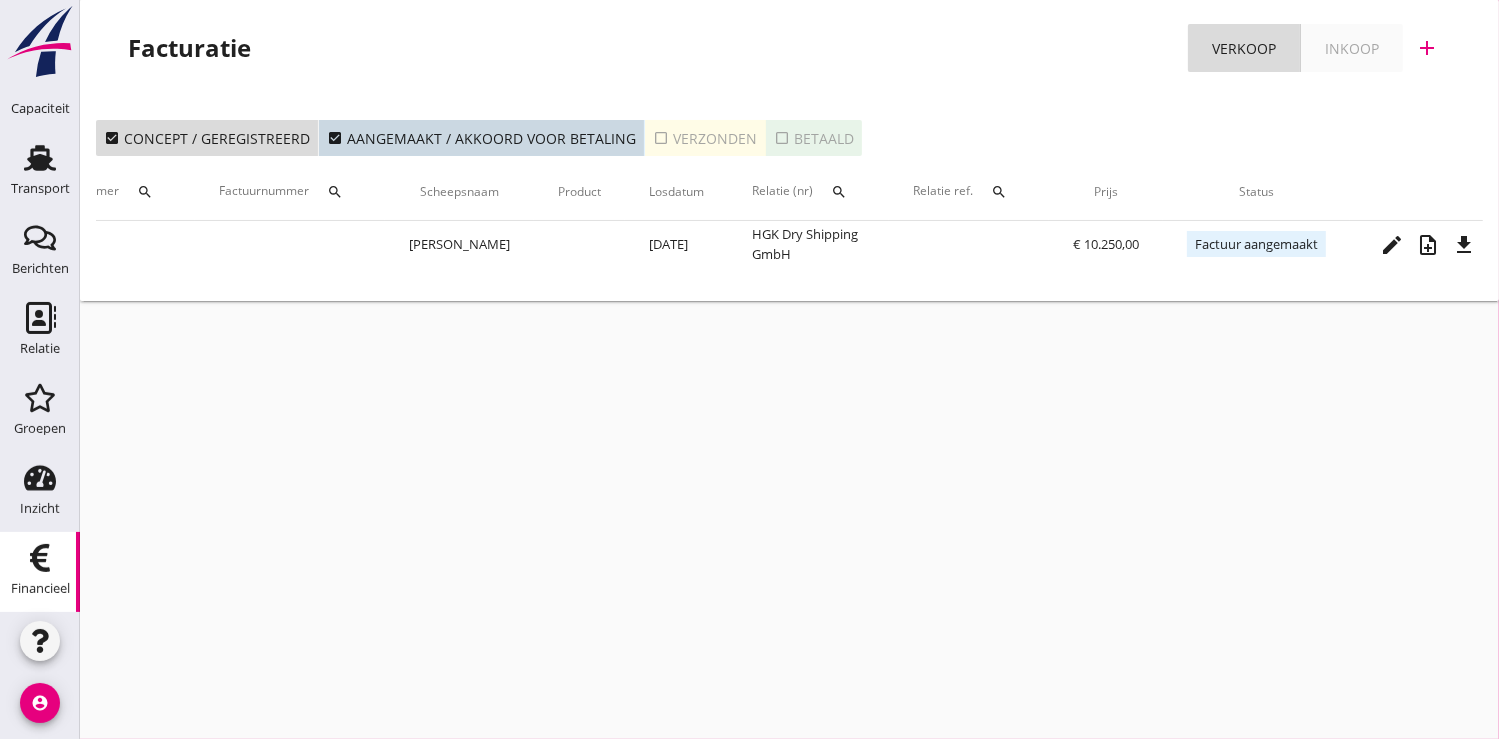 scroll, scrollTop: 0, scrollLeft: 154, axis: horizontal 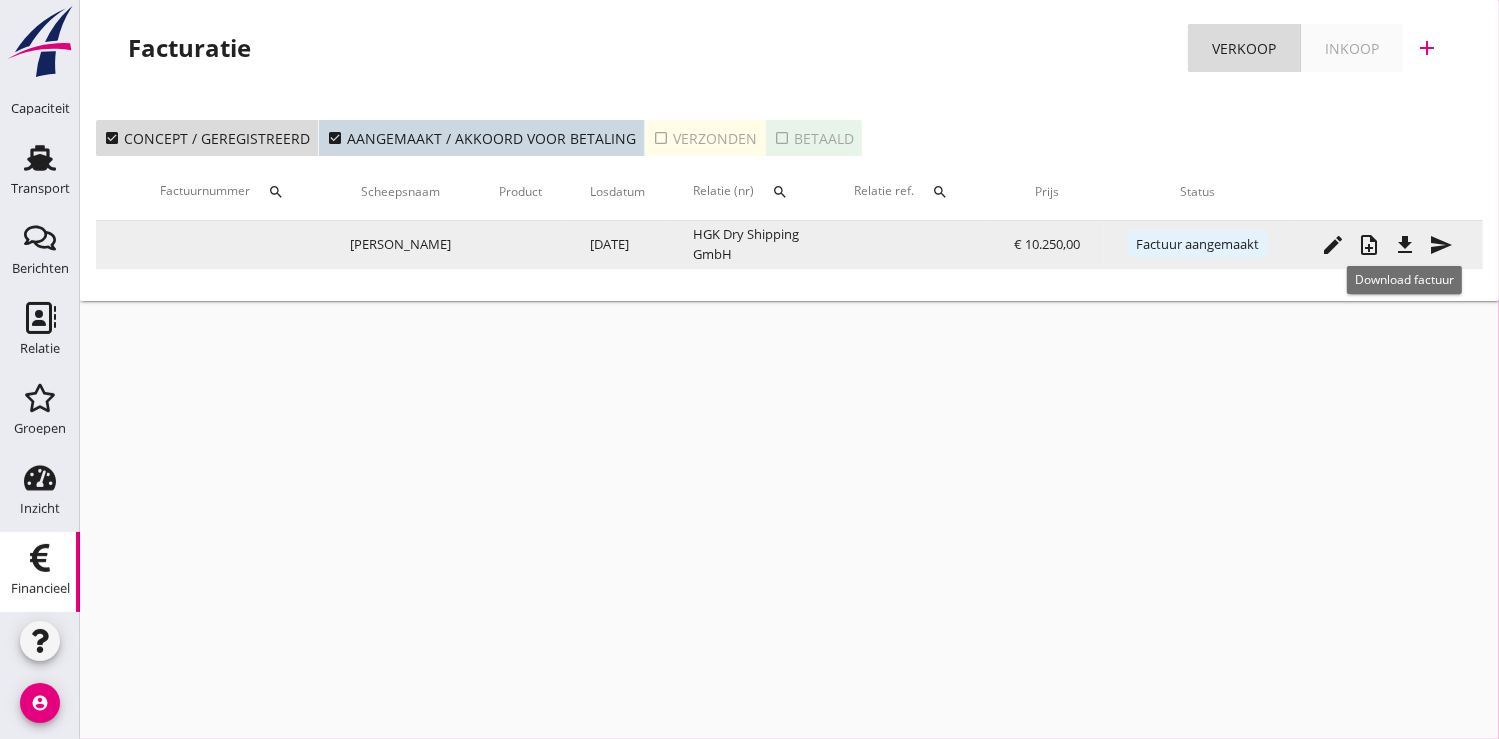 click on "file_download" at bounding box center (1405, 245) 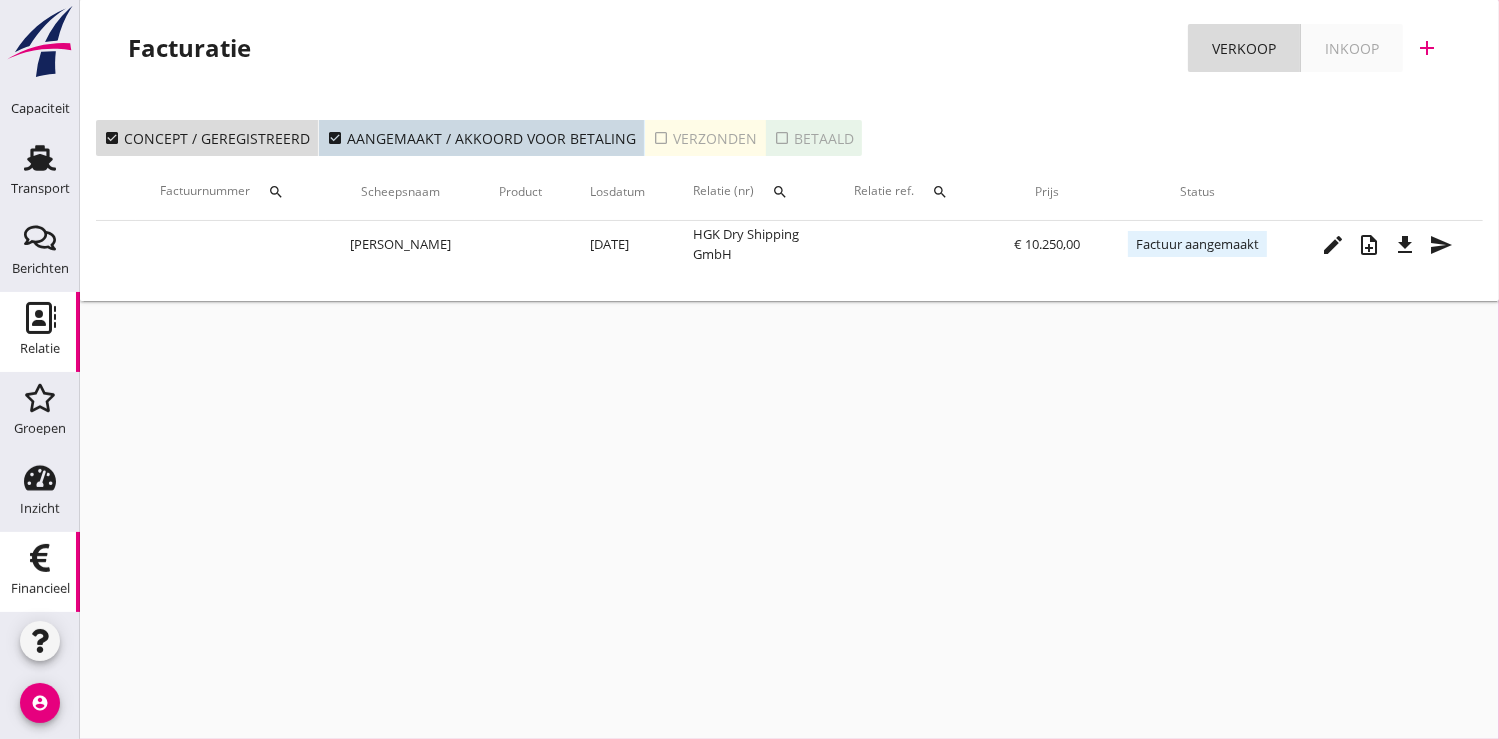 scroll, scrollTop: 0, scrollLeft: 0, axis: both 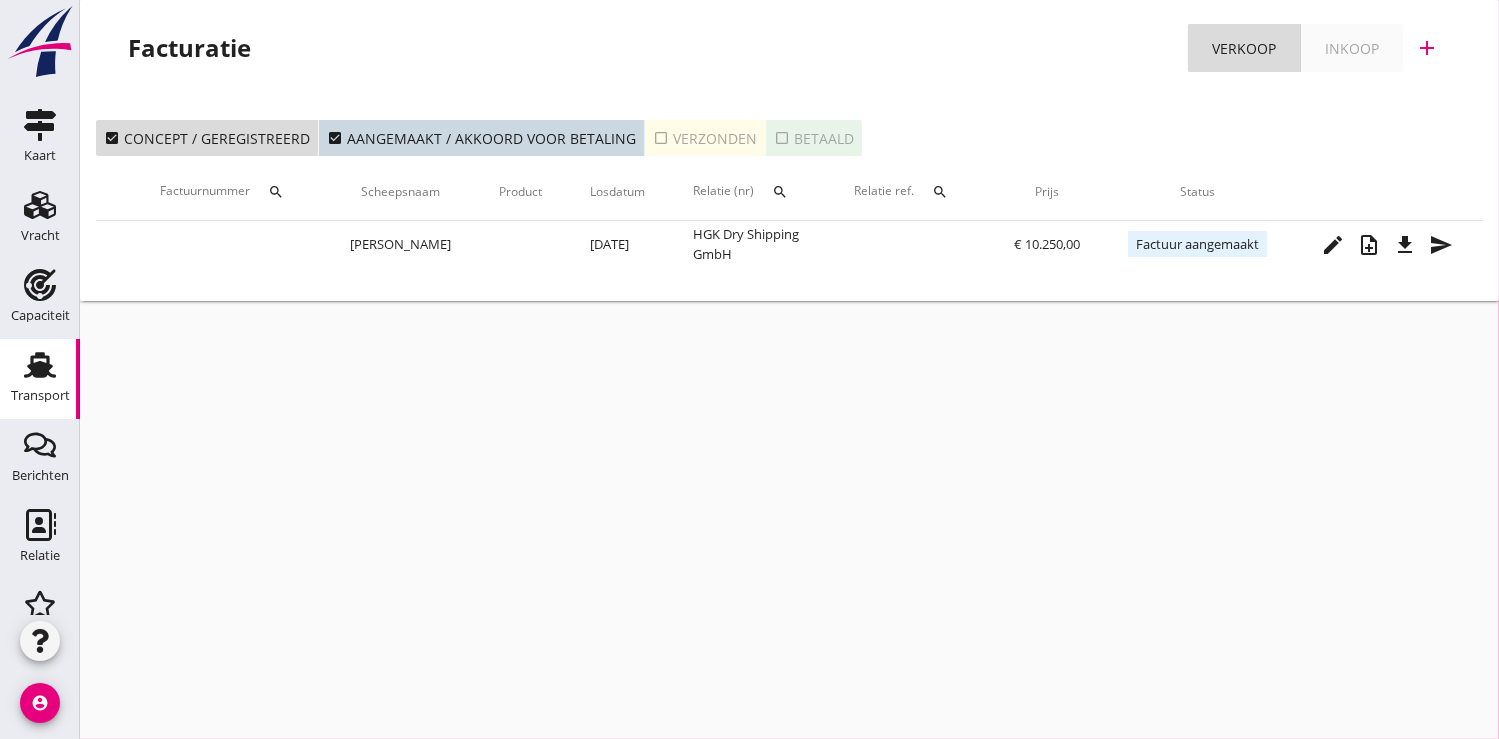 click on "Transport" at bounding box center [40, 395] 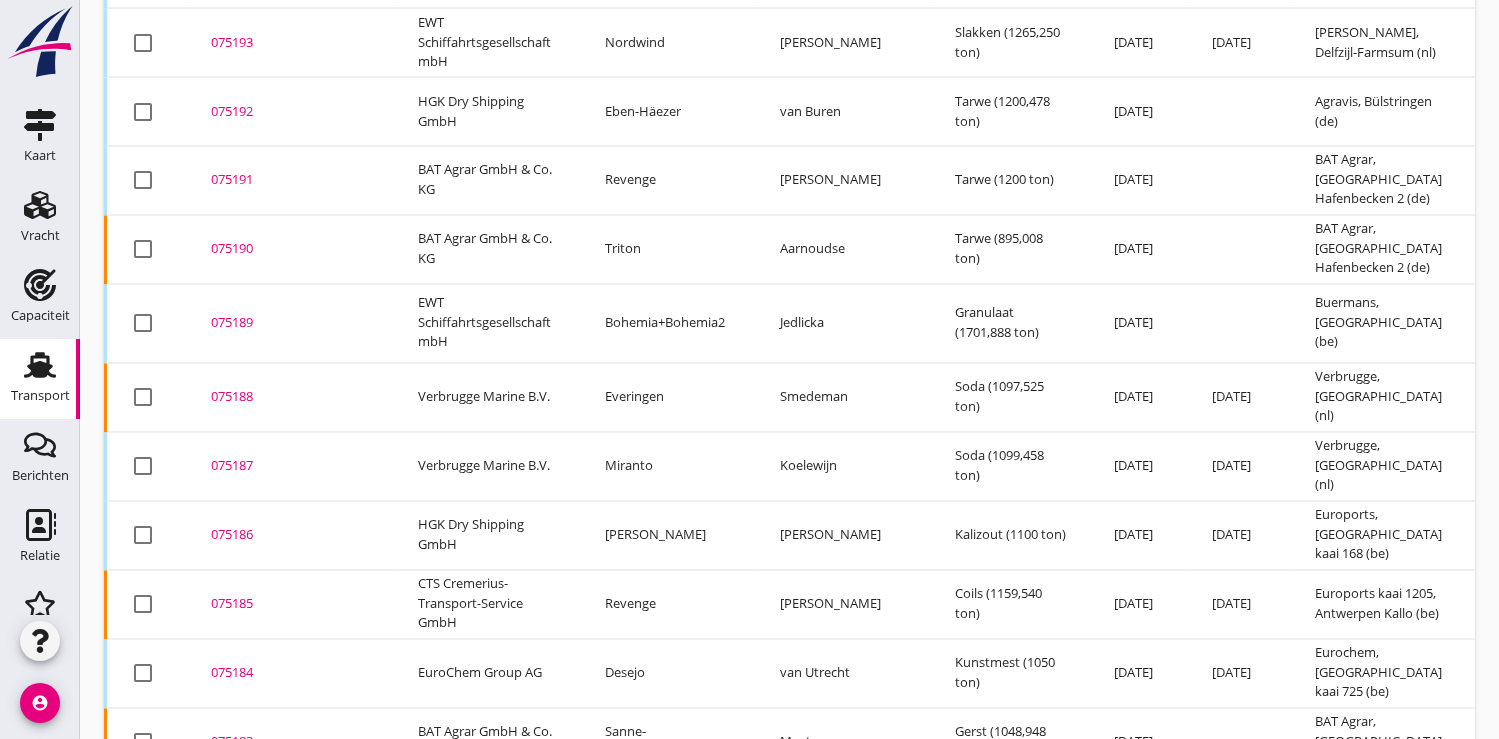 scroll, scrollTop: 3713, scrollLeft: 0, axis: vertical 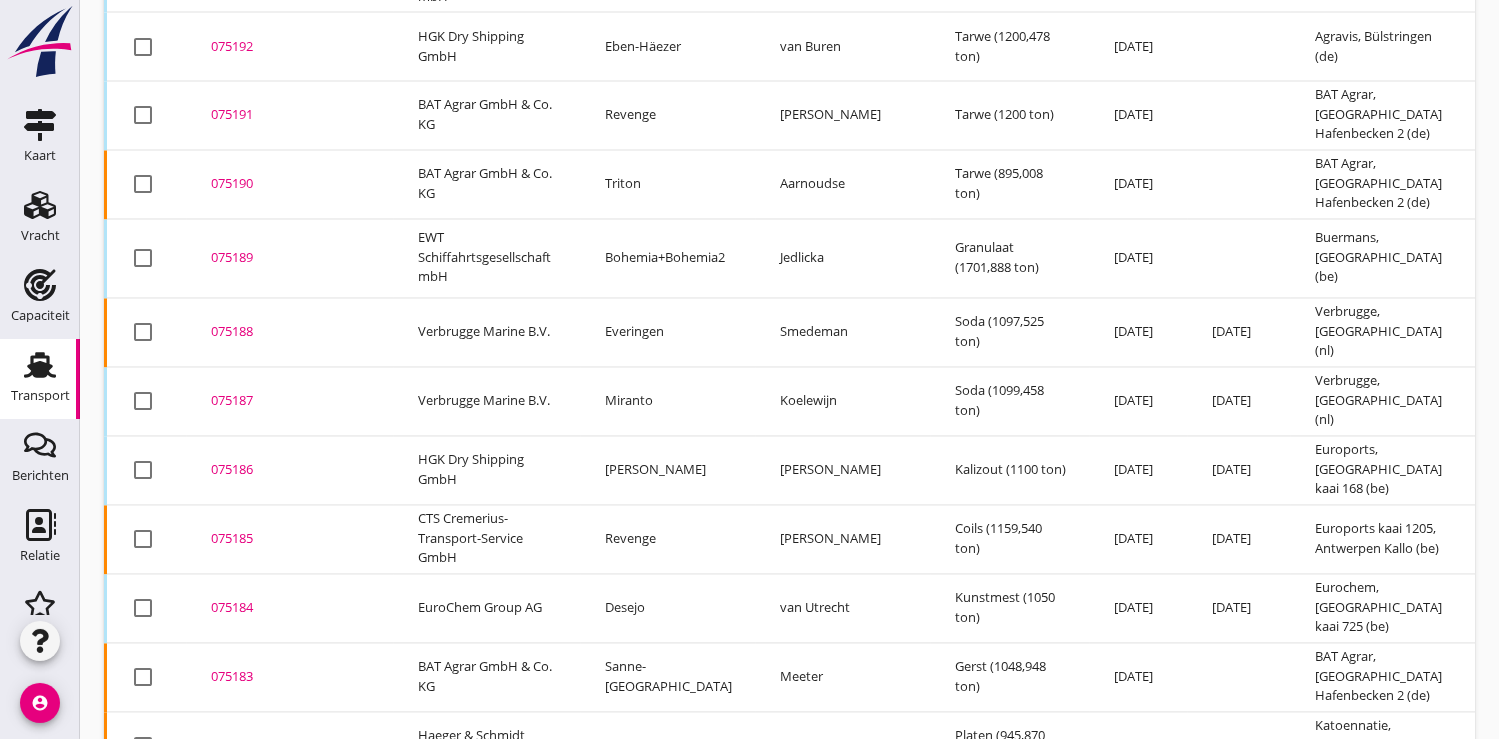 click on "075183" at bounding box center [290, 677] 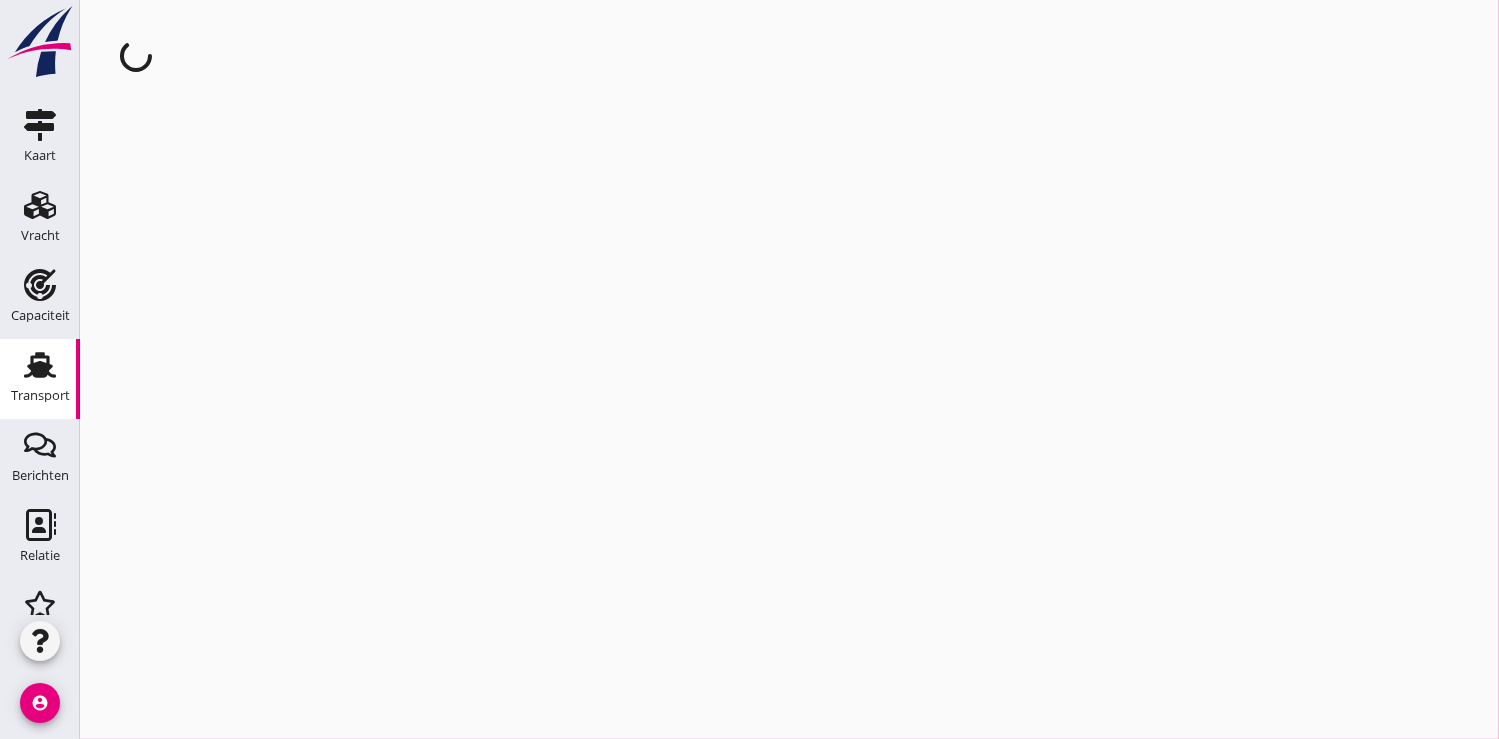 scroll, scrollTop: 0, scrollLeft: 0, axis: both 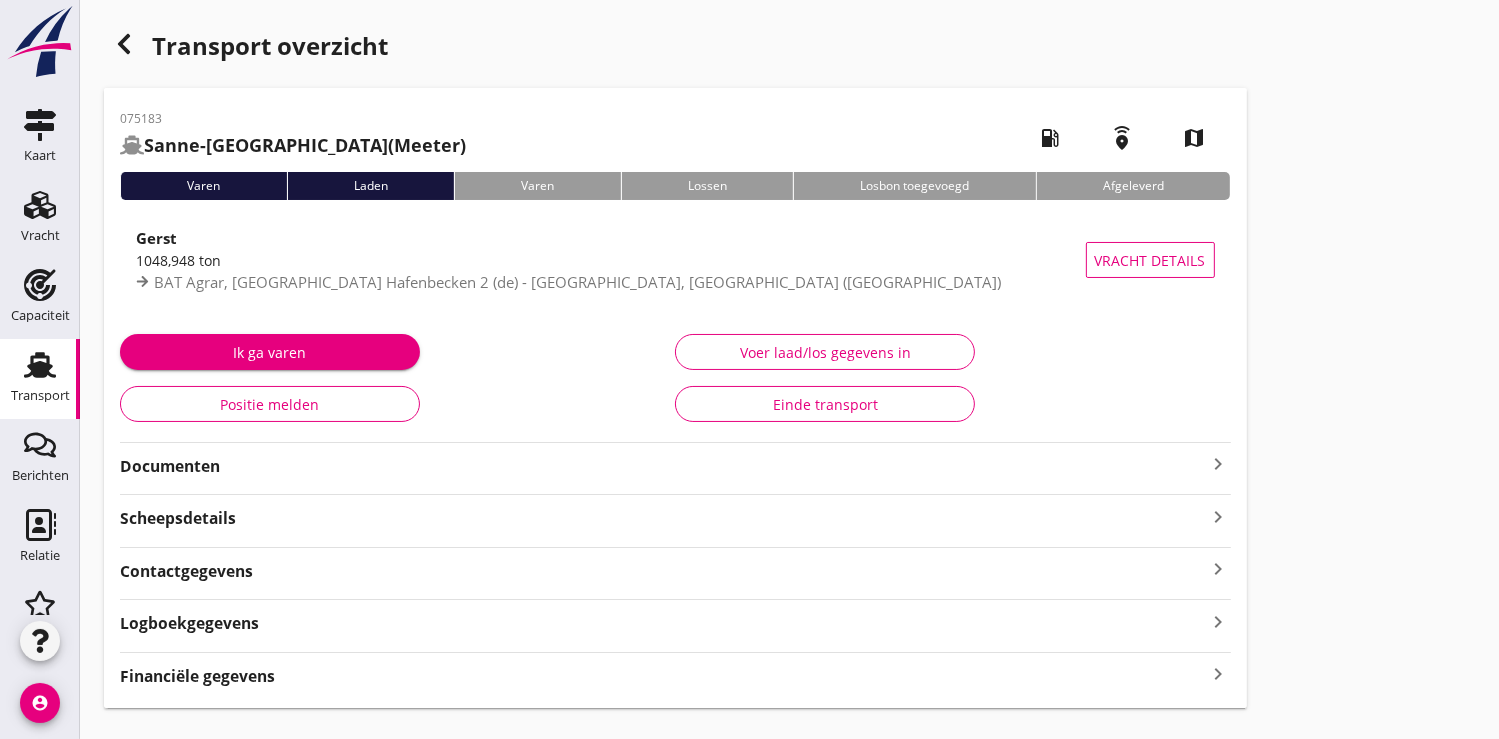 click on "Financiële gegevens" at bounding box center (197, 676) 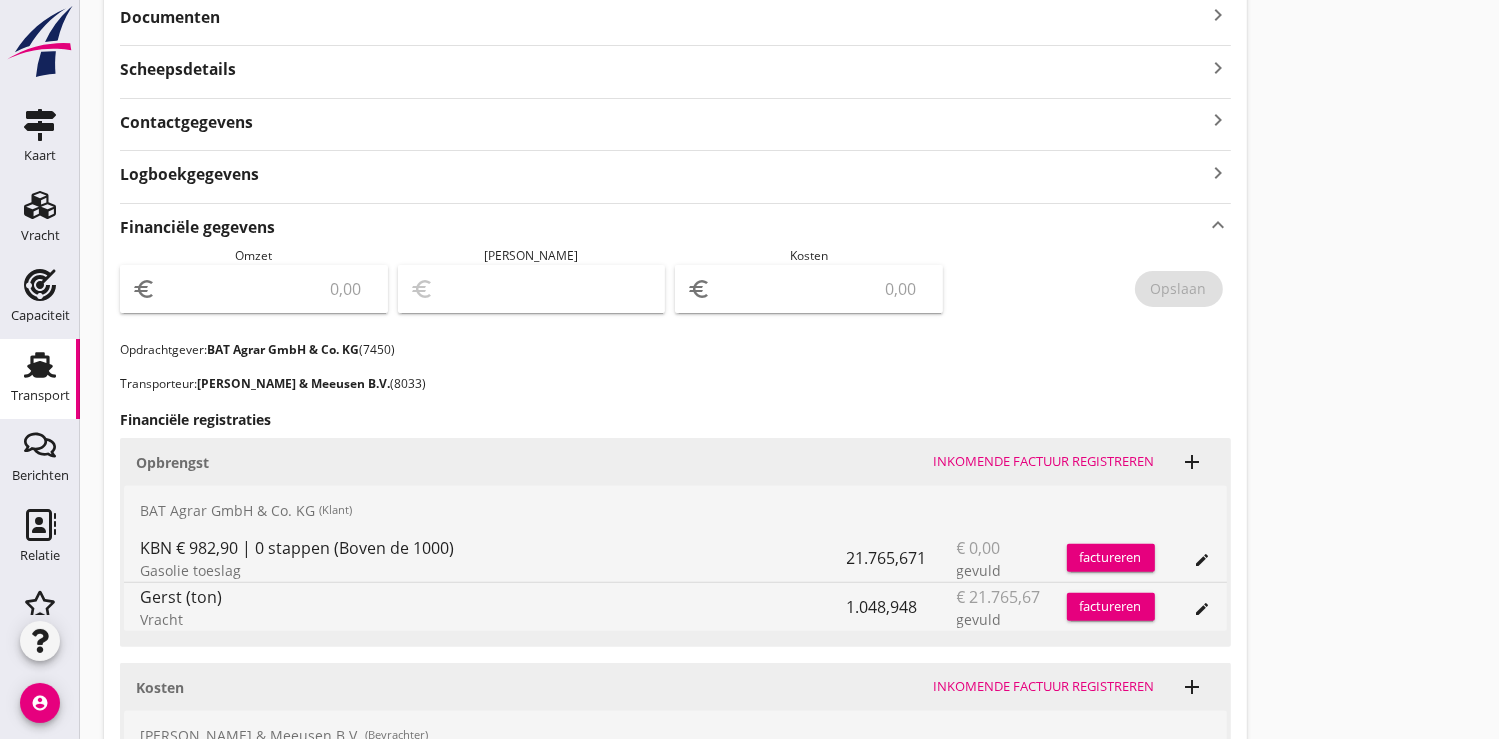 scroll, scrollTop: 666, scrollLeft: 0, axis: vertical 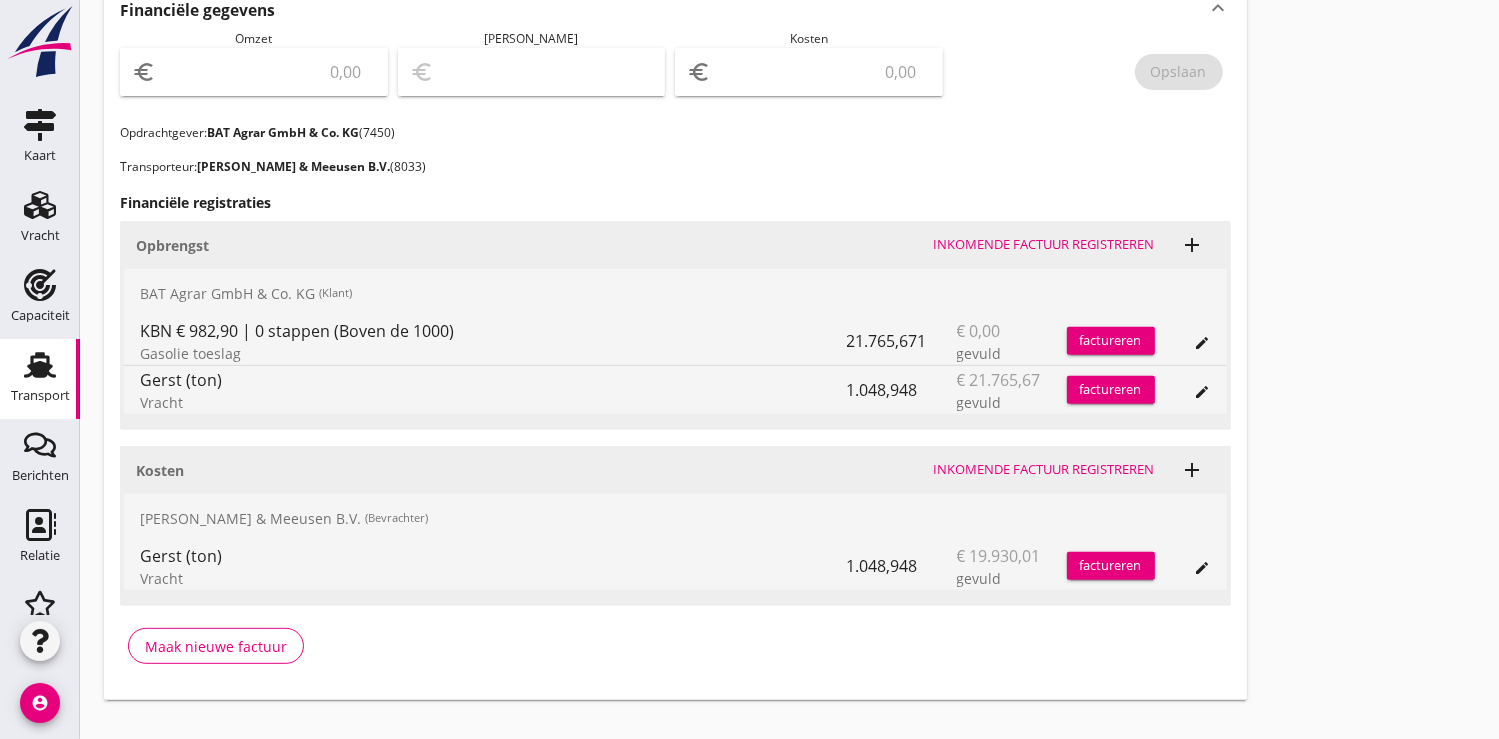 click on "factureren" at bounding box center [1111, 390] 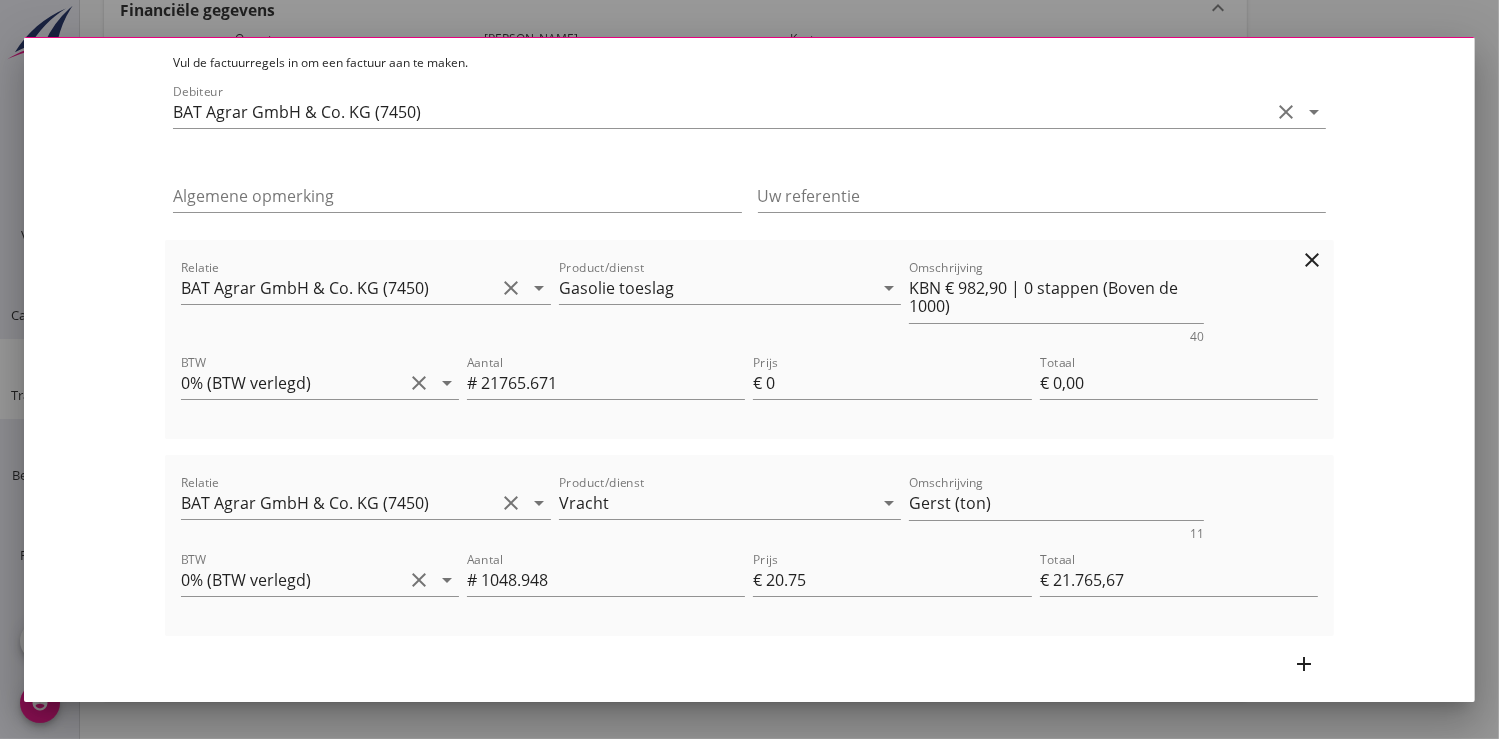 scroll, scrollTop: 111, scrollLeft: 0, axis: vertical 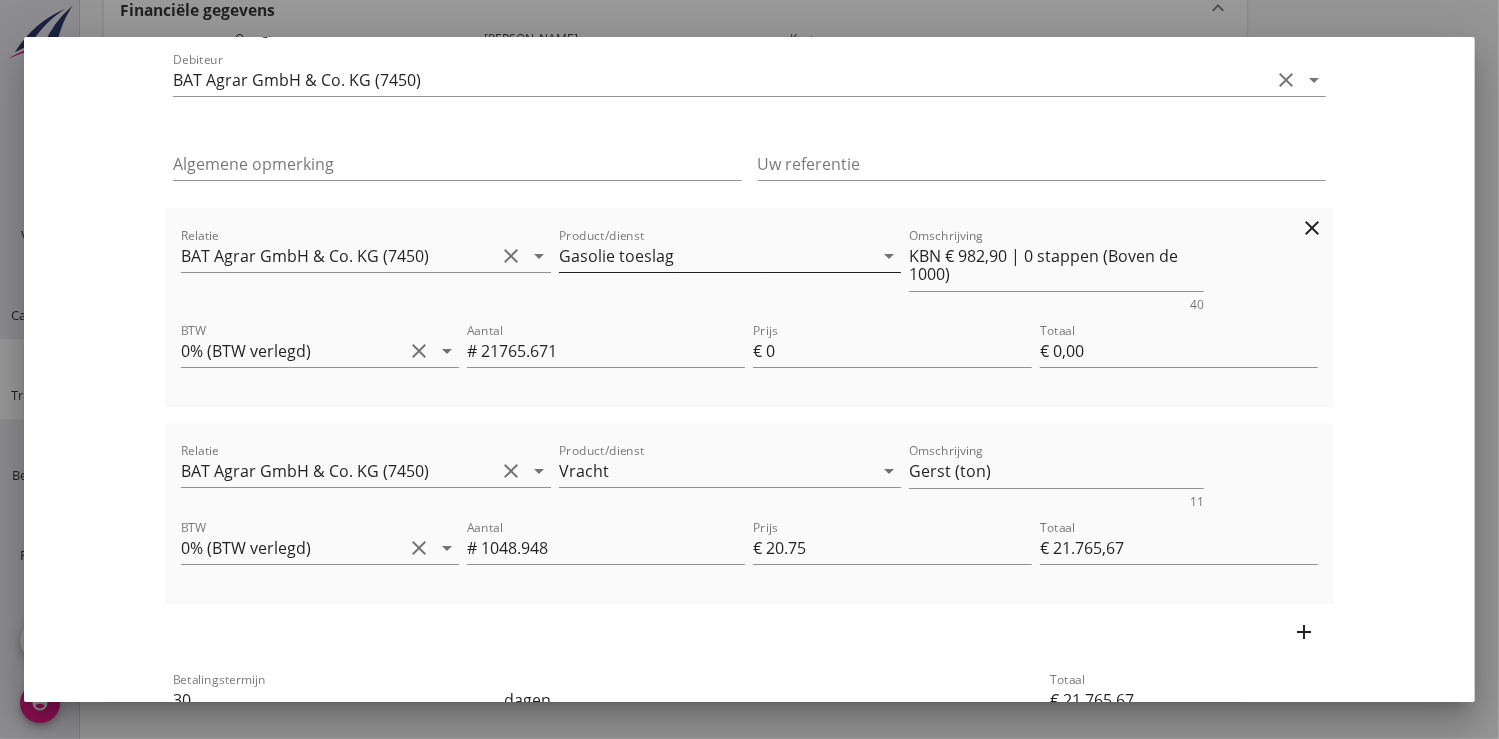 click on "arrow_drop_down" at bounding box center (889, 256) 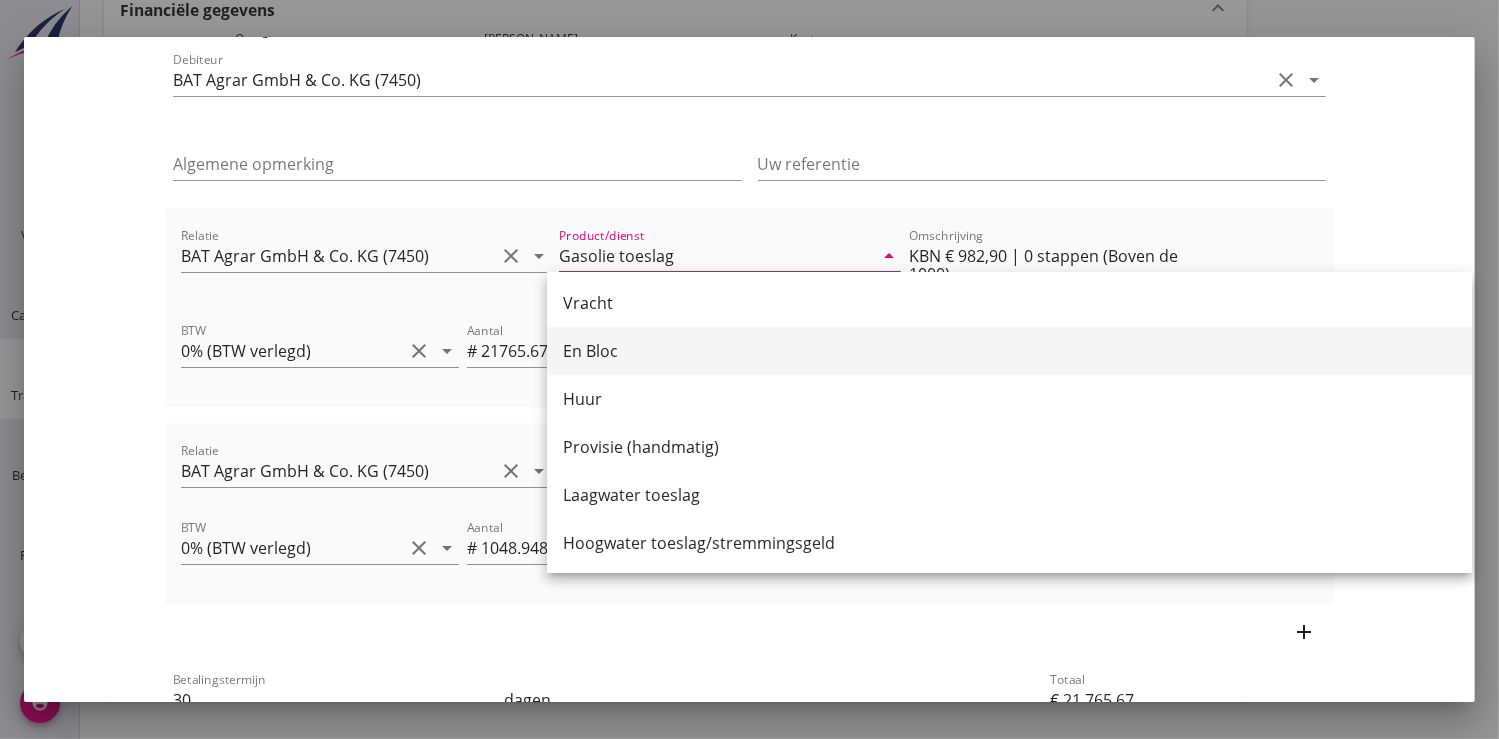 scroll, scrollTop: 0, scrollLeft: 0, axis: both 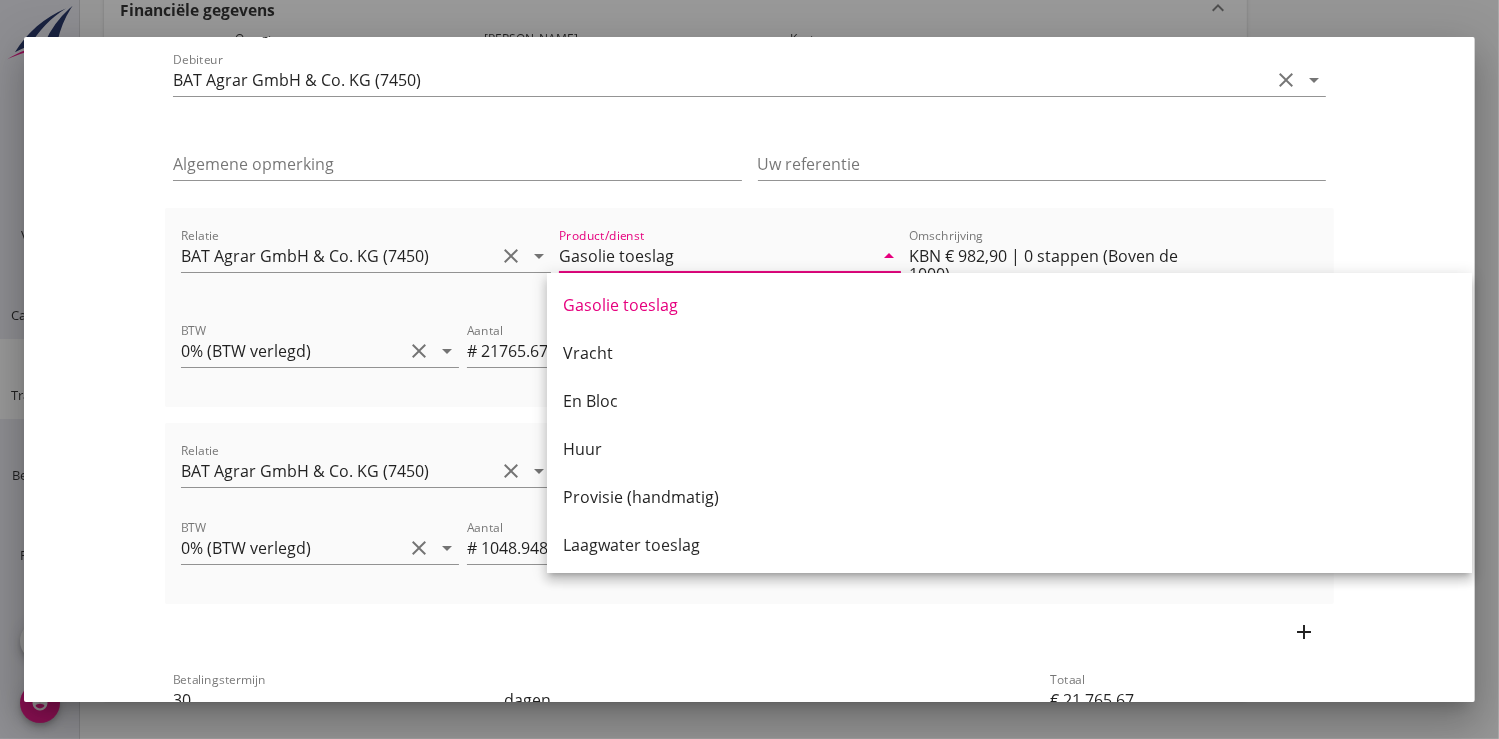 click on "verkoopfactuur maken  close  Vul de factuurregels in om een factuur aan te maken.  Debiteur BAT Agrar GmbH & Co. KG (7450) clear arrow_drop_down Algemene opmerking Uw referentie Relatie BAT Agrar GmbH & Co. KG (7450) clear arrow_drop_down Product/dienst Gasolie toeslag arrow_drop_down Omschrijving KBN € 982,90 | 0 stappen (Boven de 1000) 40 BTW 0% (BTW verlegd) clear arrow_drop_down Aantal # 21765.671 Prijs € 0 Totaal € 0,00 clear Relatie BAT Agrar GmbH & Co. KG (7450) clear arrow_drop_down Product/dienst Vracht arrow_drop_down Omschrijving Gerst (ton) 11 BTW 0% (BTW verlegd) clear arrow_drop_down Aantal # 1048.948 Prijs € 20.75 Totaal € 21.765,67 clear add Betalingstermijn 30 dagen Totaal € 21.765,67 priority_high  De factuurregels hebben verschillende relaties. Weet je zeker dat je deze factuur wilt aanmaken?   Annuleren   Toon voorbeeld" at bounding box center [749, 385] 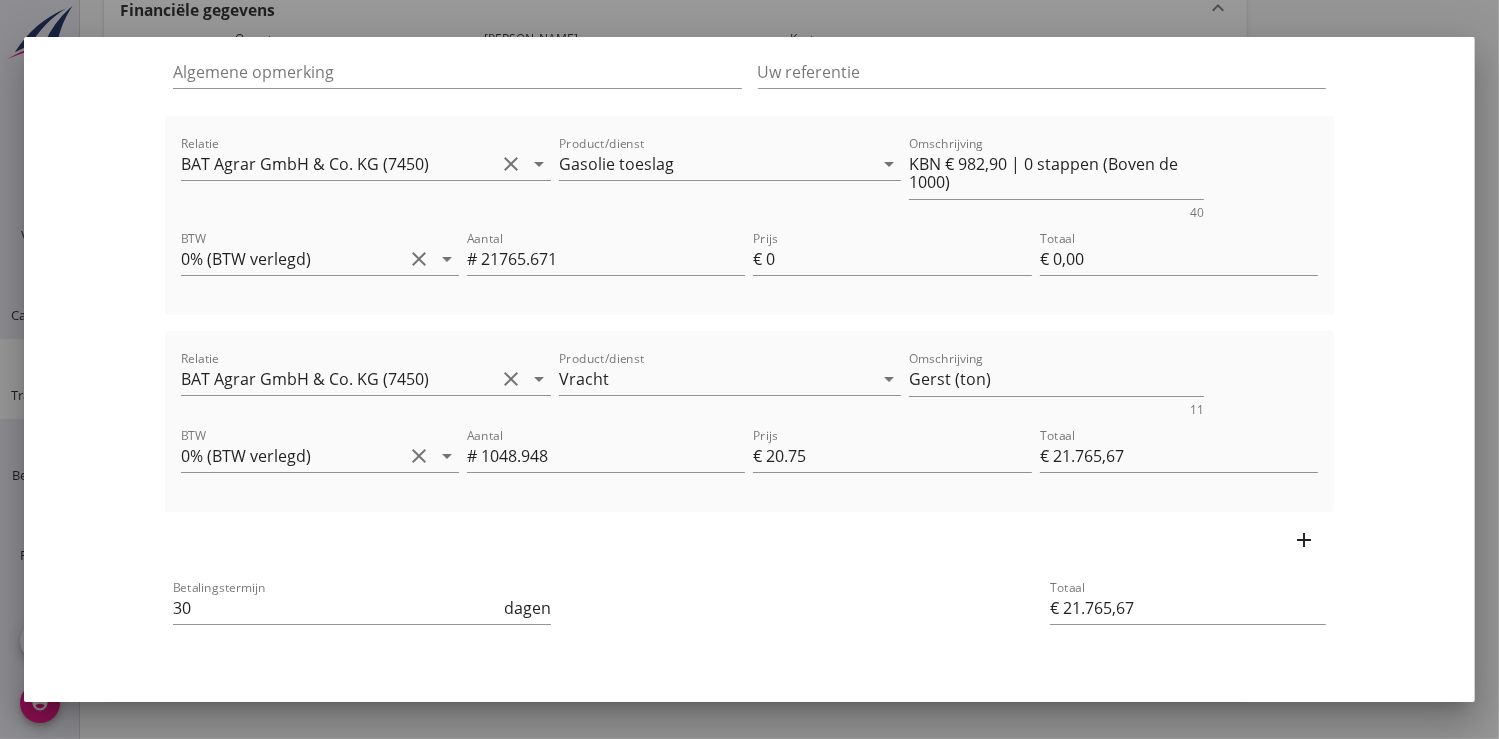 scroll, scrollTop: 256, scrollLeft: 0, axis: vertical 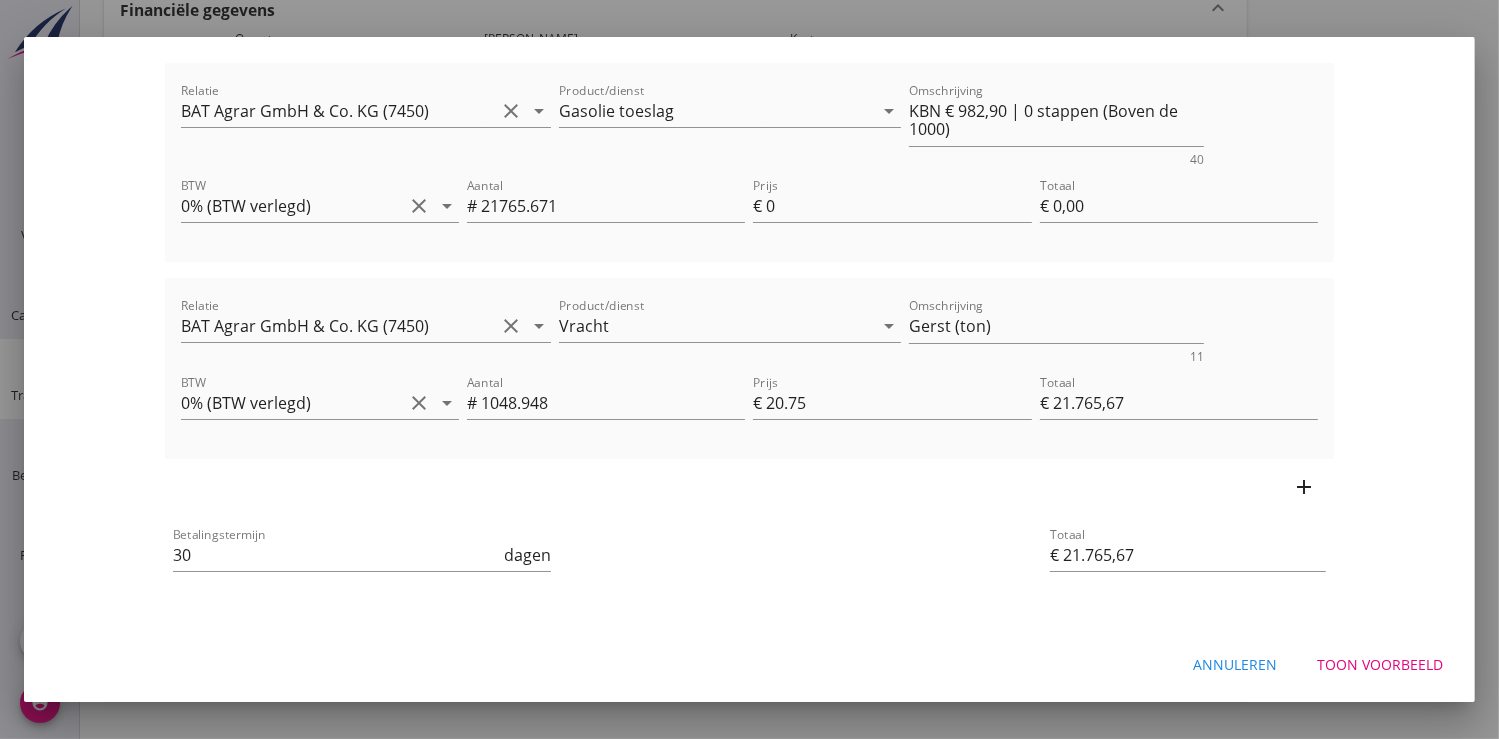 click on "Toon voorbeeld" at bounding box center (1380, 664) 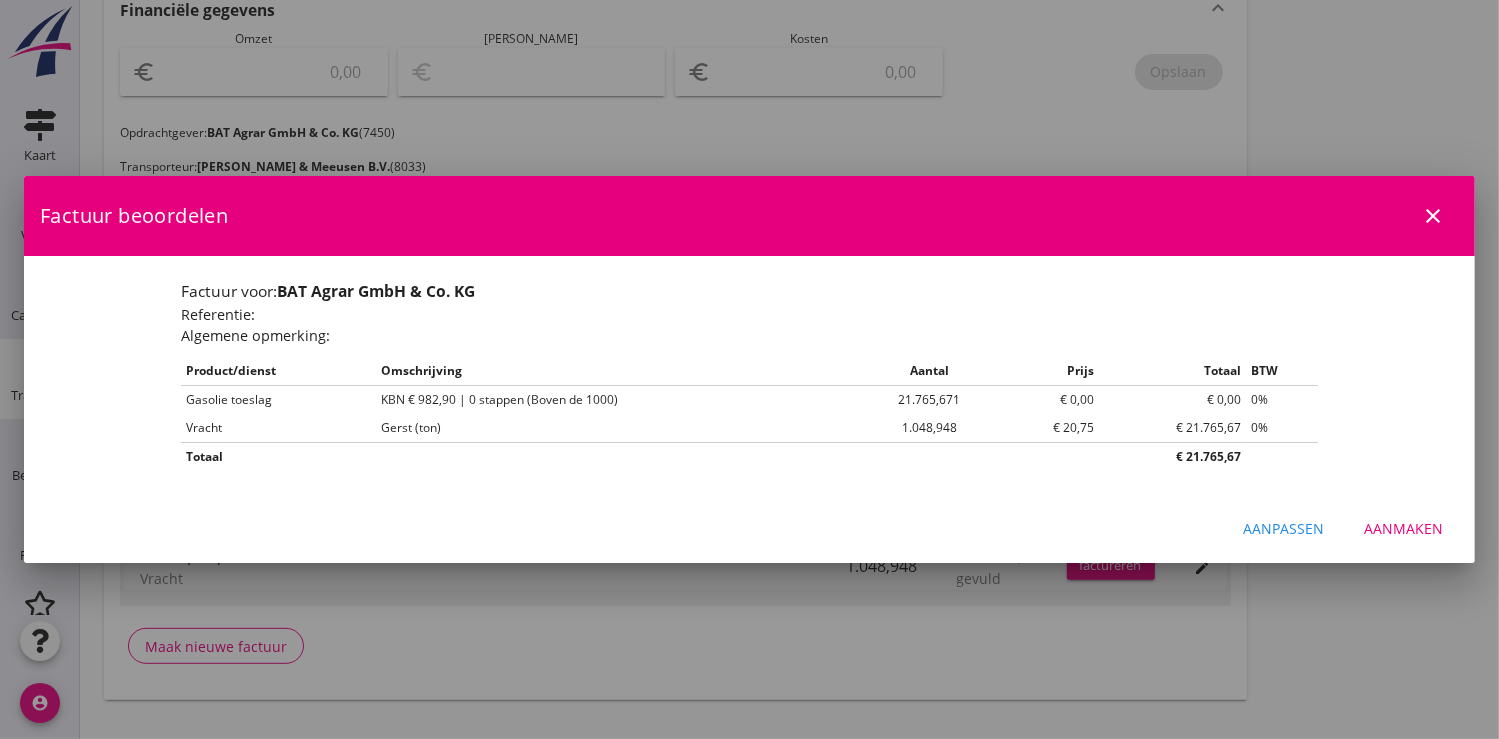 scroll, scrollTop: 0, scrollLeft: 0, axis: both 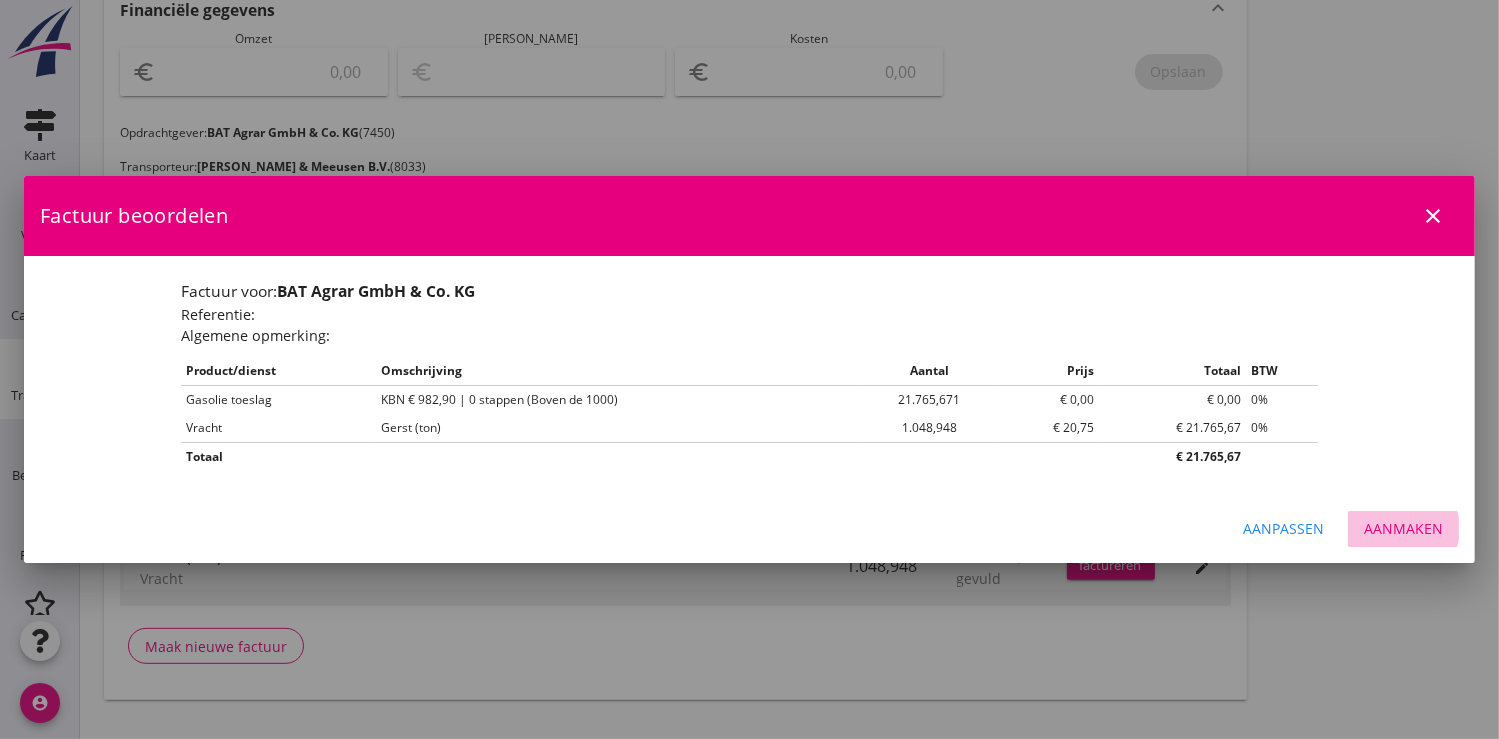 click on "Aanmaken" at bounding box center (1403, 528) 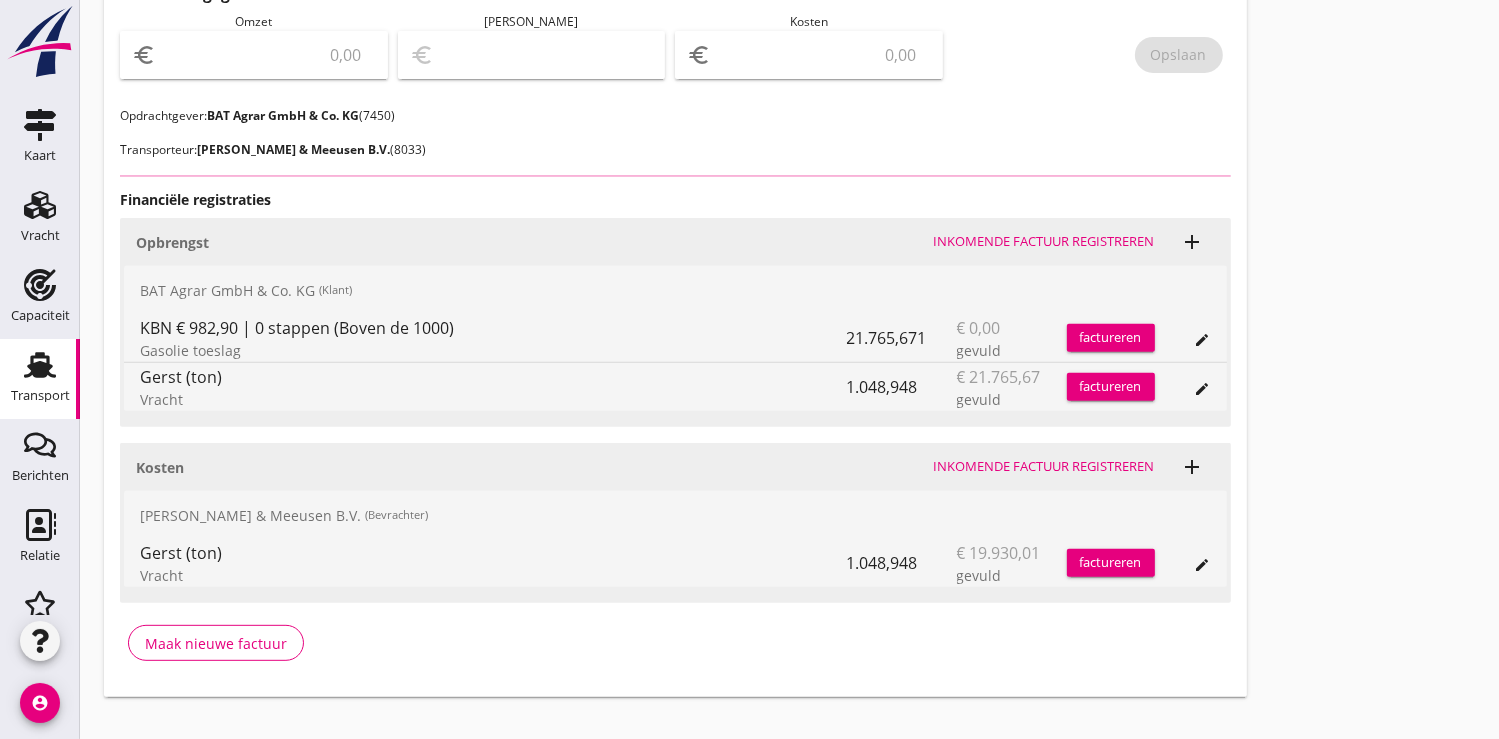 scroll, scrollTop: 711, scrollLeft: 0, axis: vertical 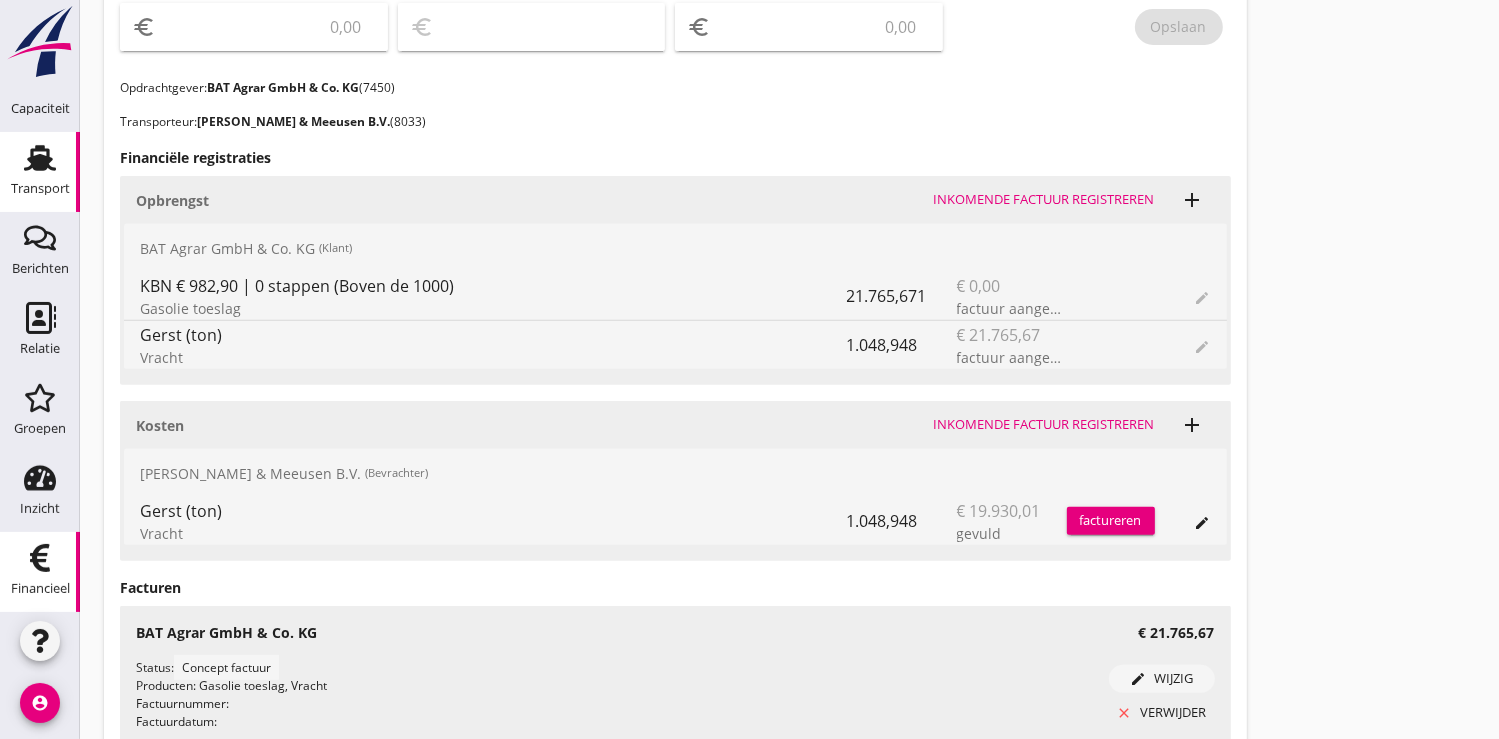 click on "Financieel" 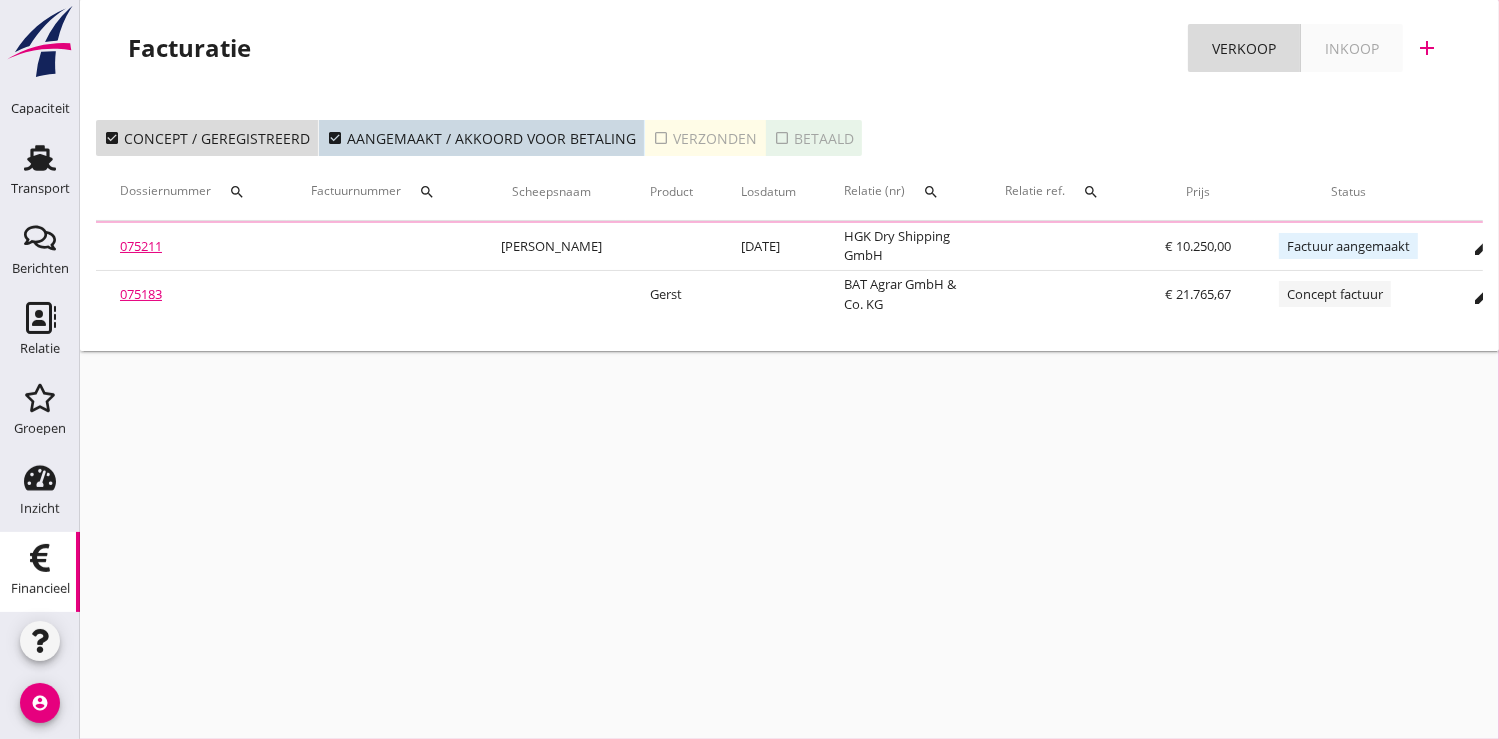 scroll, scrollTop: 0, scrollLeft: 0, axis: both 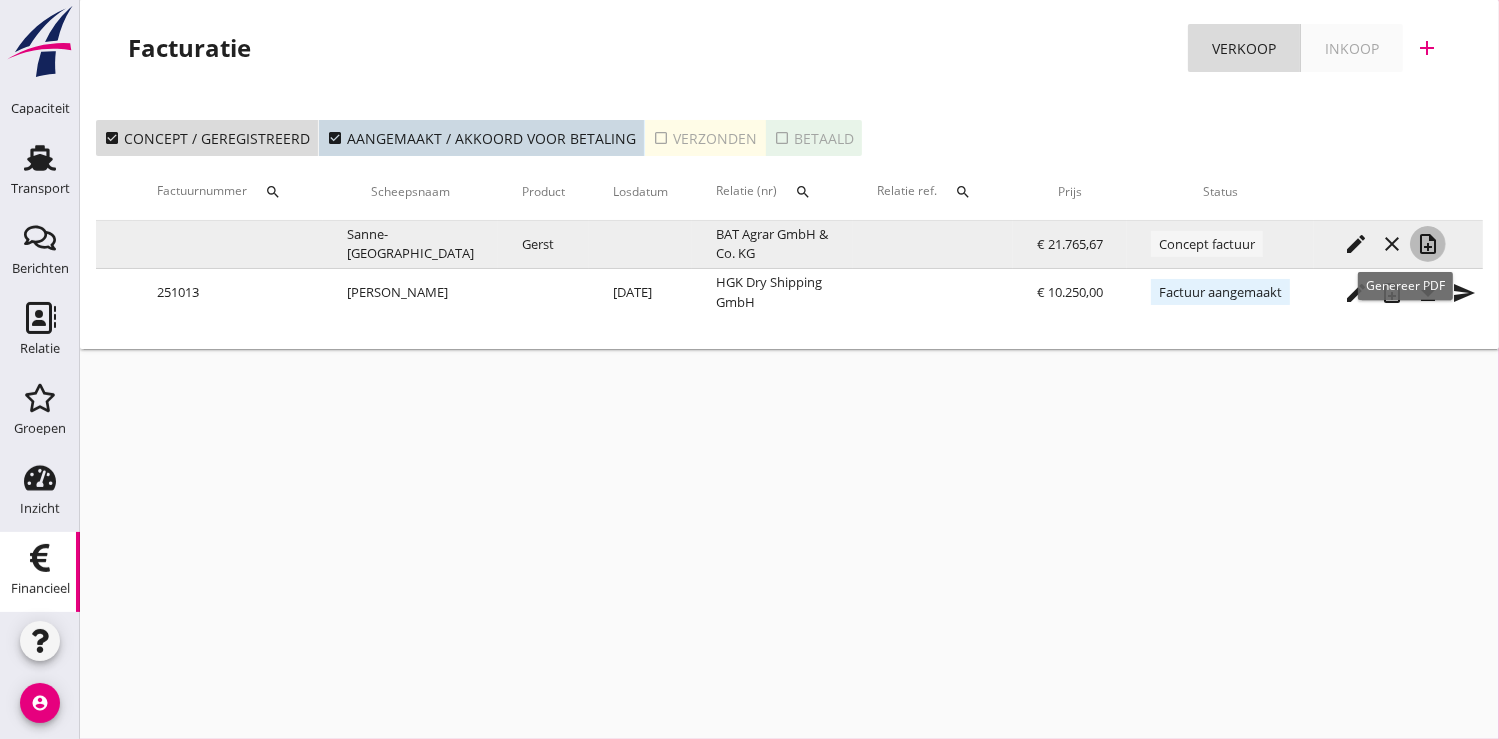 click on "note_add" at bounding box center (1428, 244) 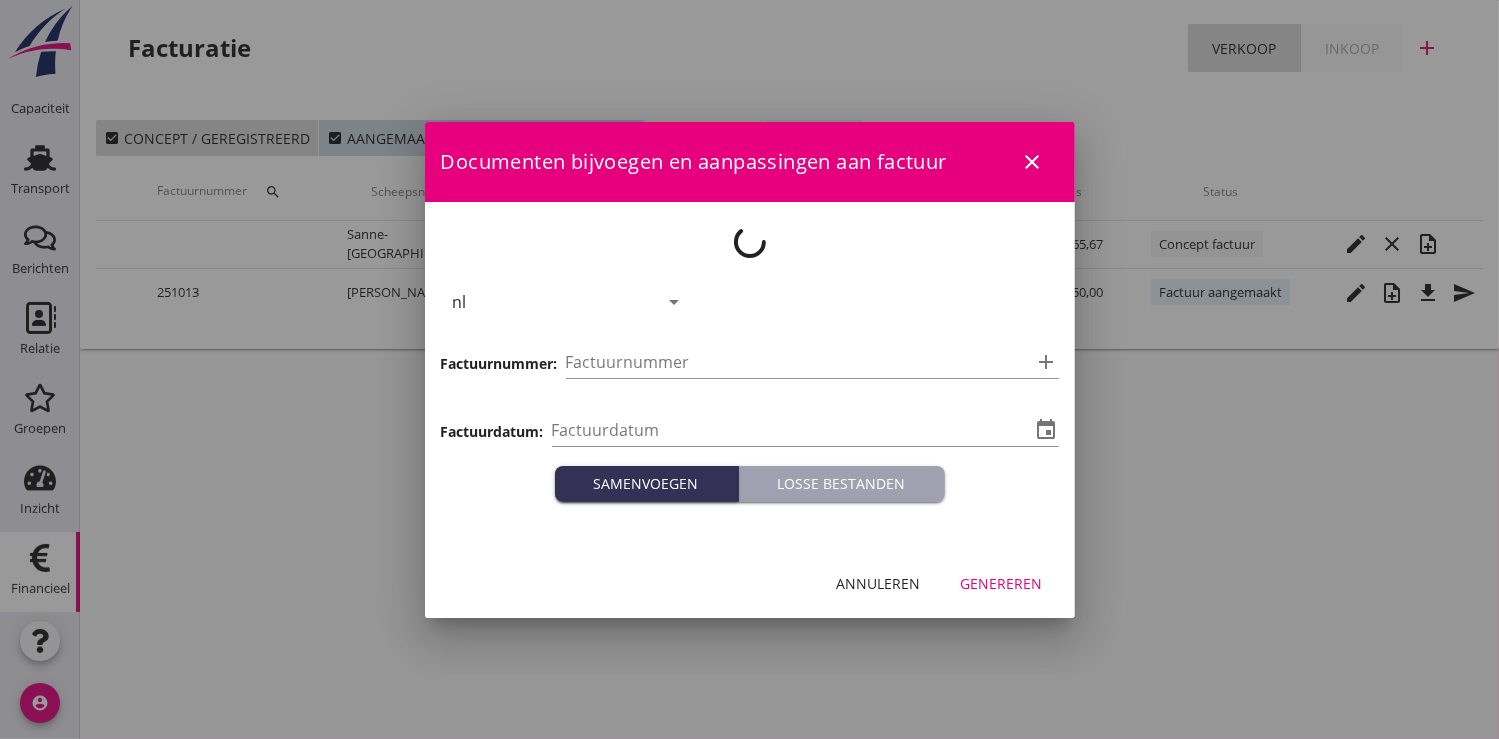 type on "[DATE]" 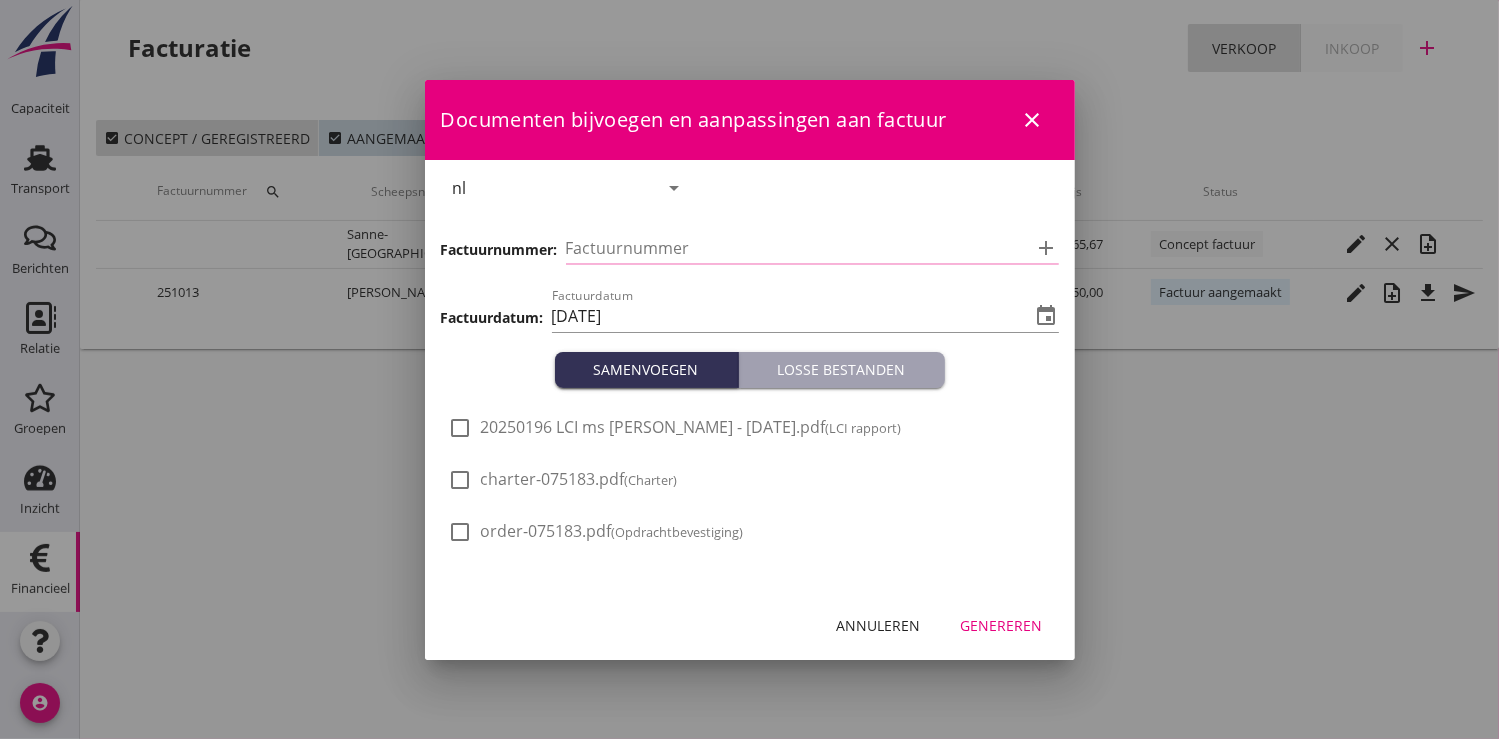 type on "251014" 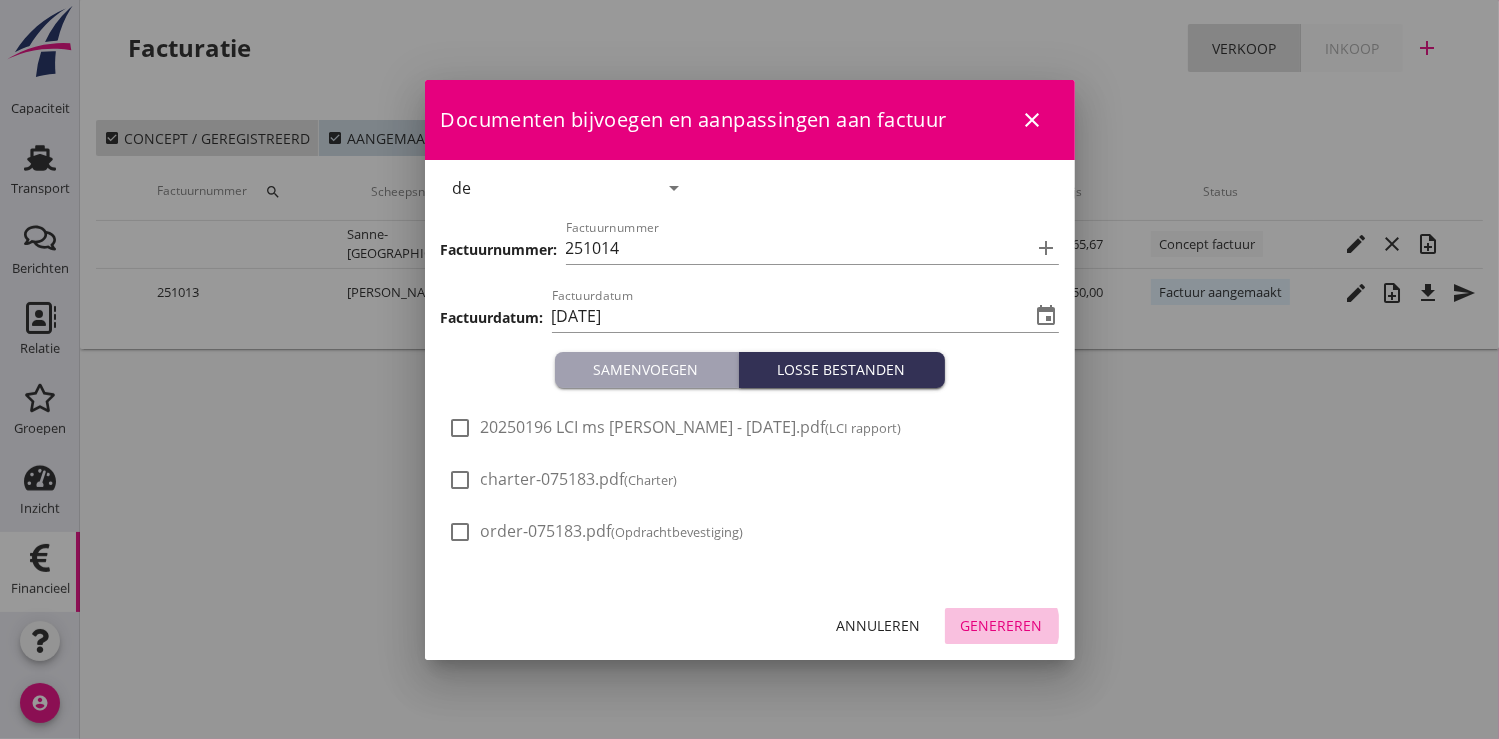 click on "Genereren" at bounding box center (1002, 625) 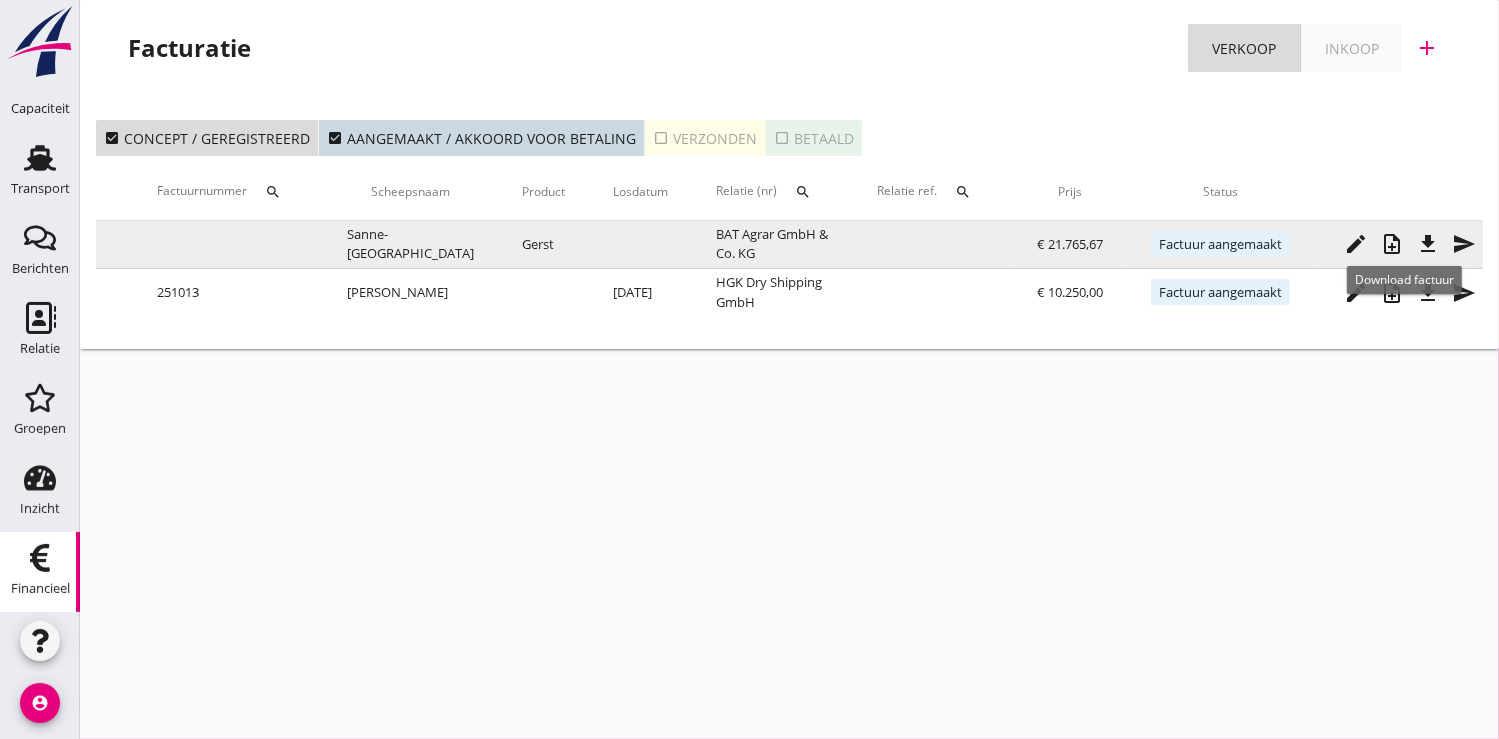 click on "file_download" at bounding box center [1428, 244] 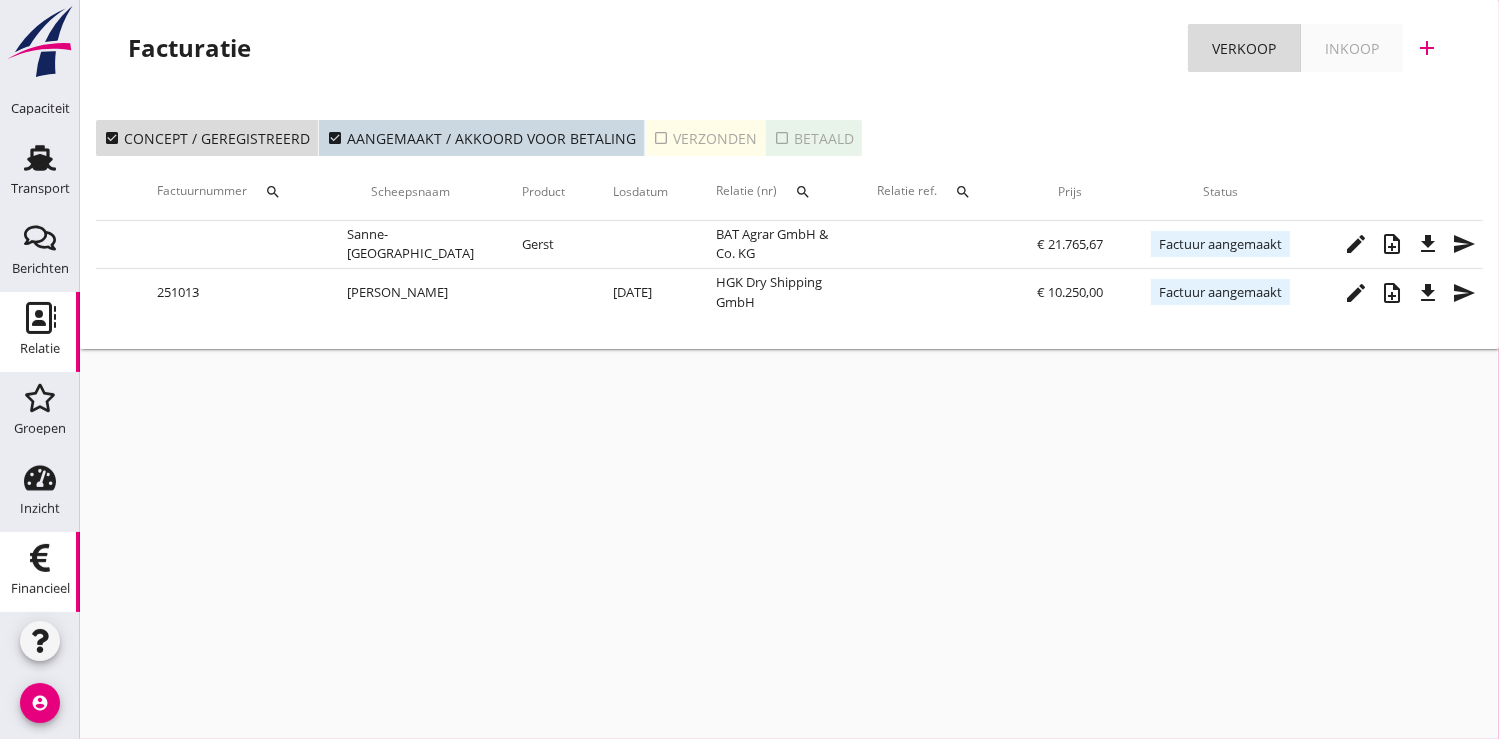 scroll, scrollTop: 0, scrollLeft: 0, axis: both 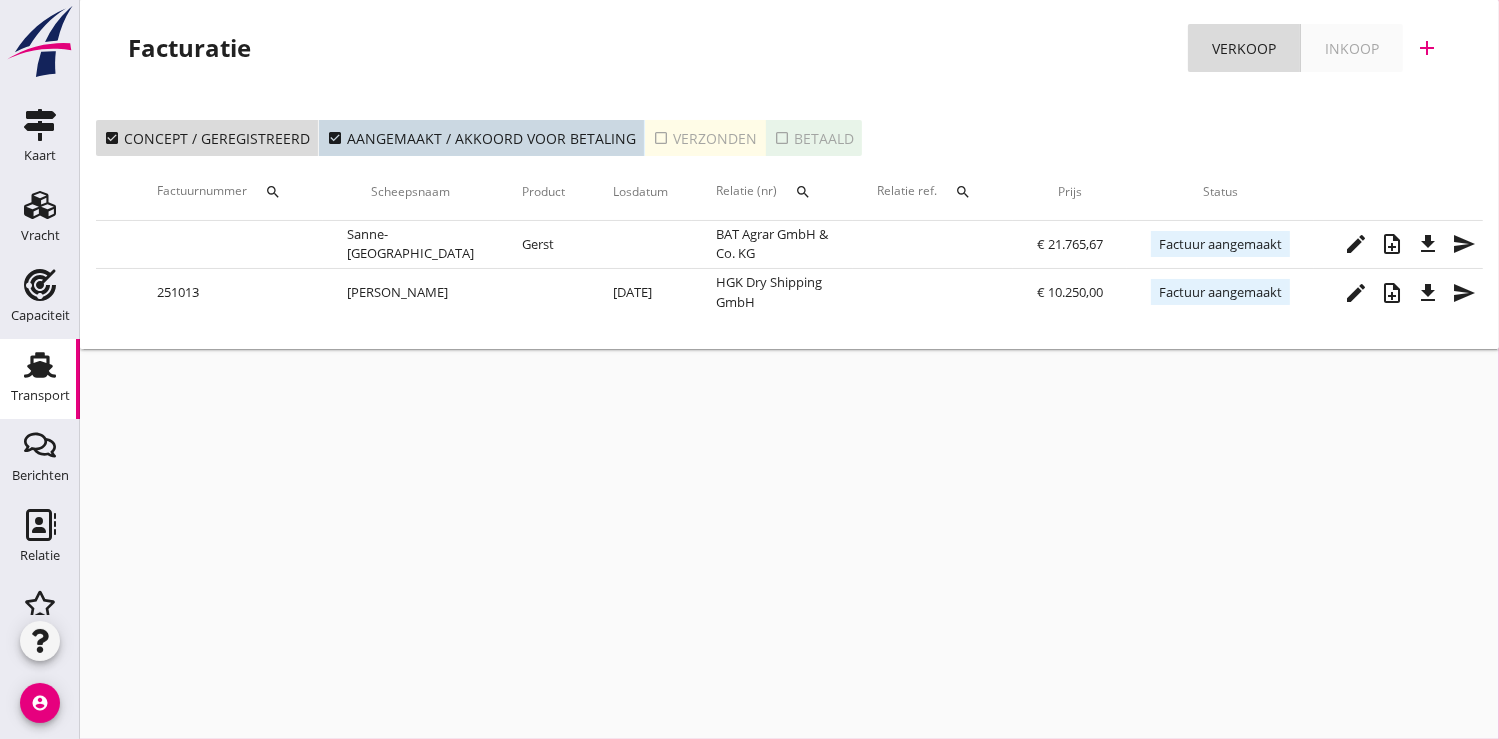 click 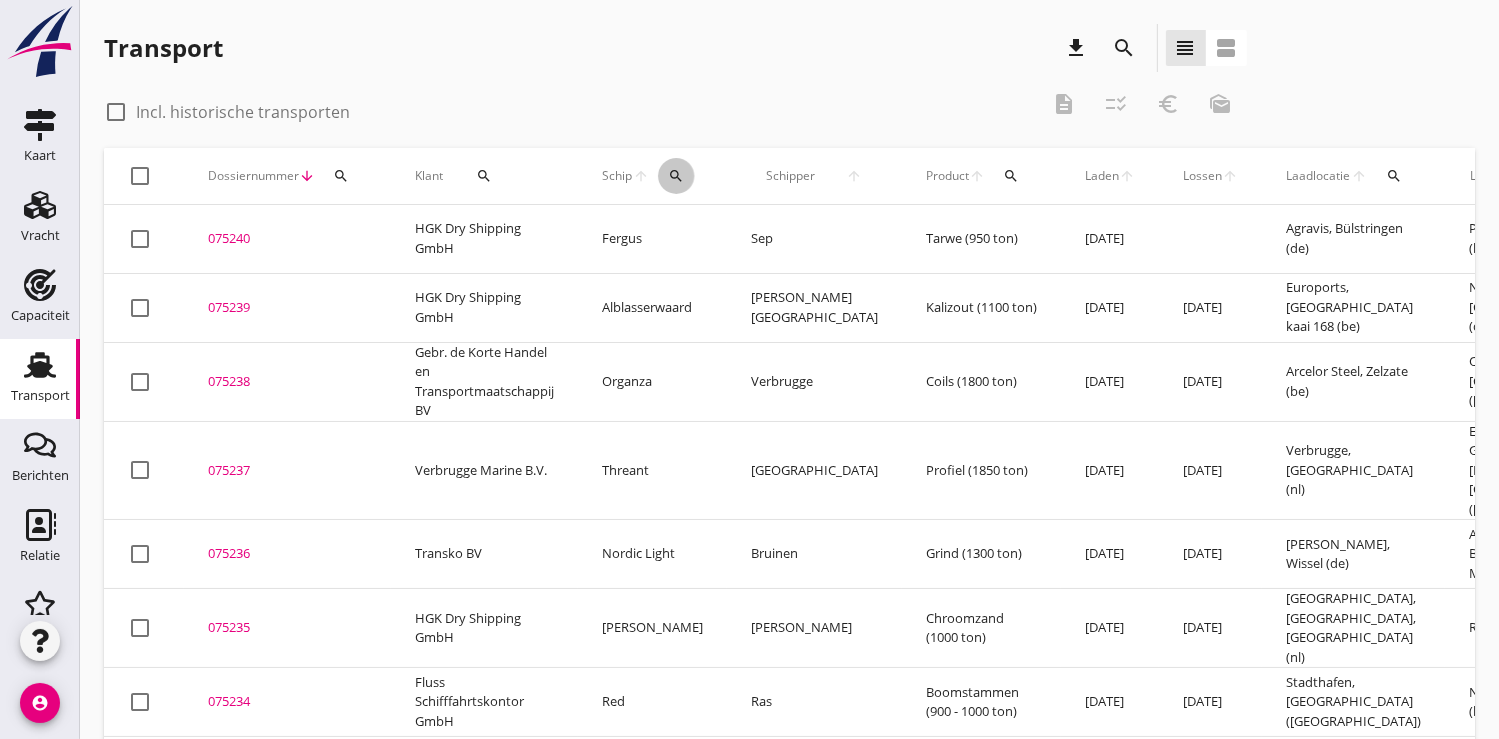 click on "search" at bounding box center [676, 176] 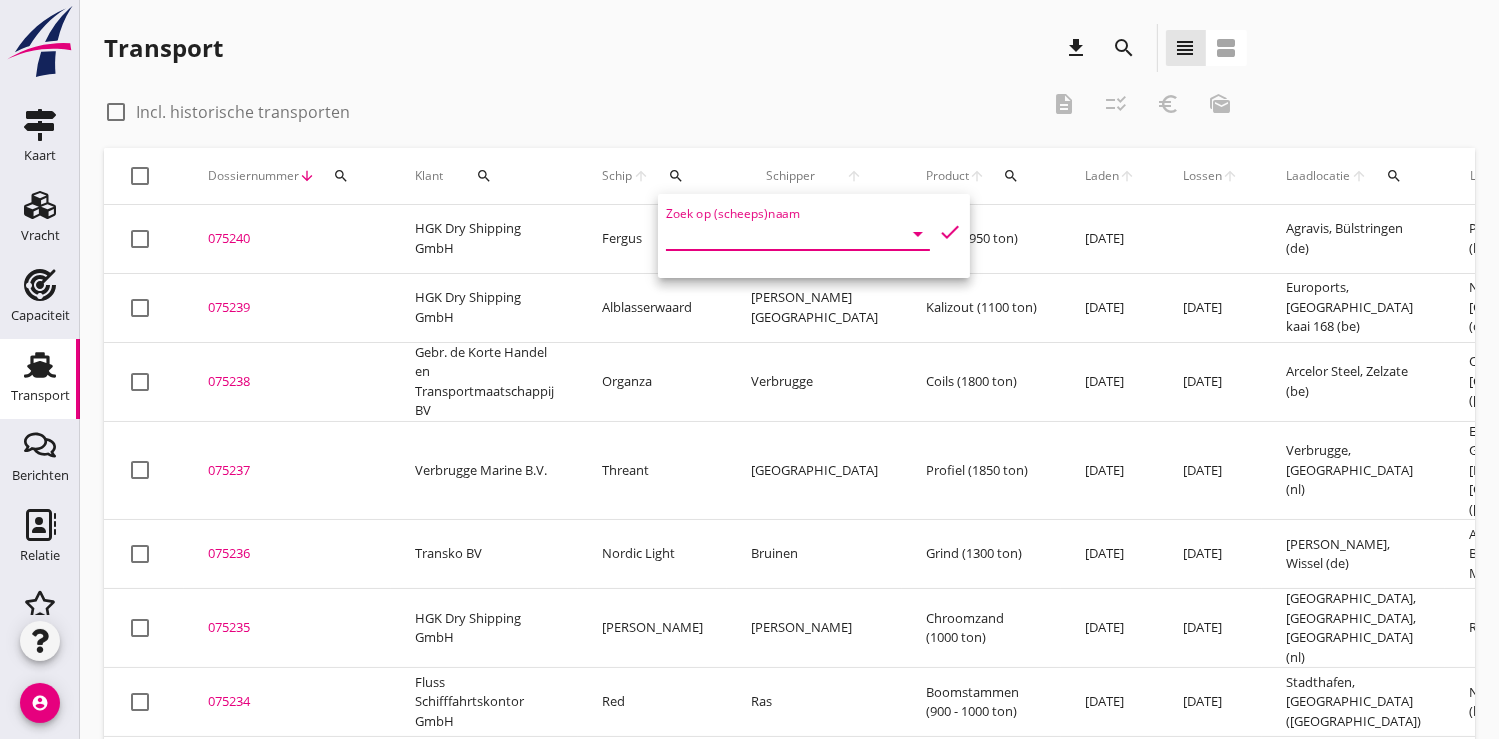 click at bounding box center [770, 234] 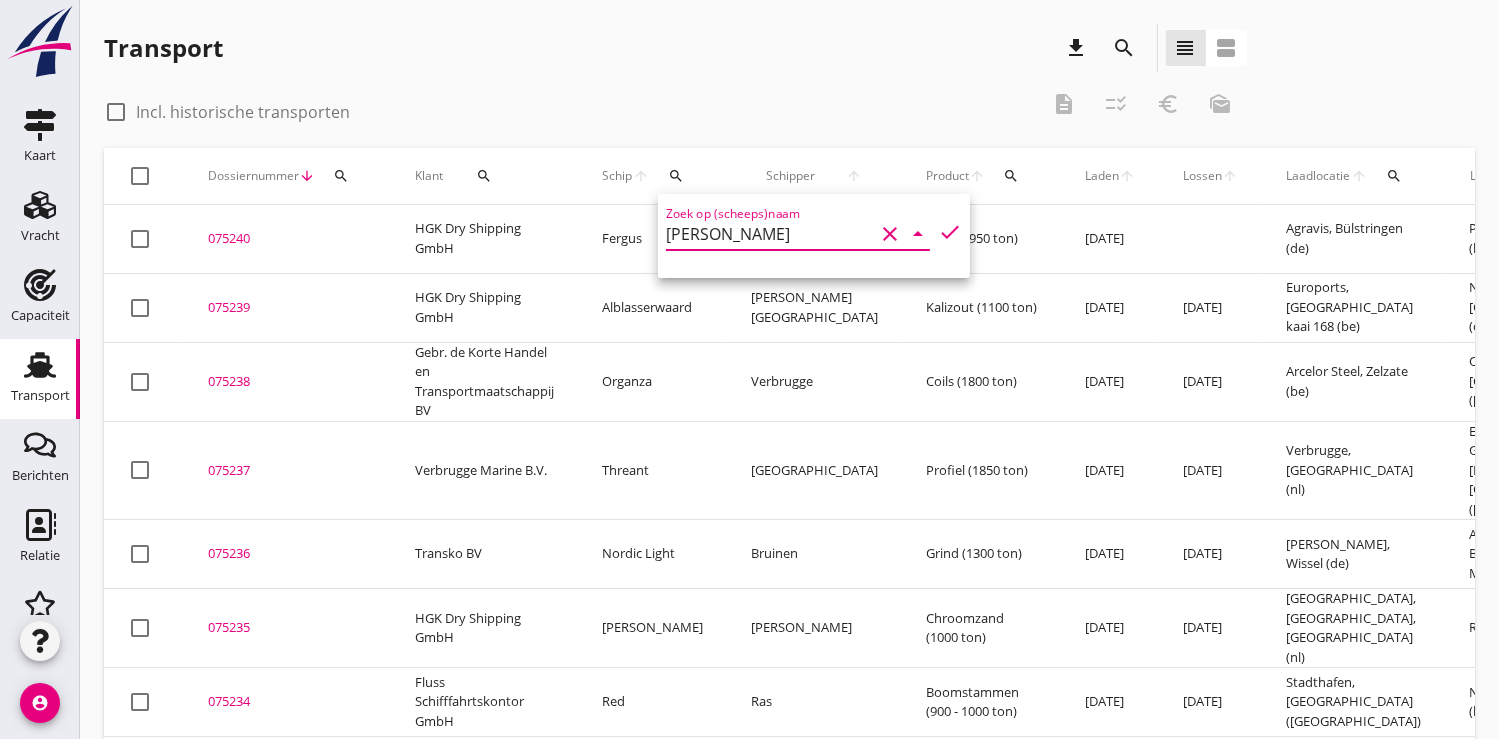 type on "[PERSON_NAME]" 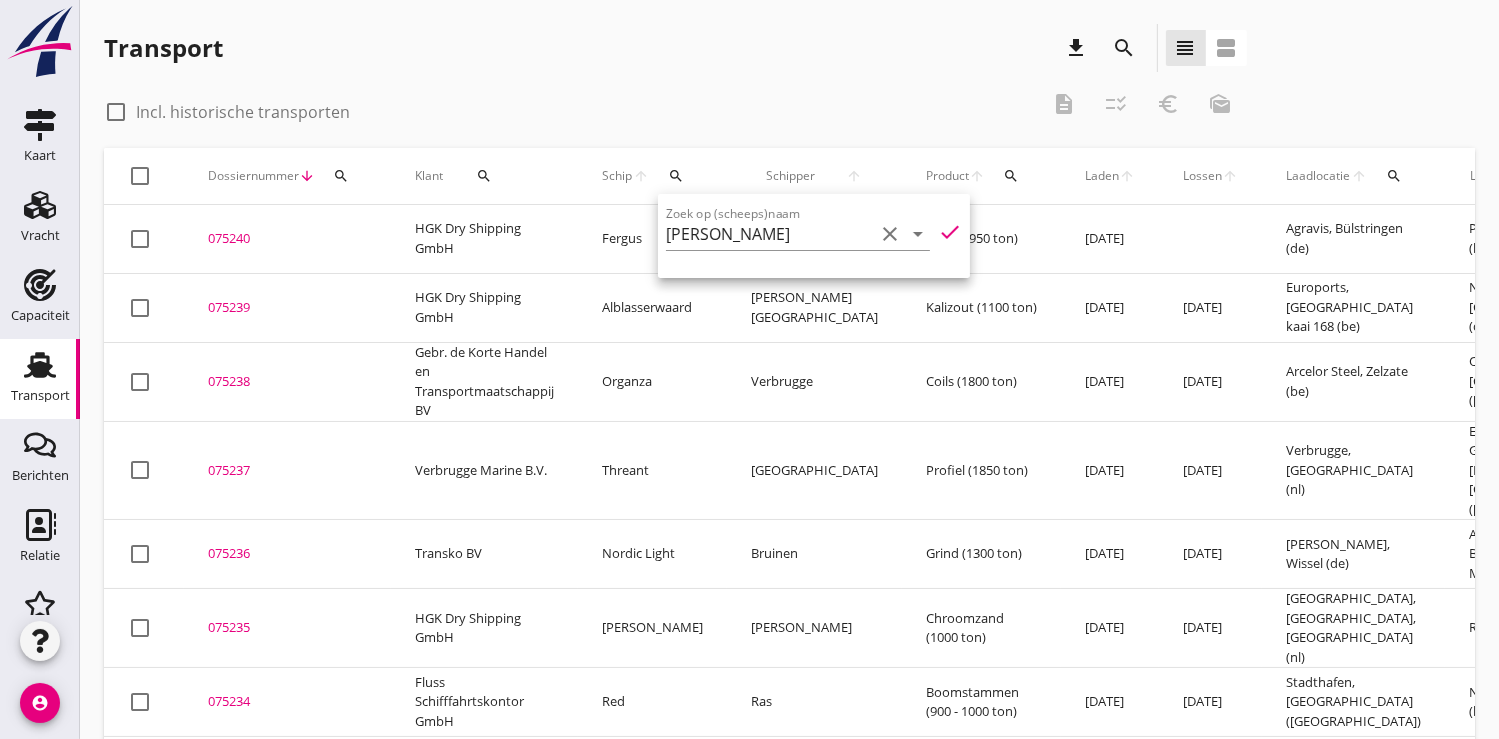 click on "check" at bounding box center [950, 232] 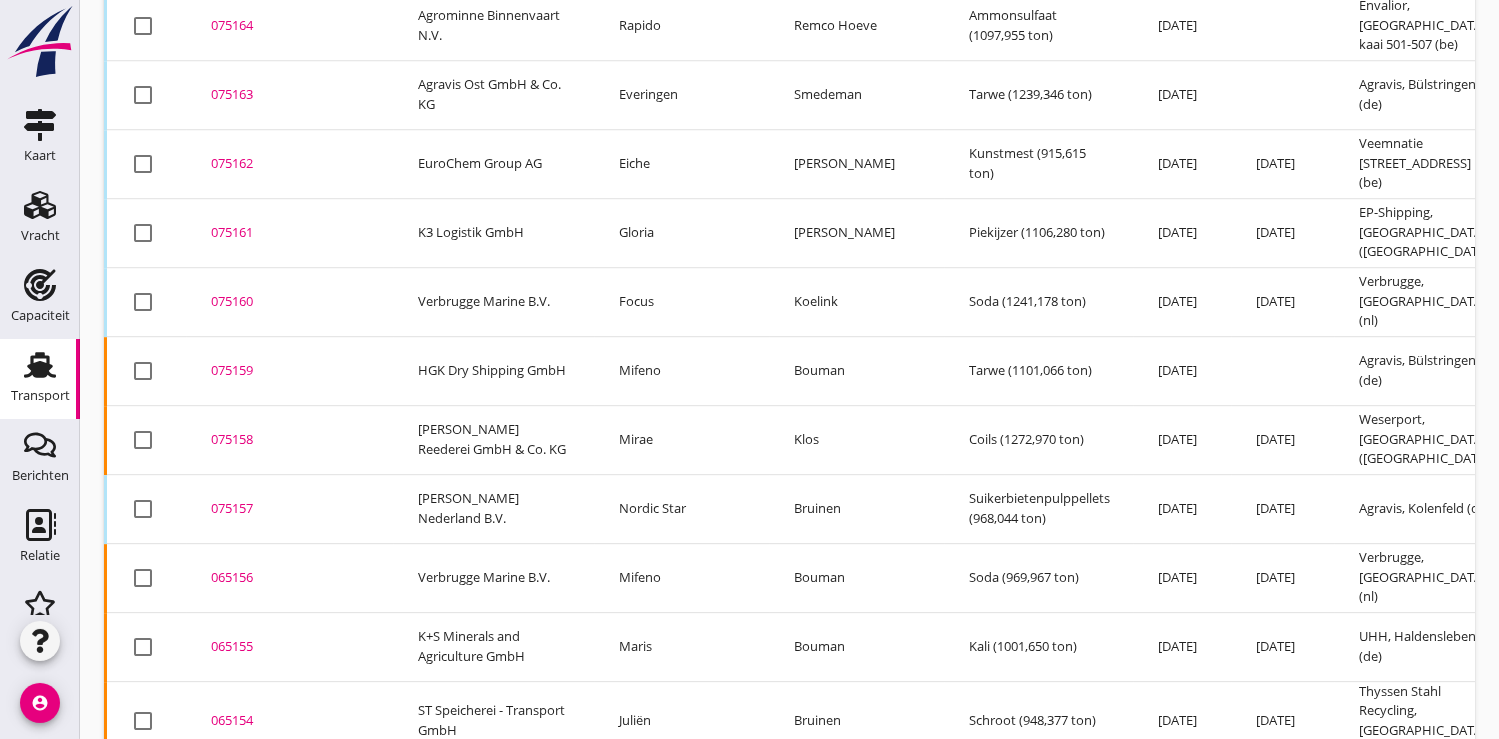 scroll, scrollTop: 5655, scrollLeft: 0, axis: vertical 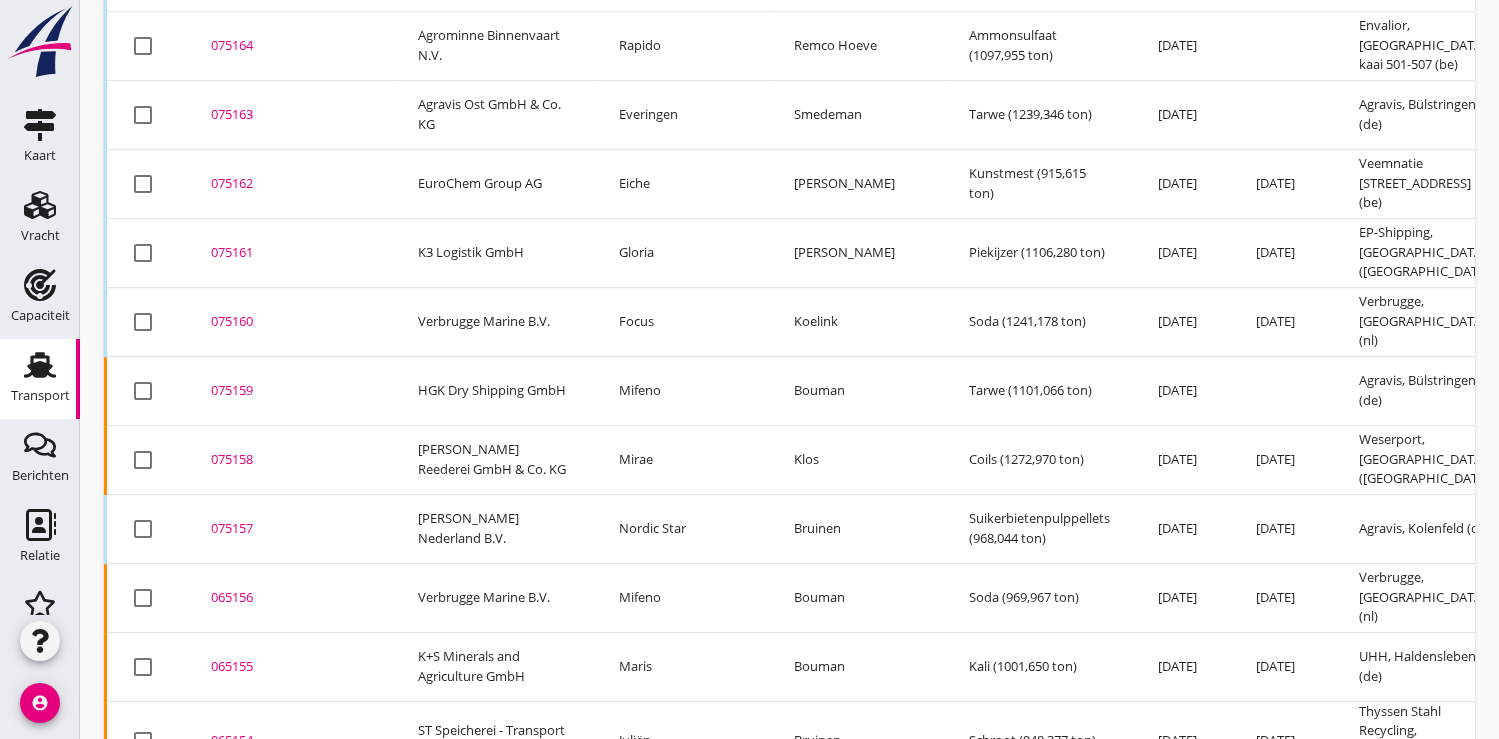 click on "065154" at bounding box center [290, 741] 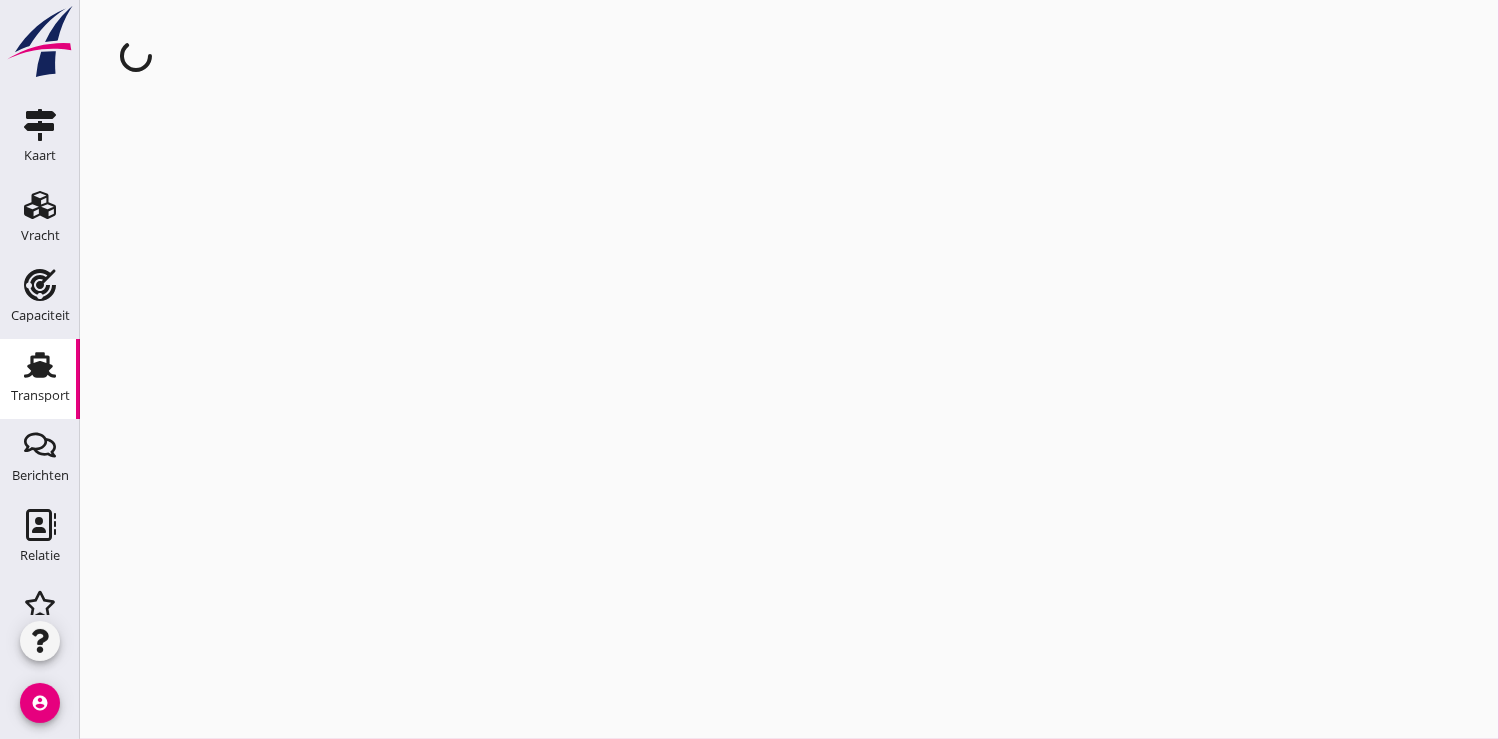 scroll, scrollTop: 0, scrollLeft: 0, axis: both 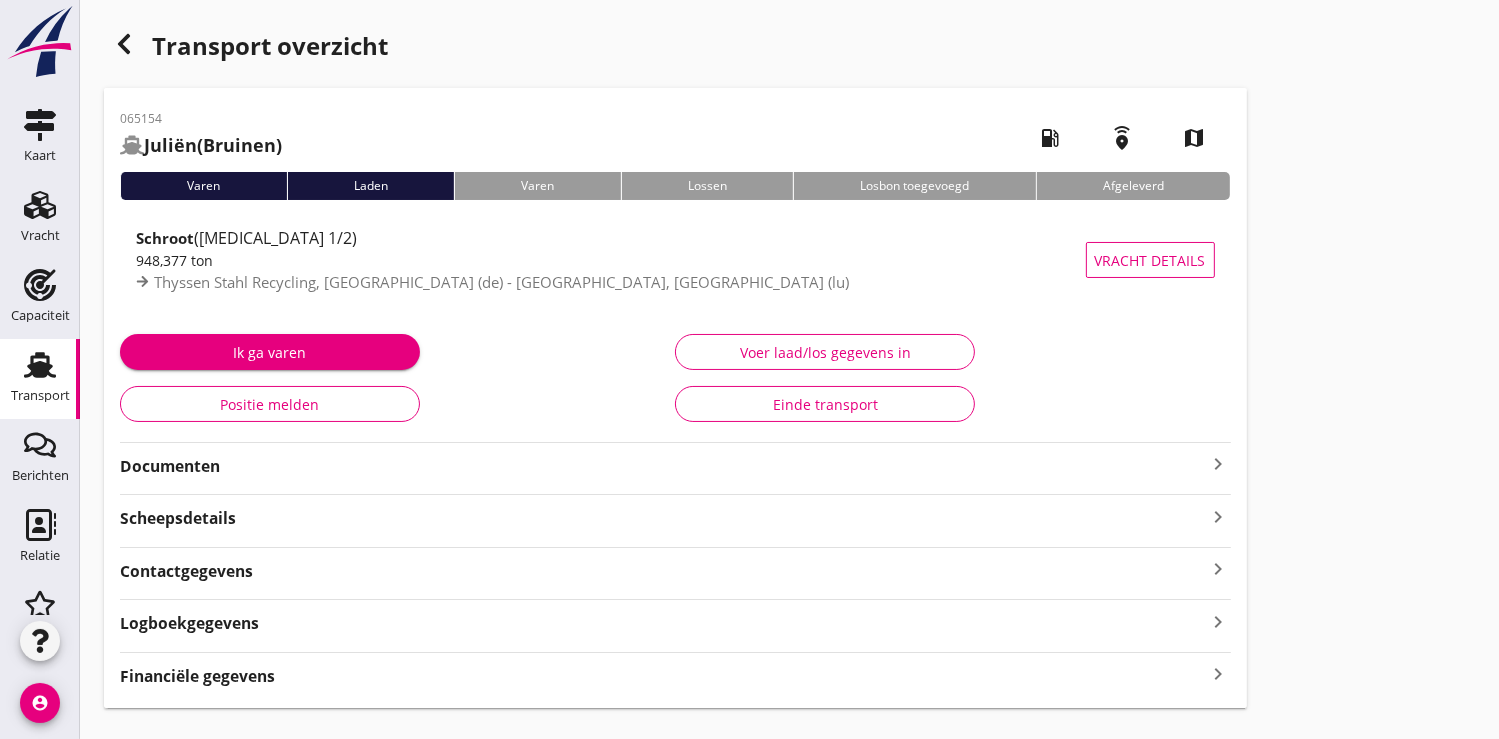 click on "Financiële gegevens" at bounding box center [197, 676] 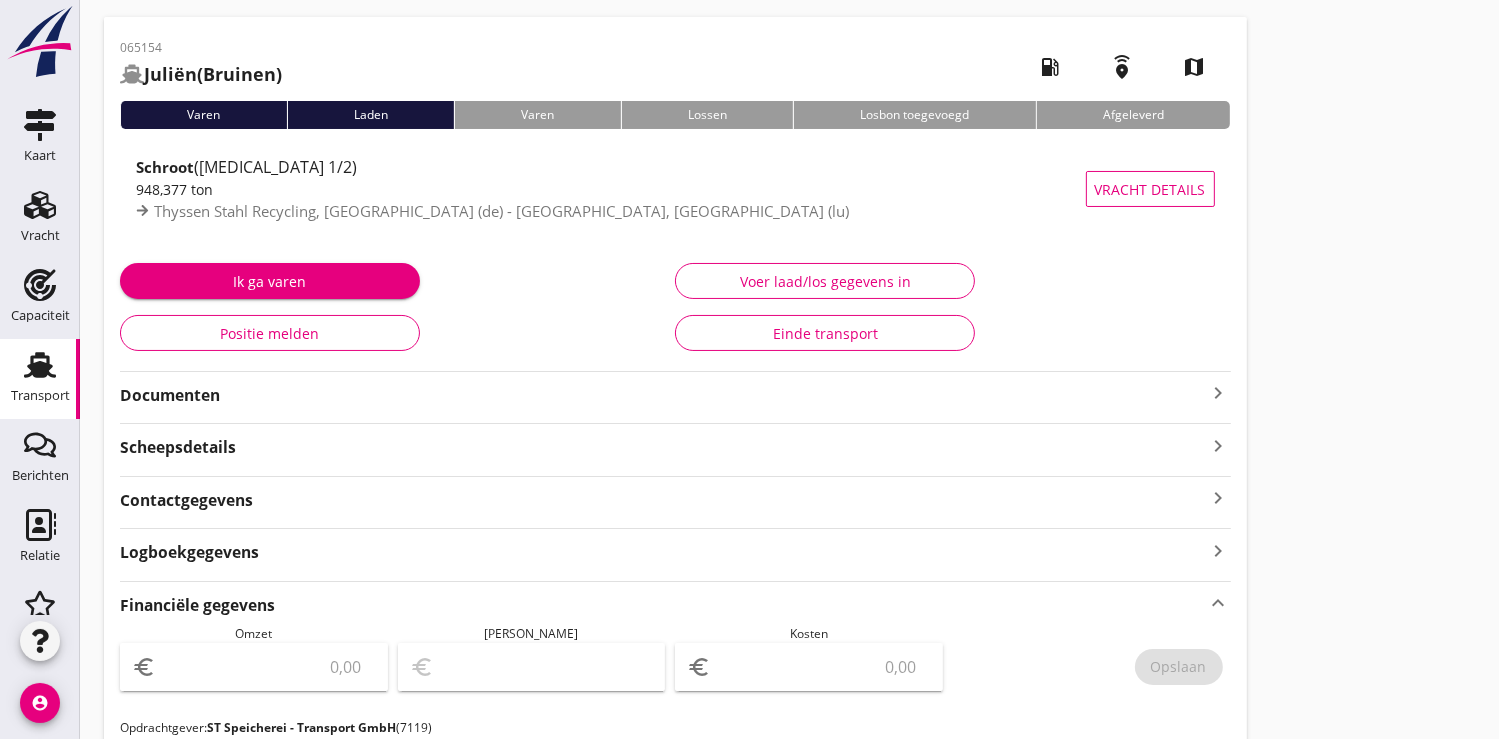 scroll, scrollTop: 0, scrollLeft: 0, axis: both 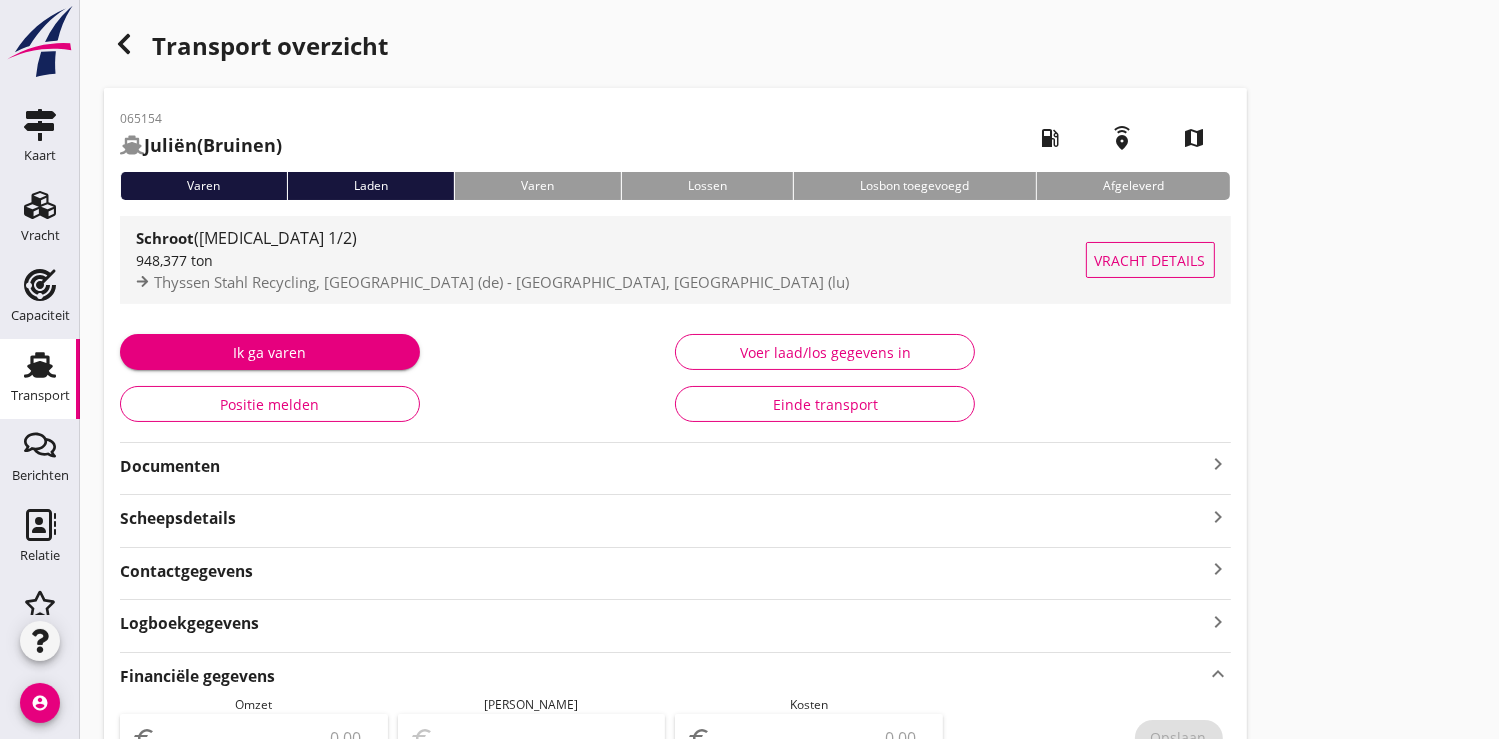 click on "948,377 ton" at bounding box center [611, 260] 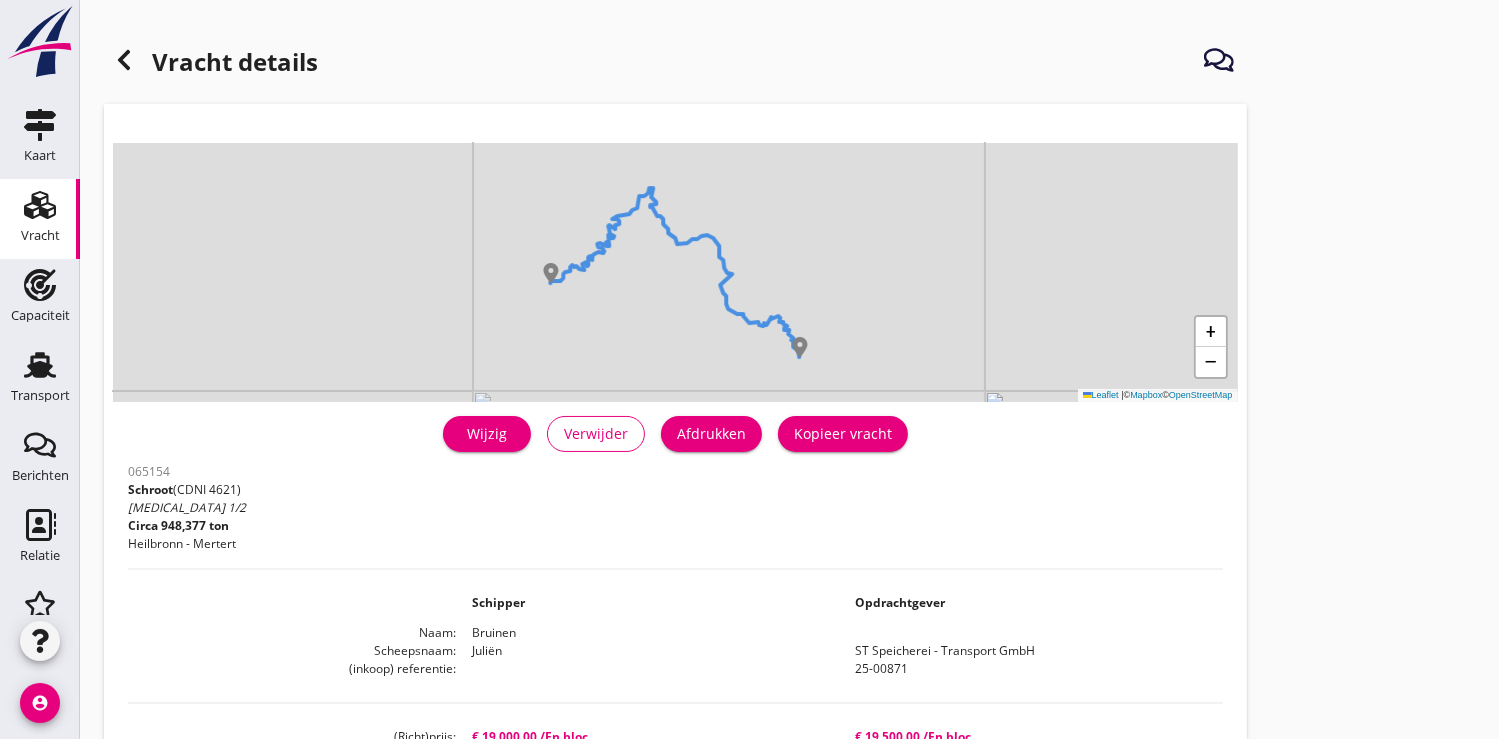 click on "Wijzig" at bounding box center (487, 433) 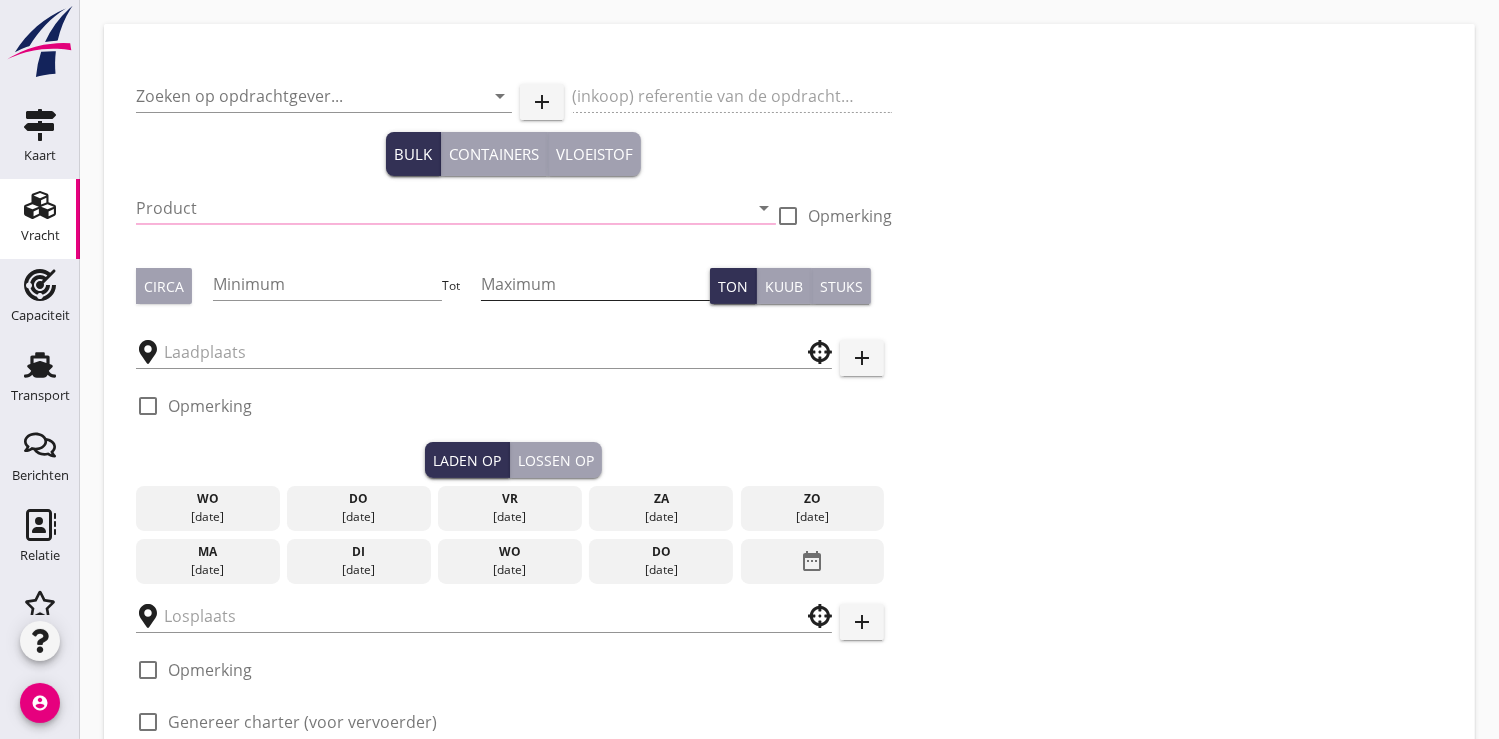 type on "ST Speicherei - Transport GmbH" 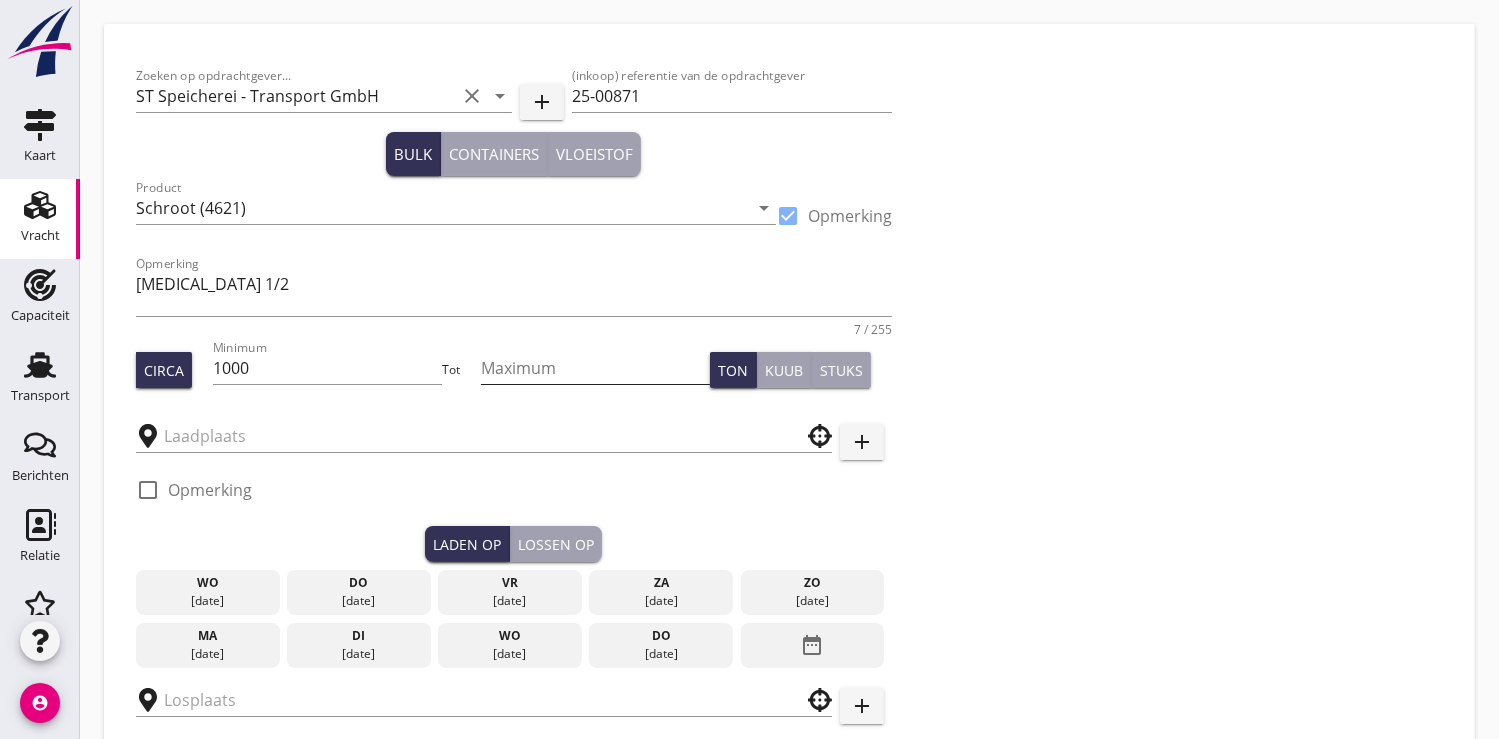 type on "Thyssen Stahl Recycling" 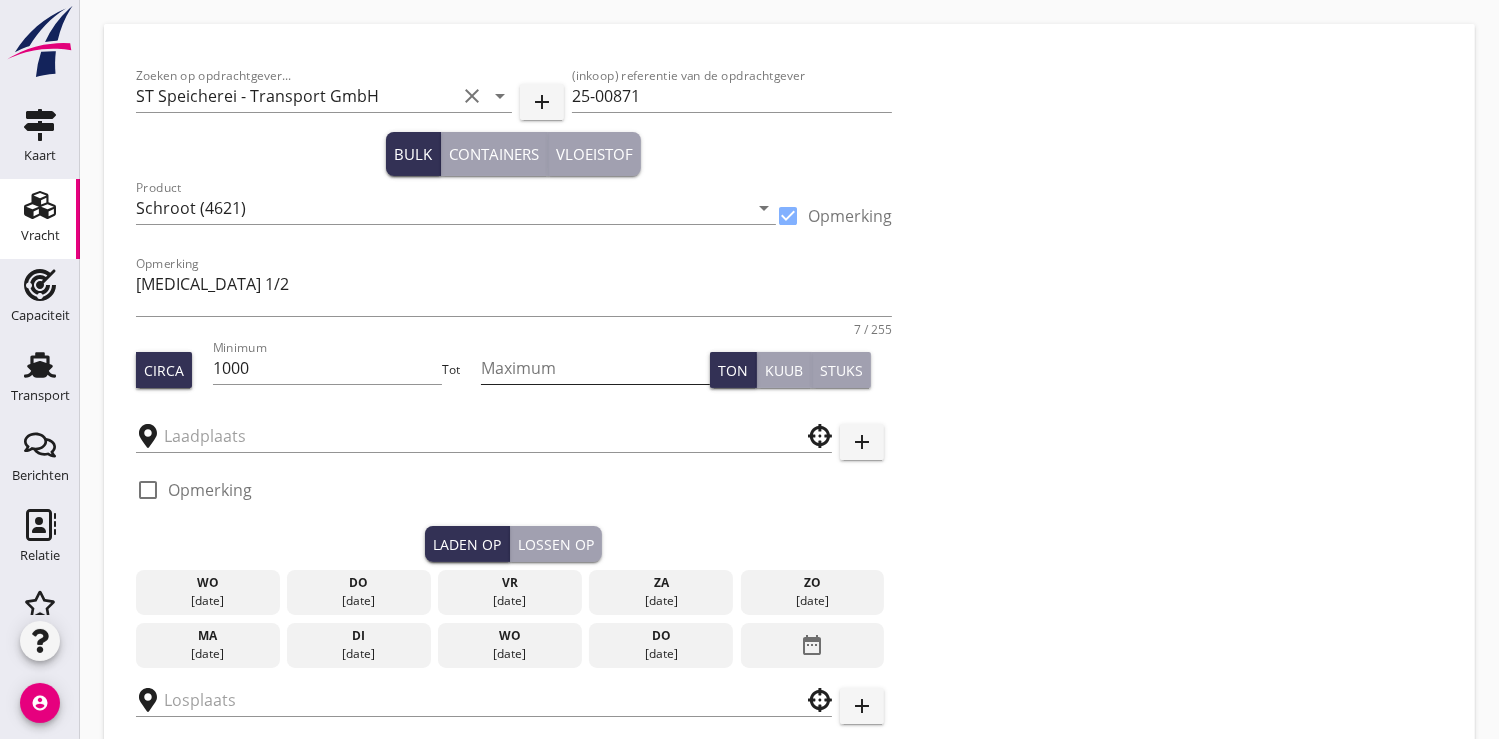 type on "Luxport" 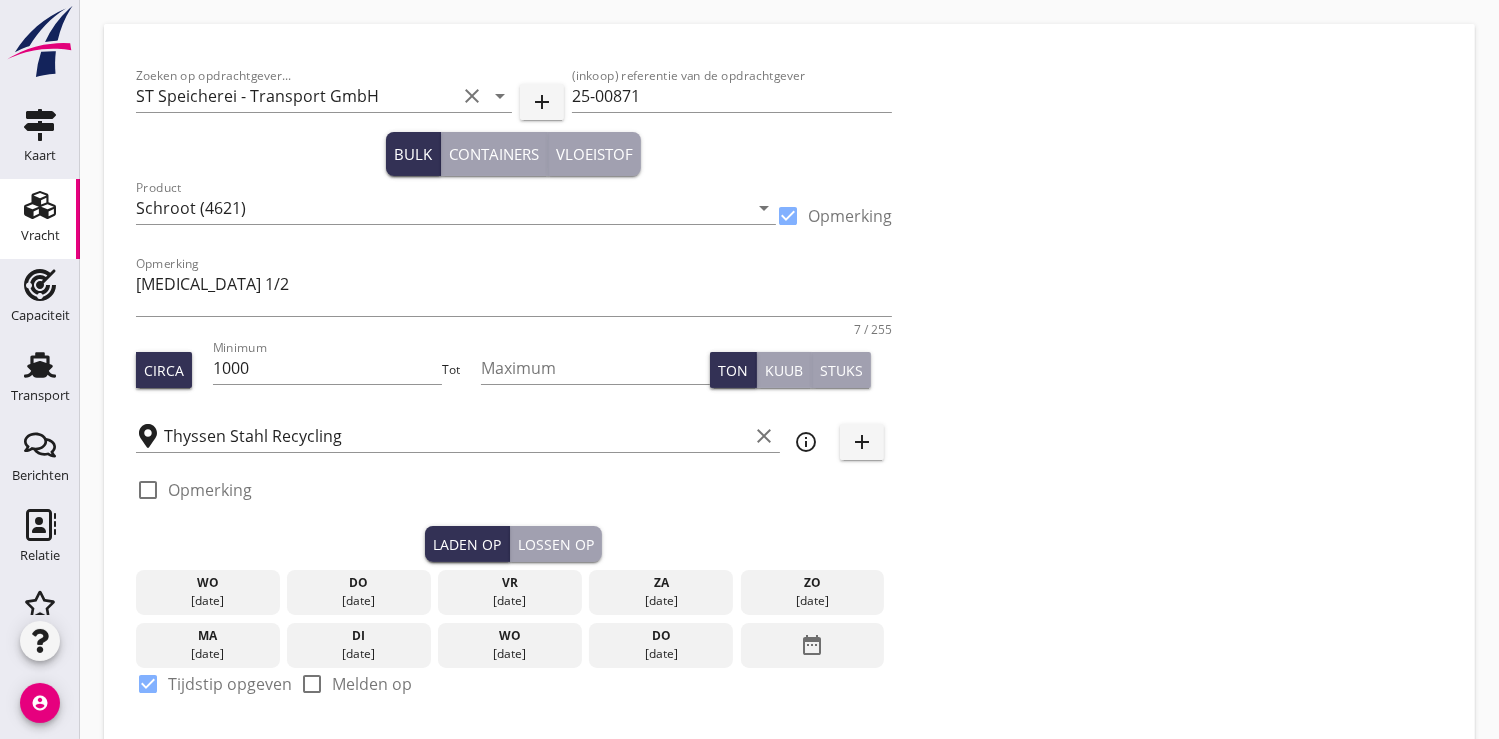 type on "19000" 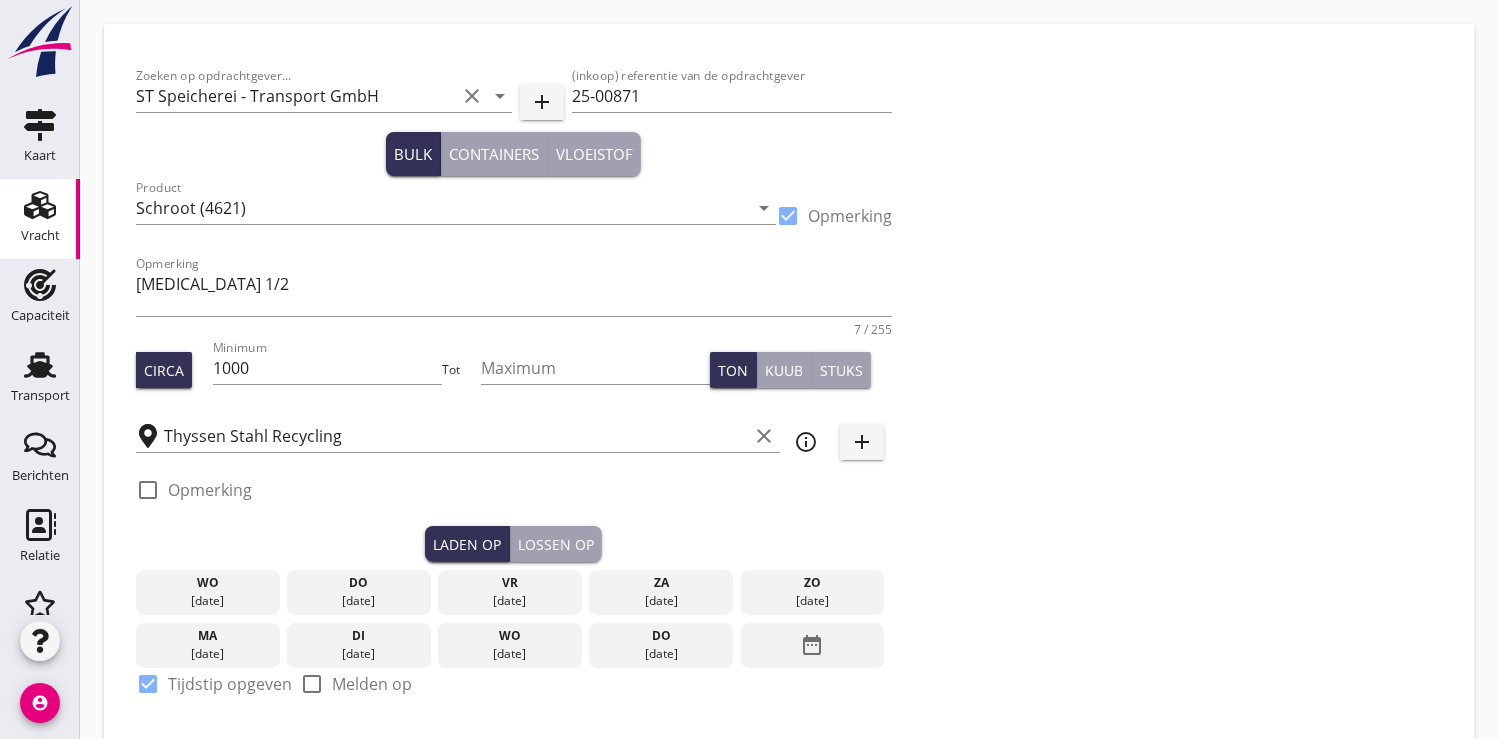 type on "Moezelkosten v.r.v. [GEOGRAPHIC_DATA] op sluis [GEOGRAPHIC_DATA] 143" 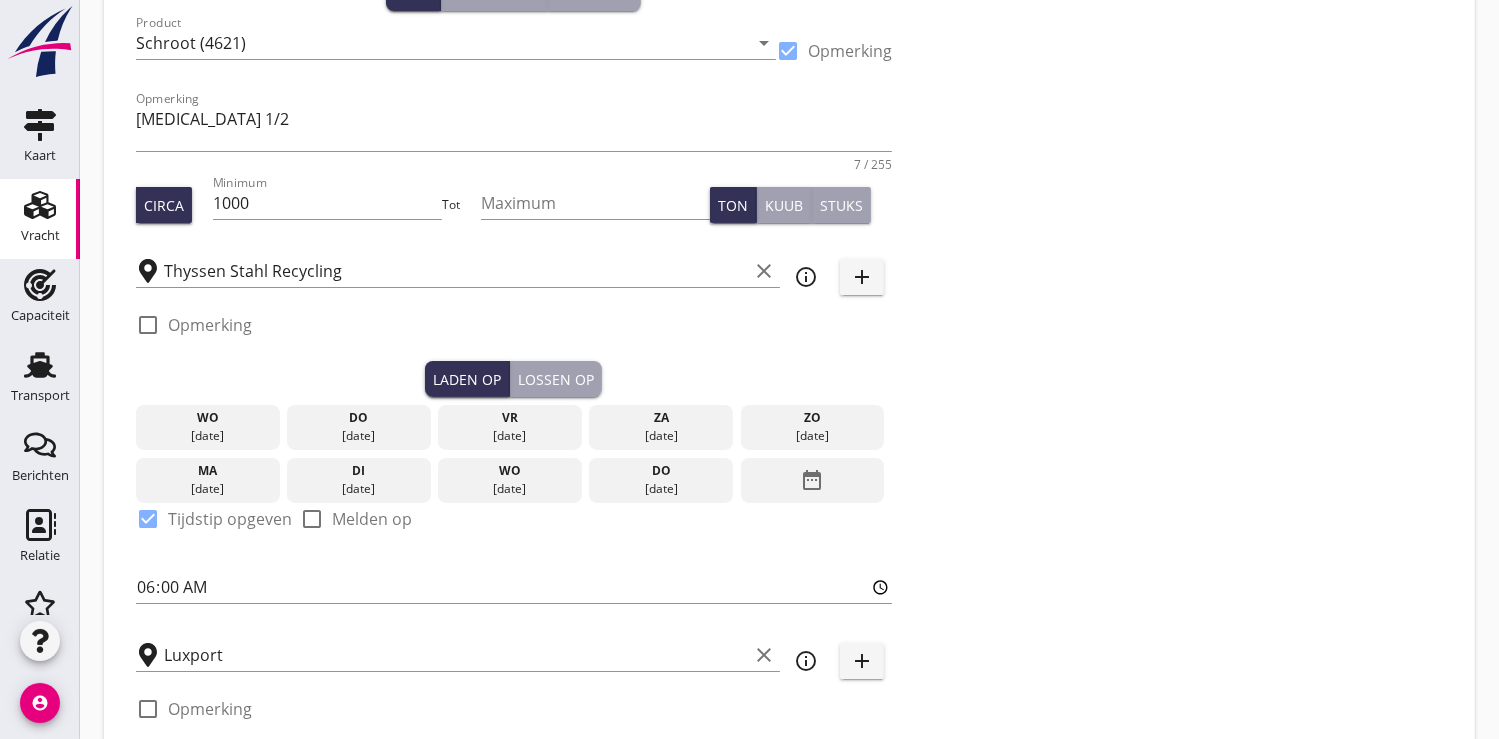 scroll, scrollTop: 444, scrollLeft: 0, axis: vertical 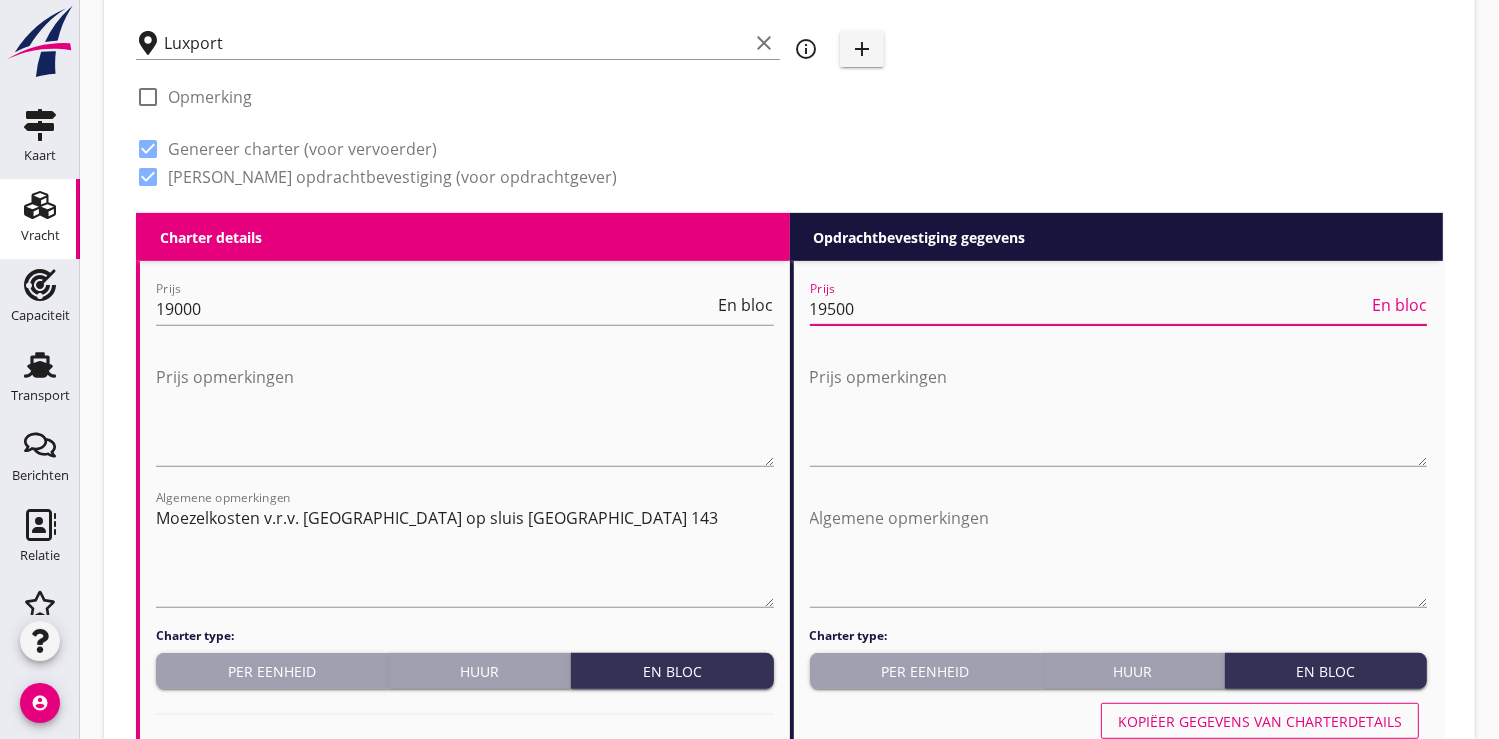 click on "19500" at bounding box center (1089, 309) 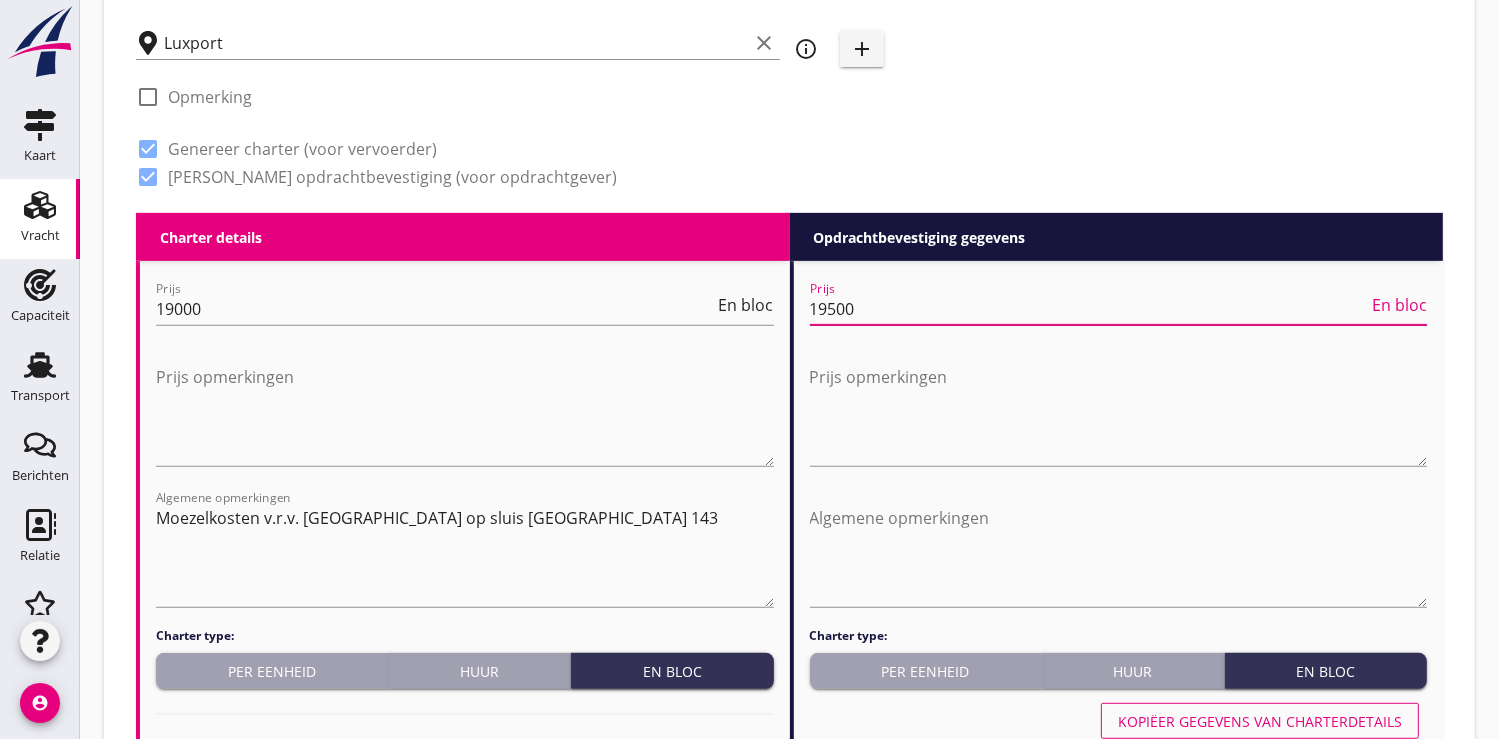 scroll, scrollTop: 0, scrollLeft: 0, axis: both 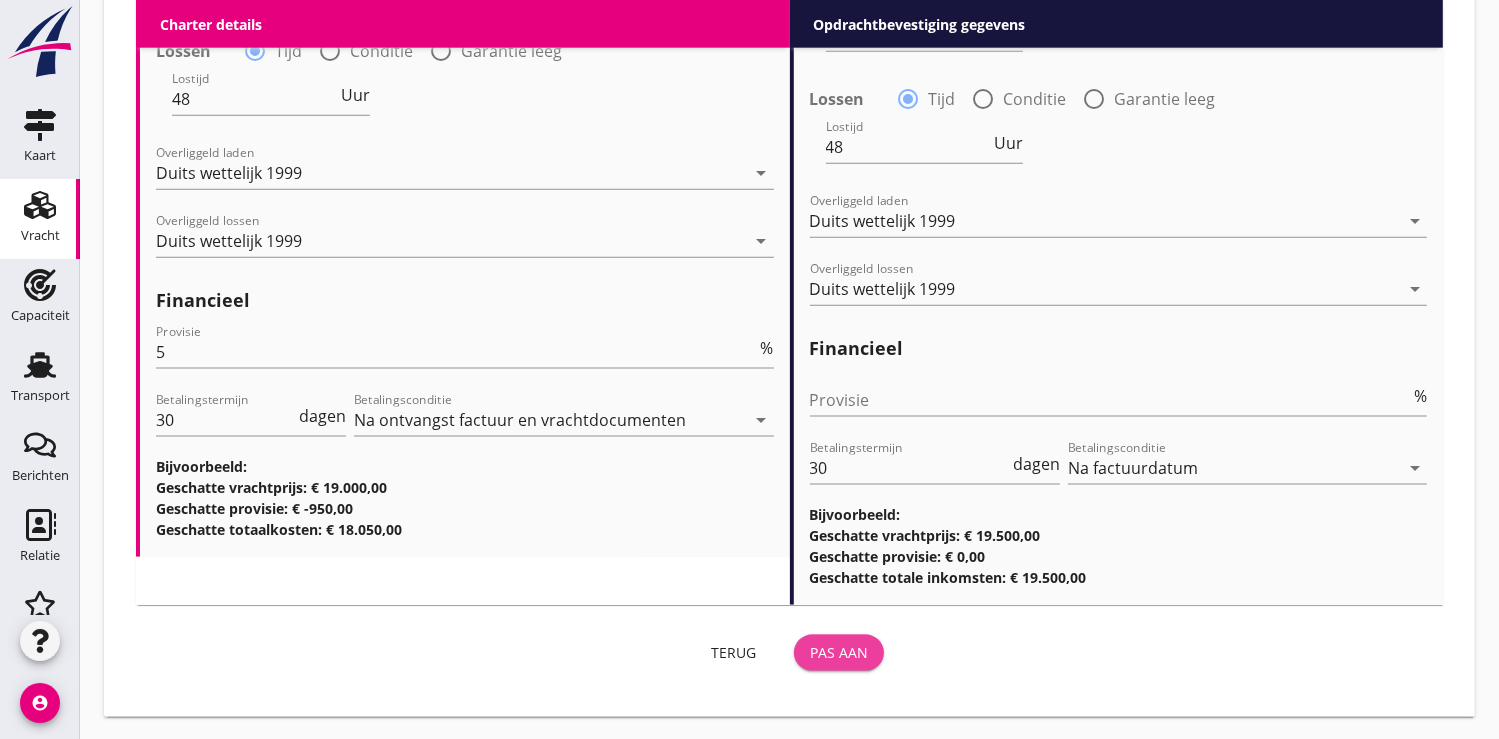 click on "Pas aan" at bounding box center [839, 652] 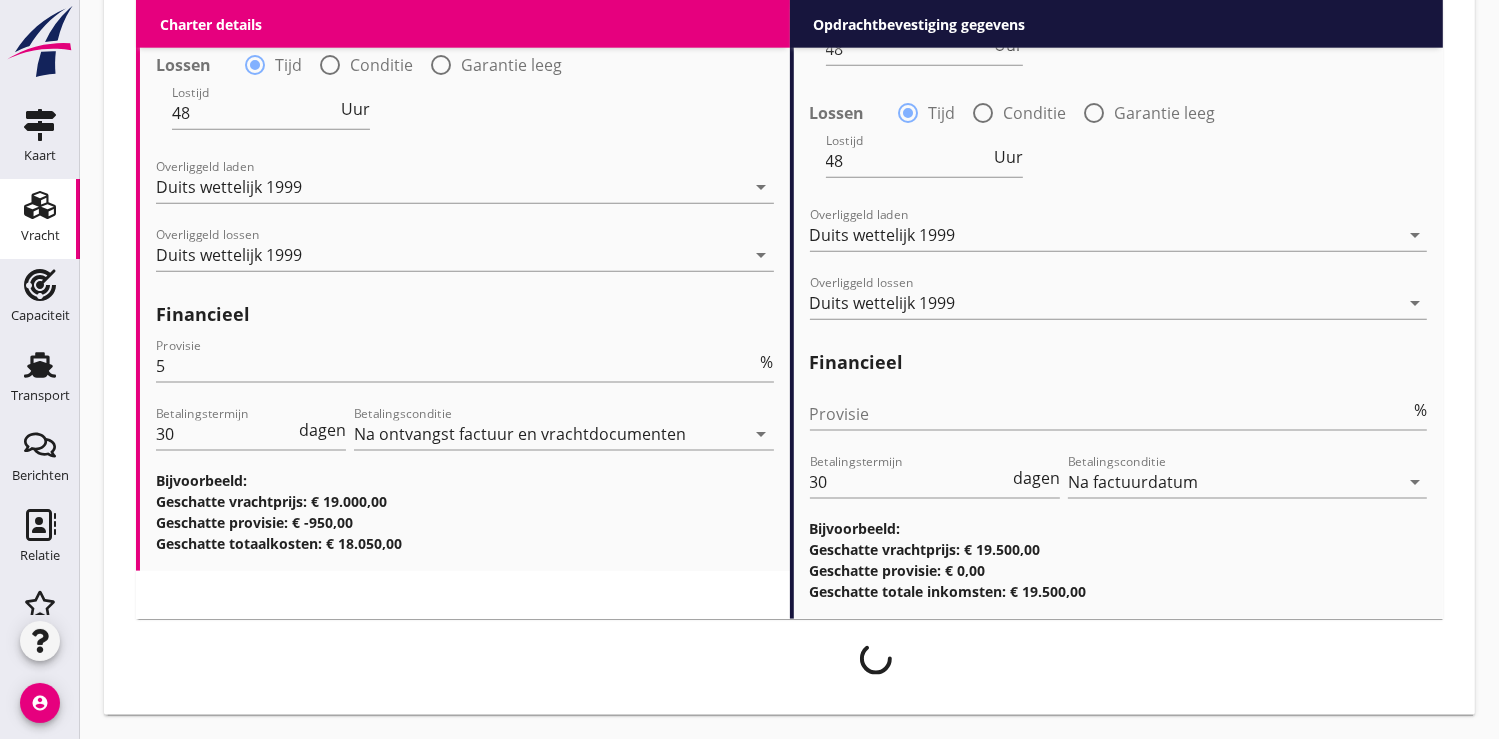 scroll, scrollTop: 2342, scrollLeft: 0, axis: vertical 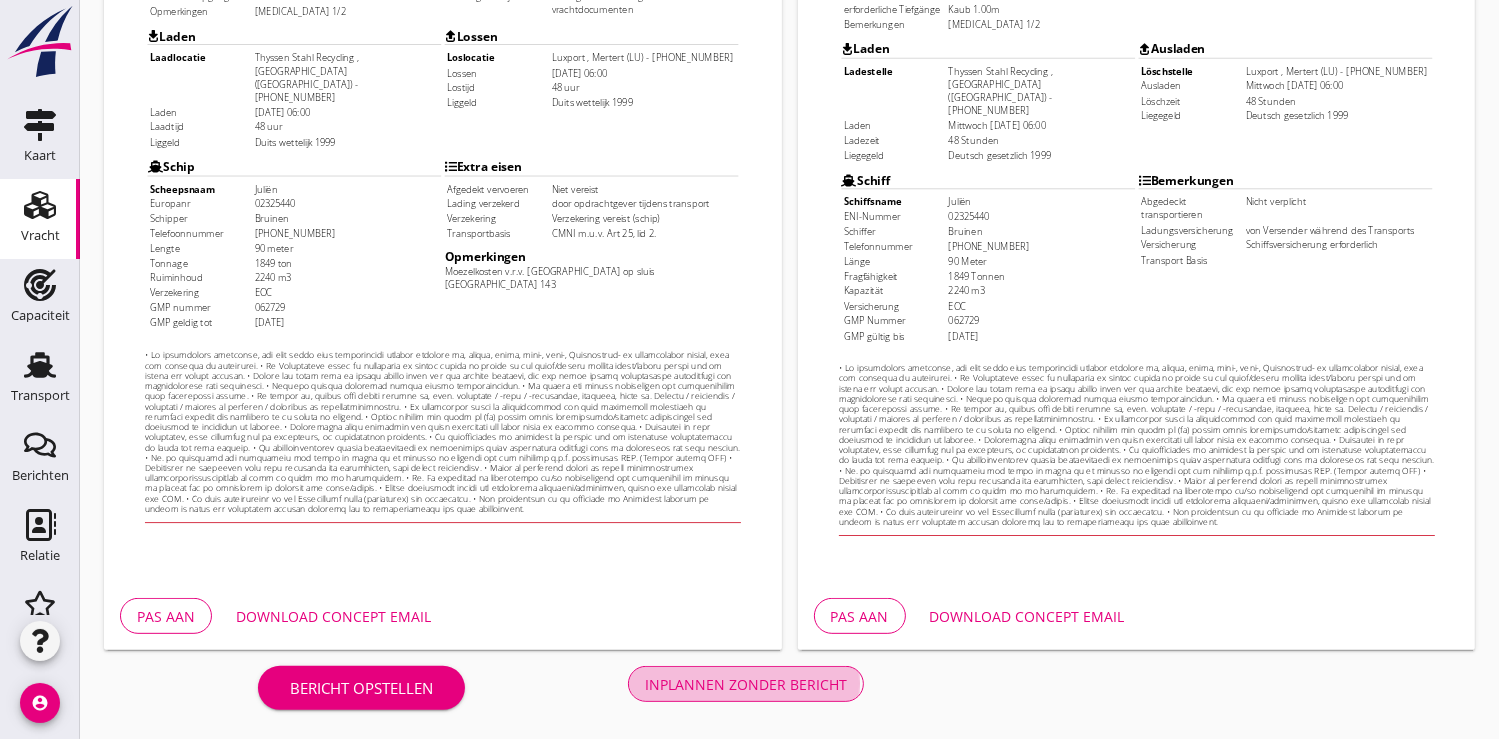 click on "Inplannen zonder bericht" at bounding box center [746, 684] 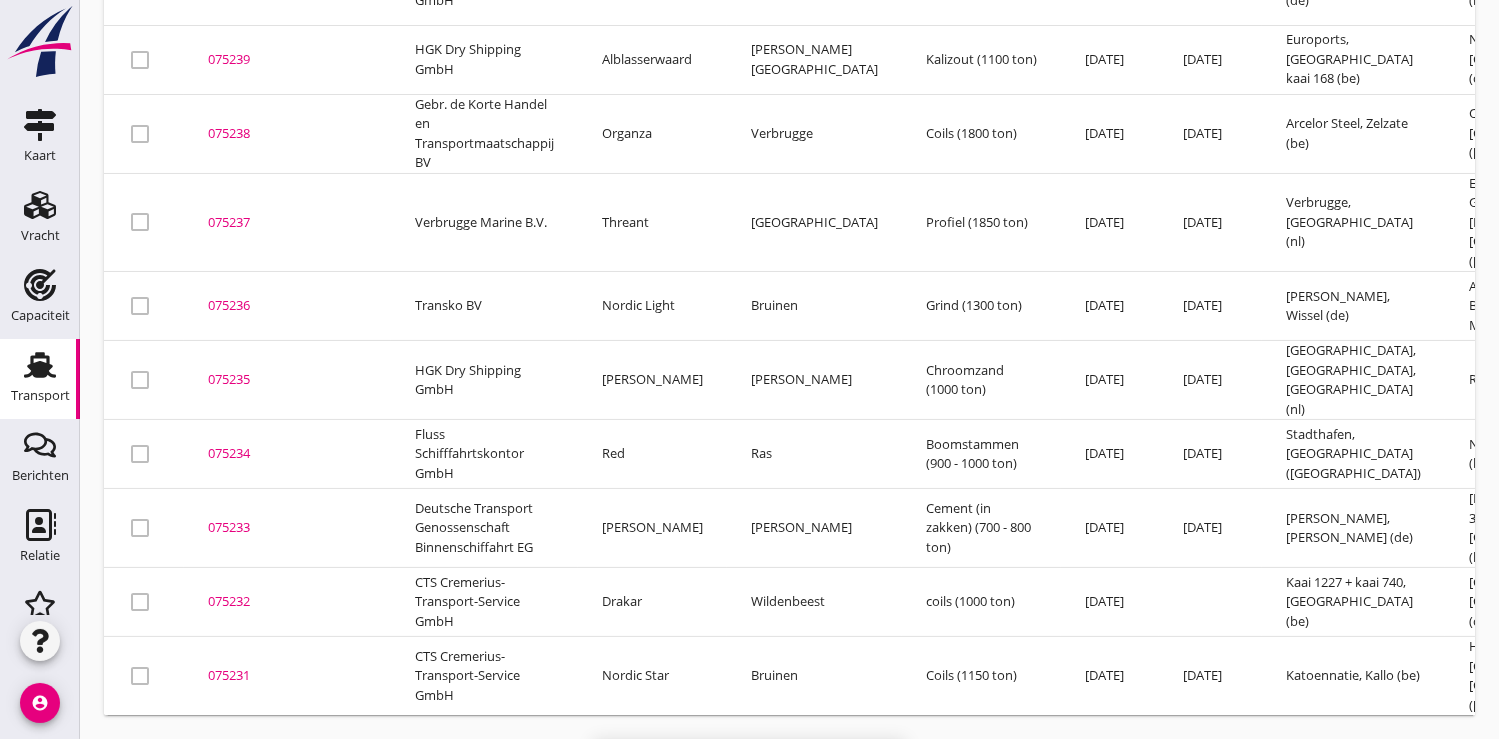 scroll, scrollTop: 0, scrollLeft: 0, axis: both 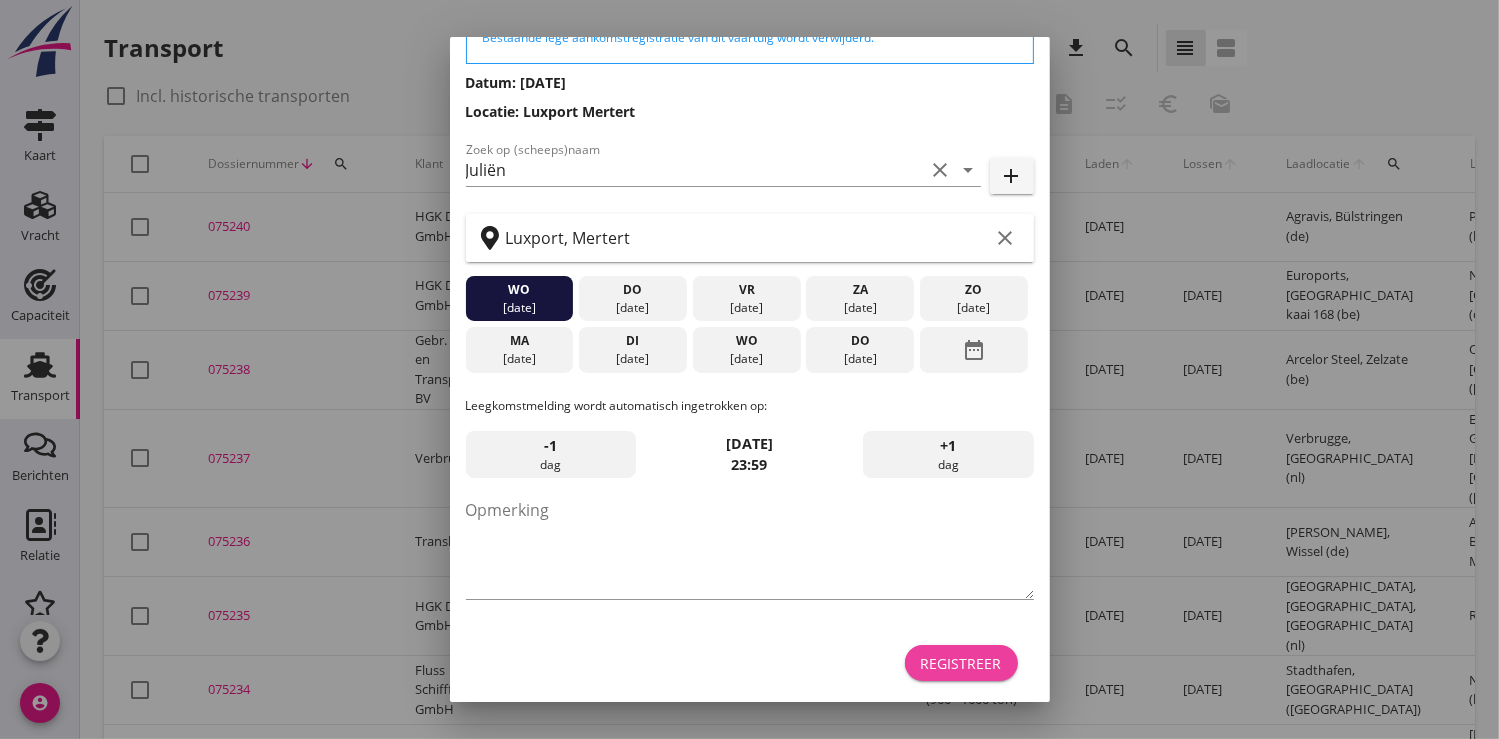 click on "Registreer" at bounding box center (961, 663) 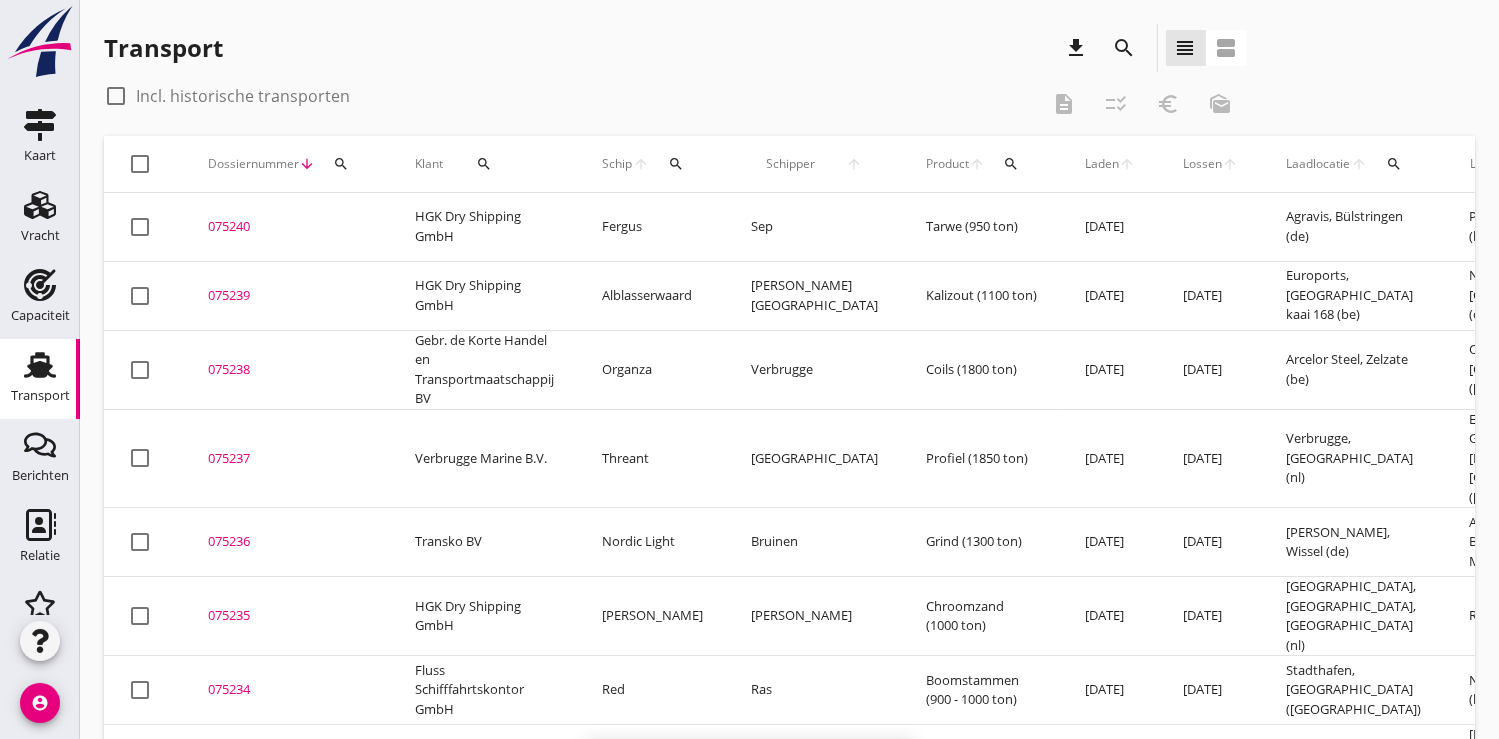 click on "search" at bounding box center [676, 164] 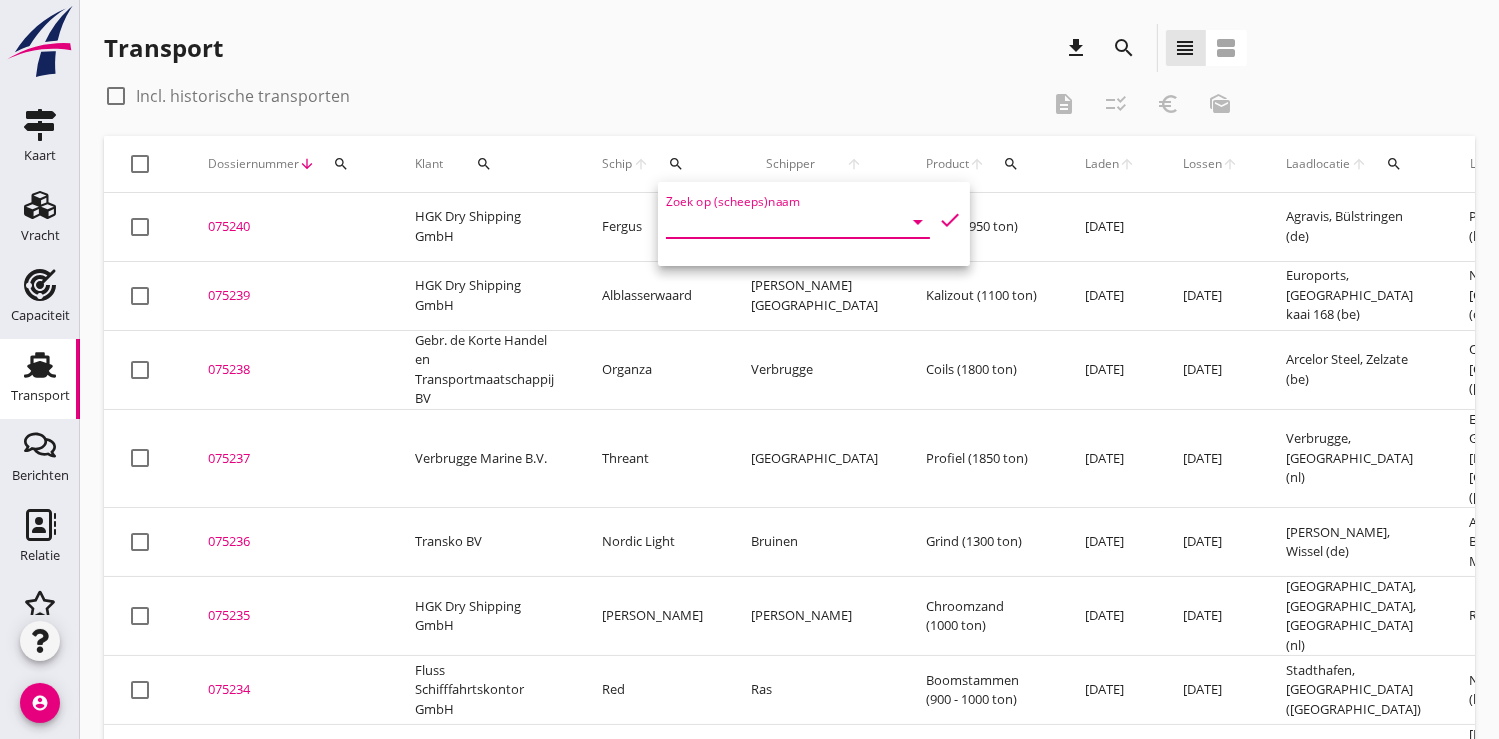 click at bounding box center [770, 222] 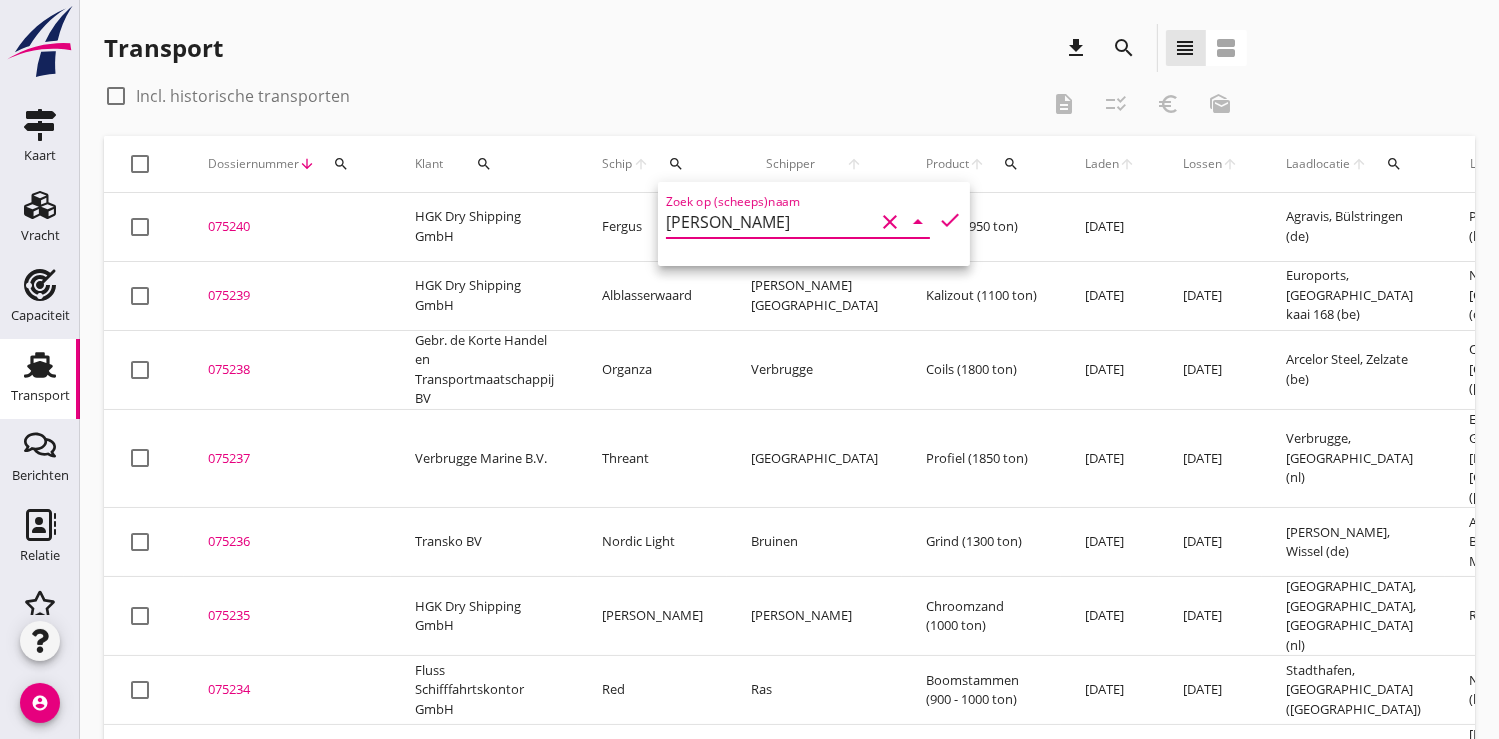 type on "[PERSON_NAME]" 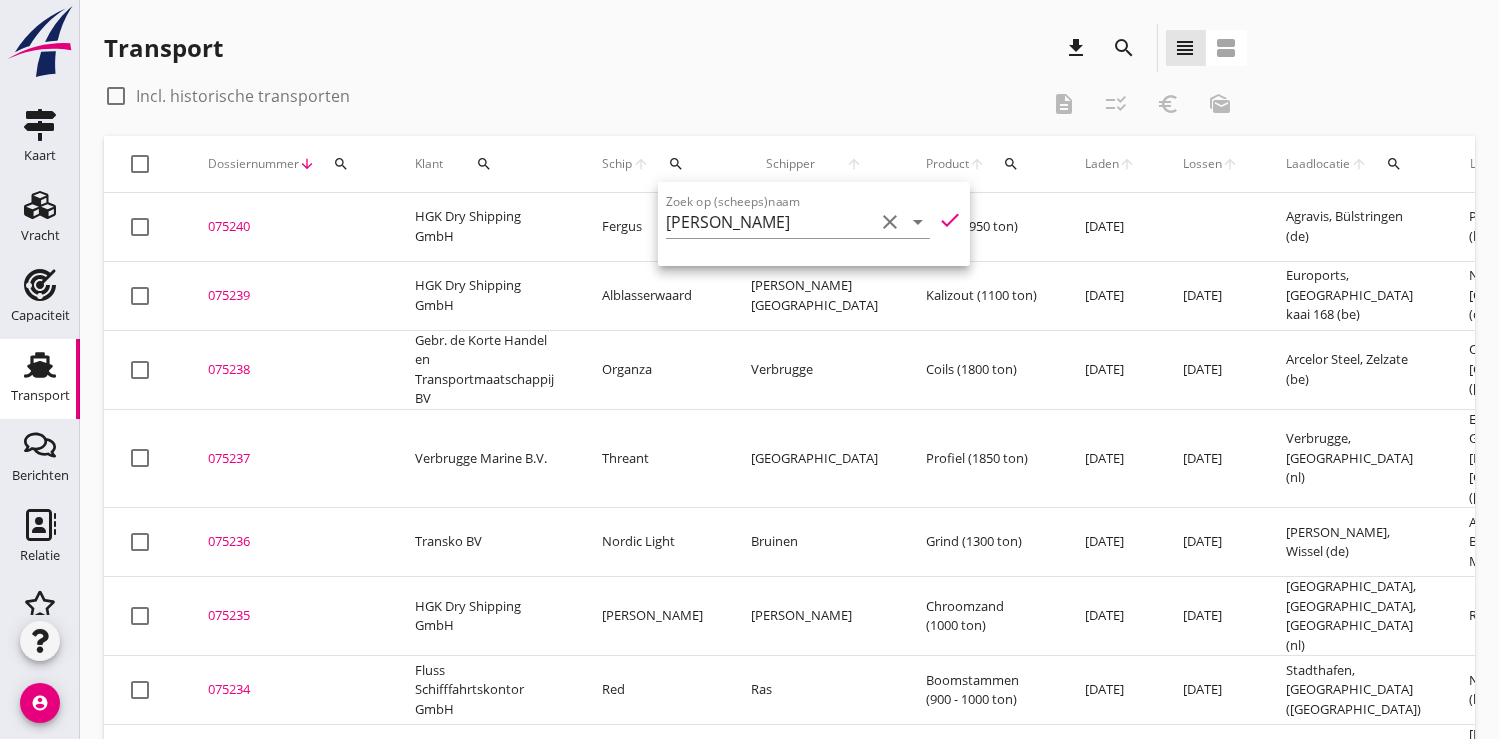 click on "075239  upload_file  Drop hier uw bestand om het aan het dossier toe te voegen" at bounding box center (287, 295) 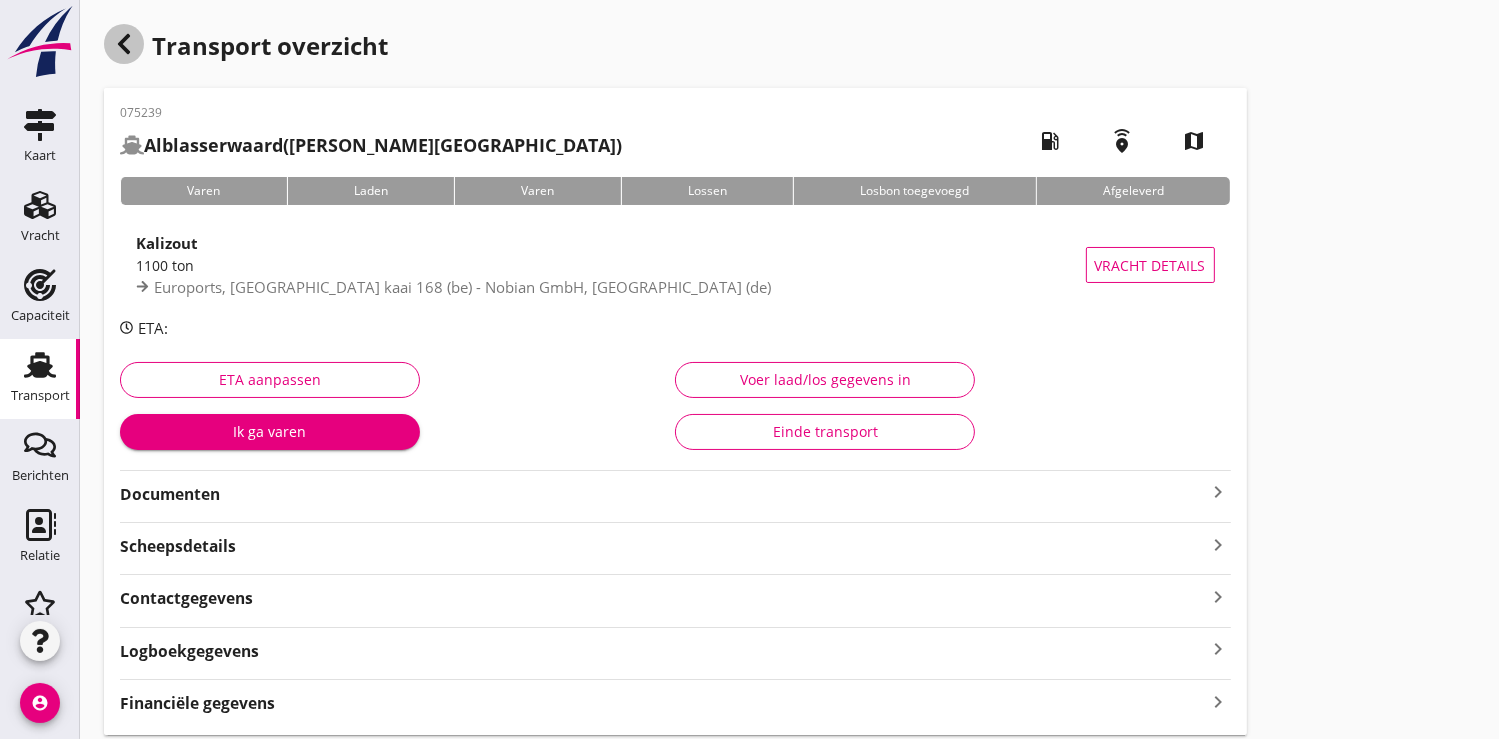 click 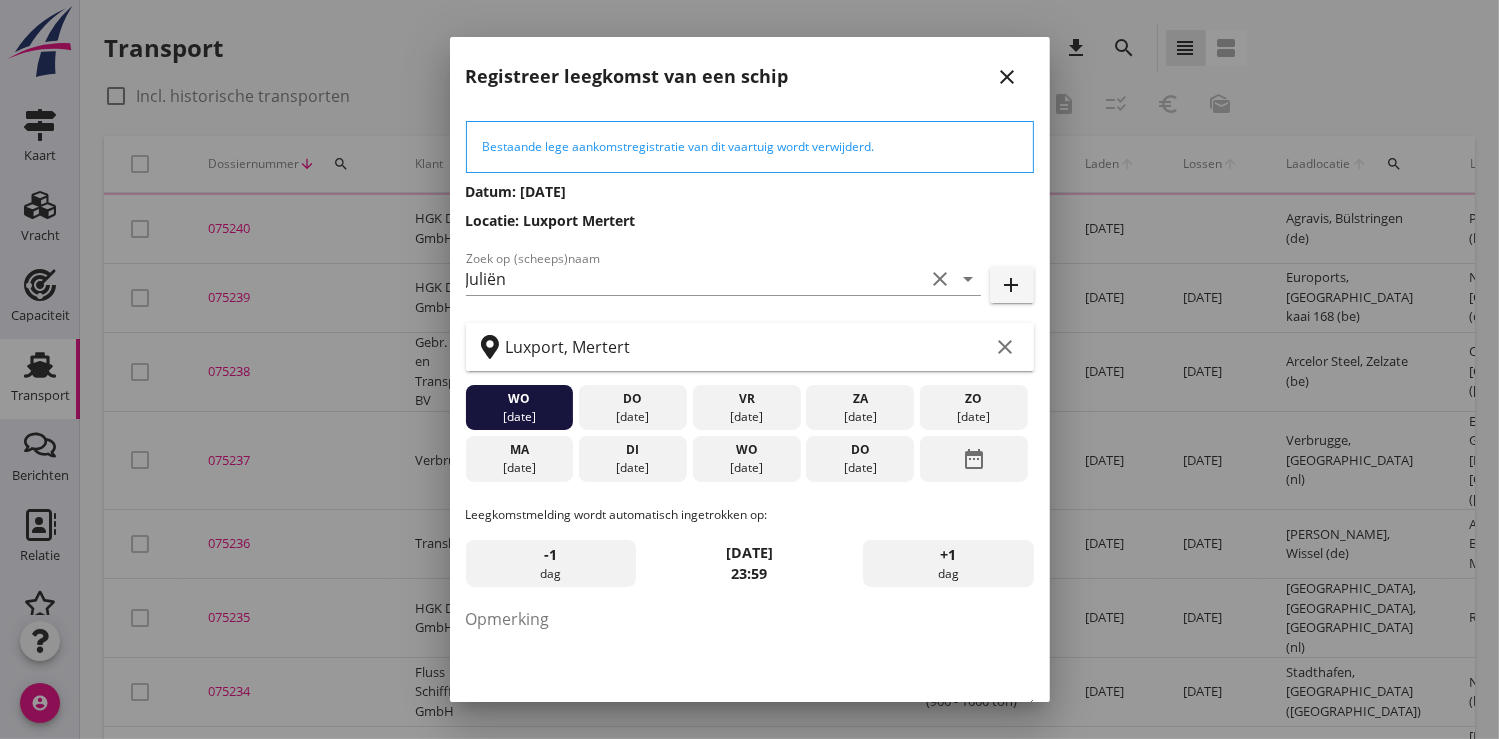 click at bounding box center [749, 369] 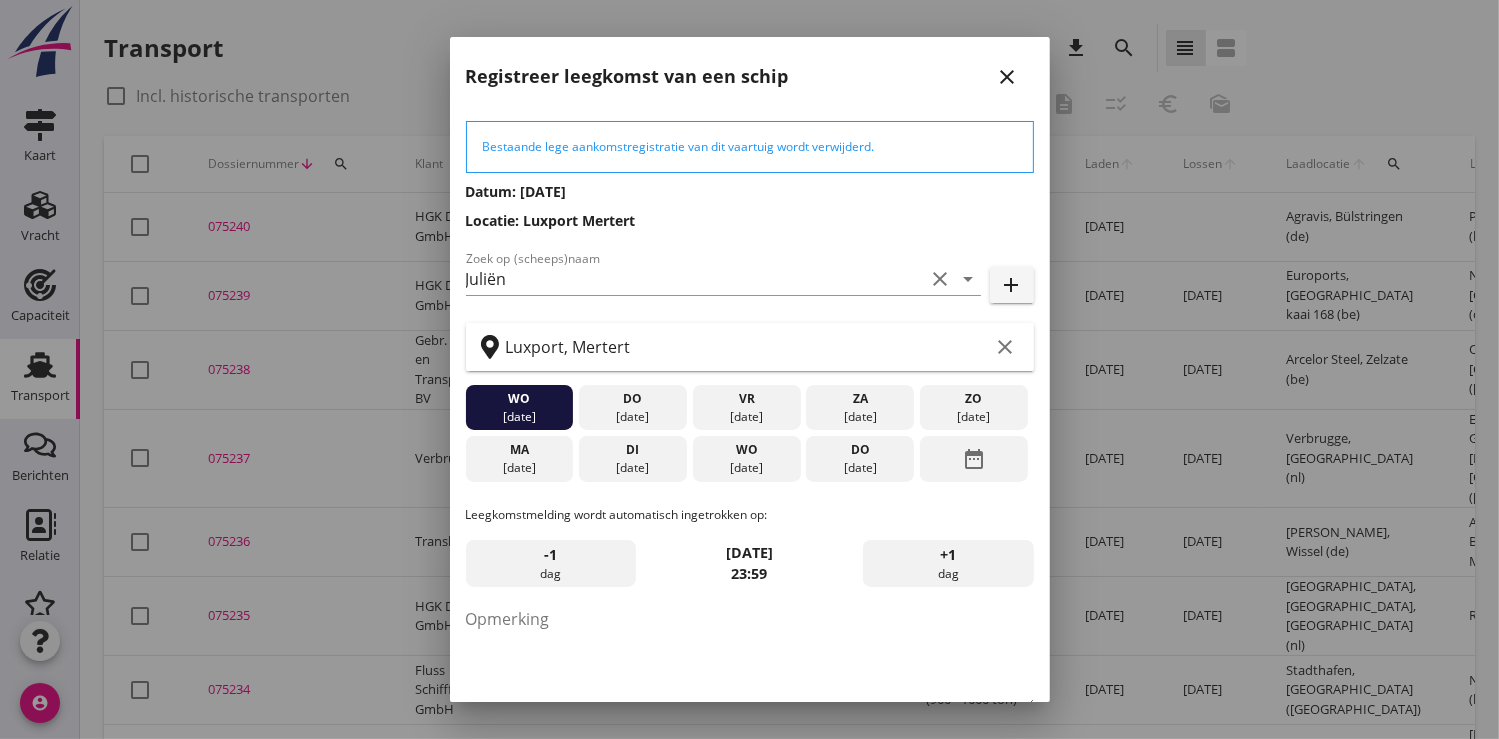 scroll, scrollTop: 0, scrollLeft: 0, axis: both 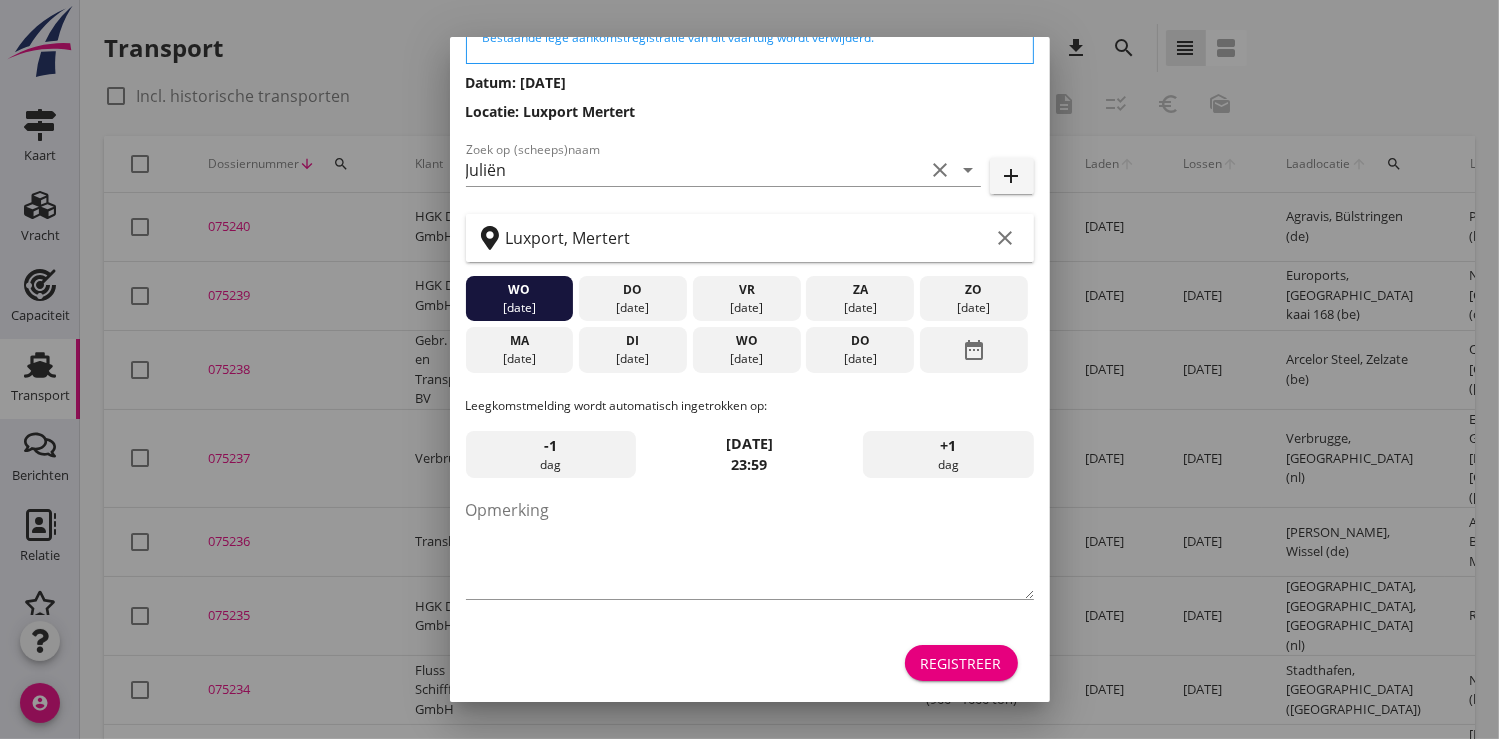 click on "Registreer" at bounding box center (961, 663) 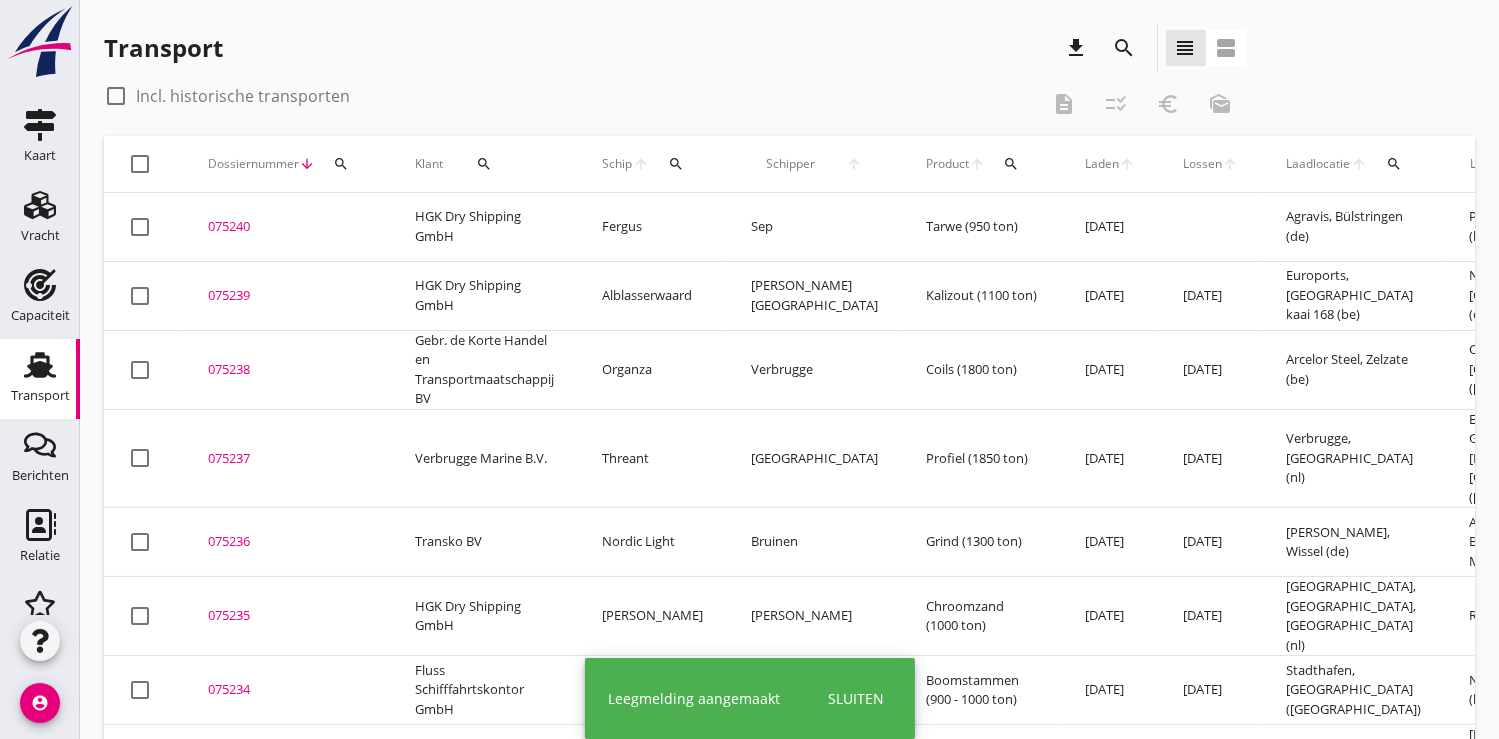 click on "search" at bounding box center [341, 164] 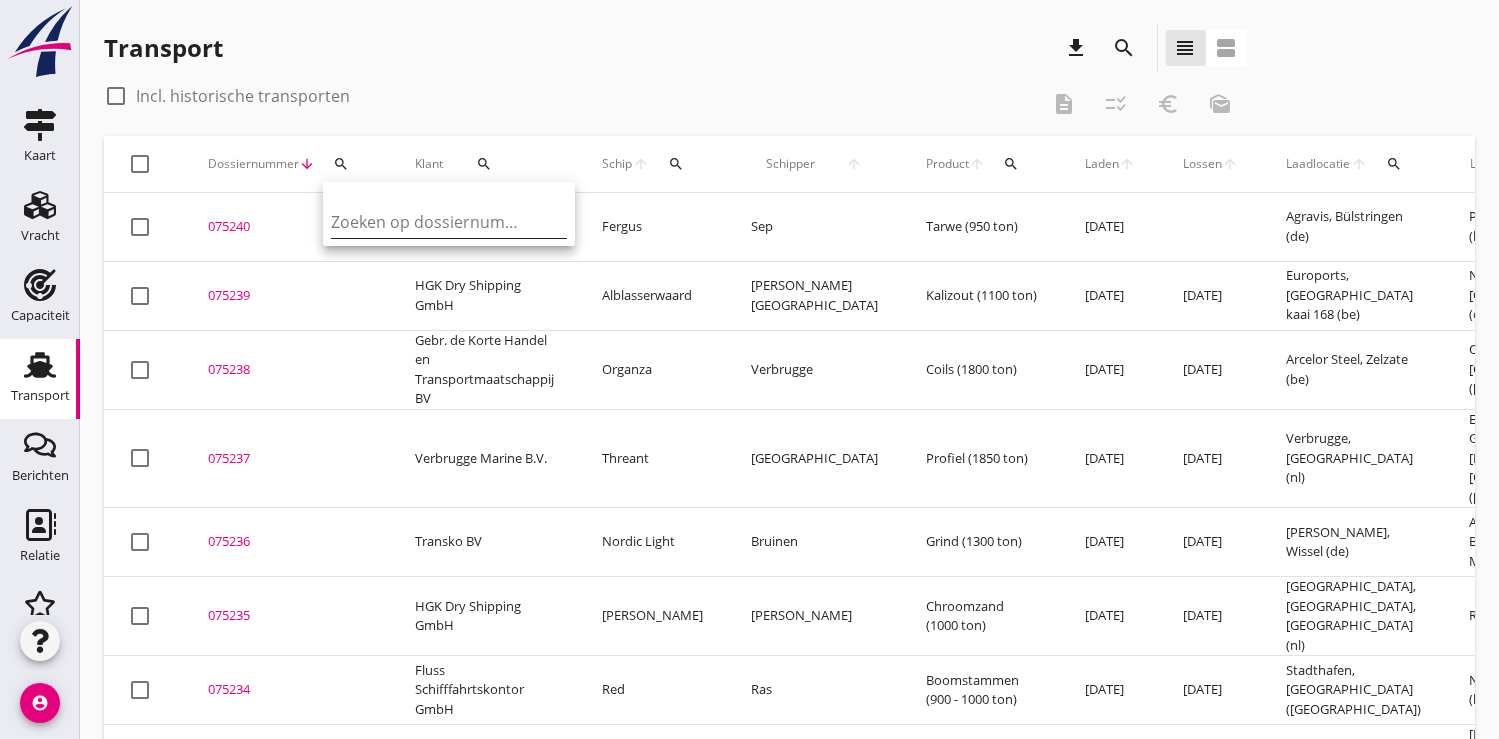click at bounding box center (435, 222) 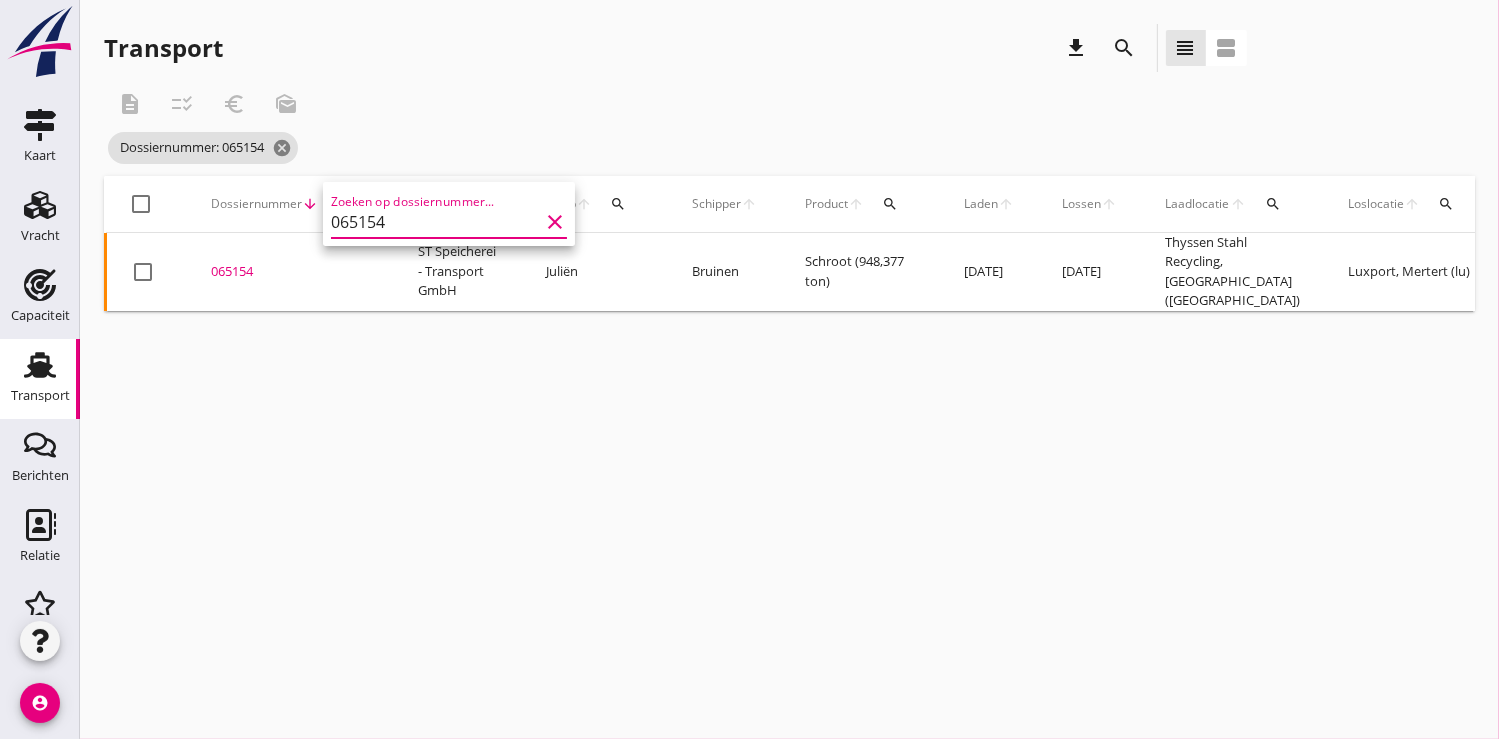 type on "065154" 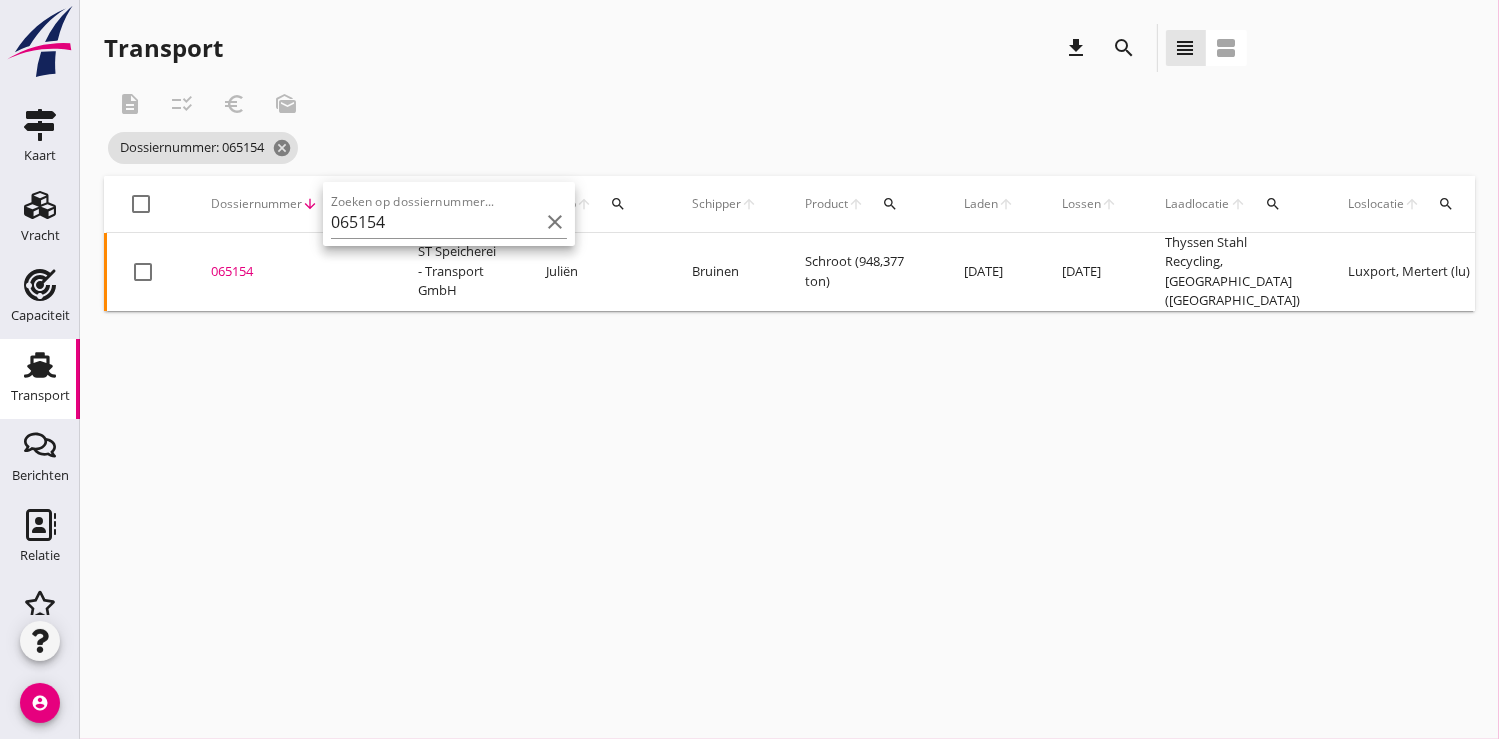 click on "065154" at bounding box center [290, 272] 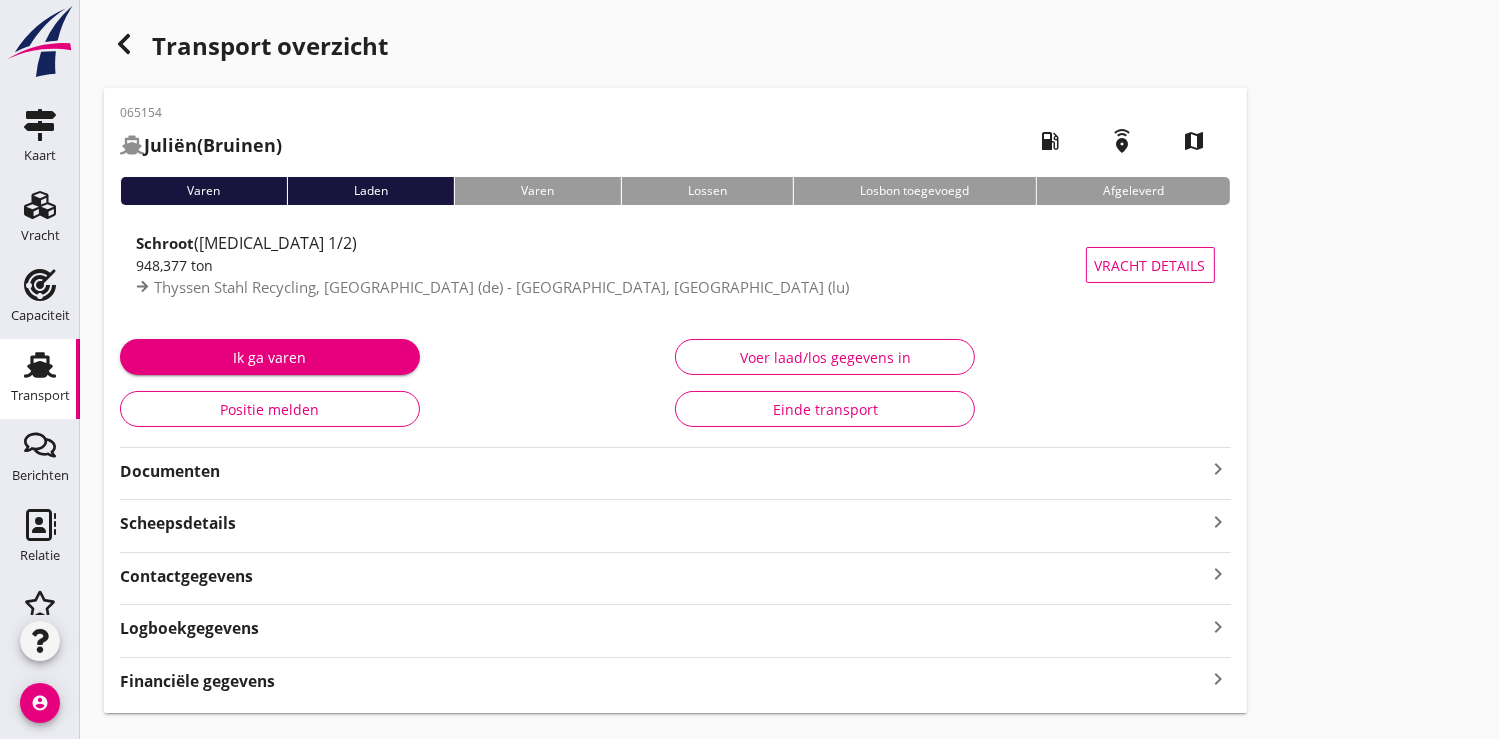 scroll, scrollTop: 45, scrollLeft: 0, axis: vertical 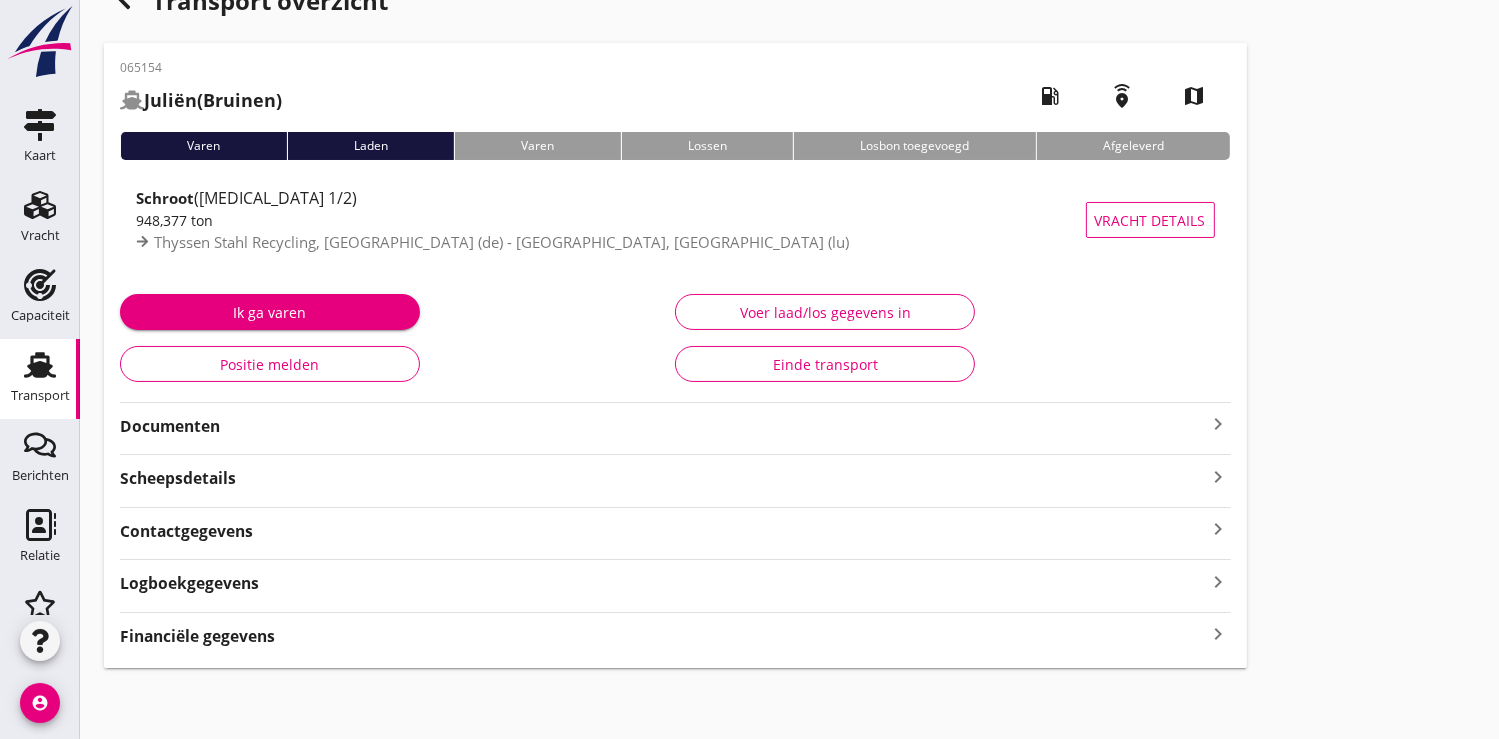 click on "Financiële gegevens" at bounding box center (197, 636) 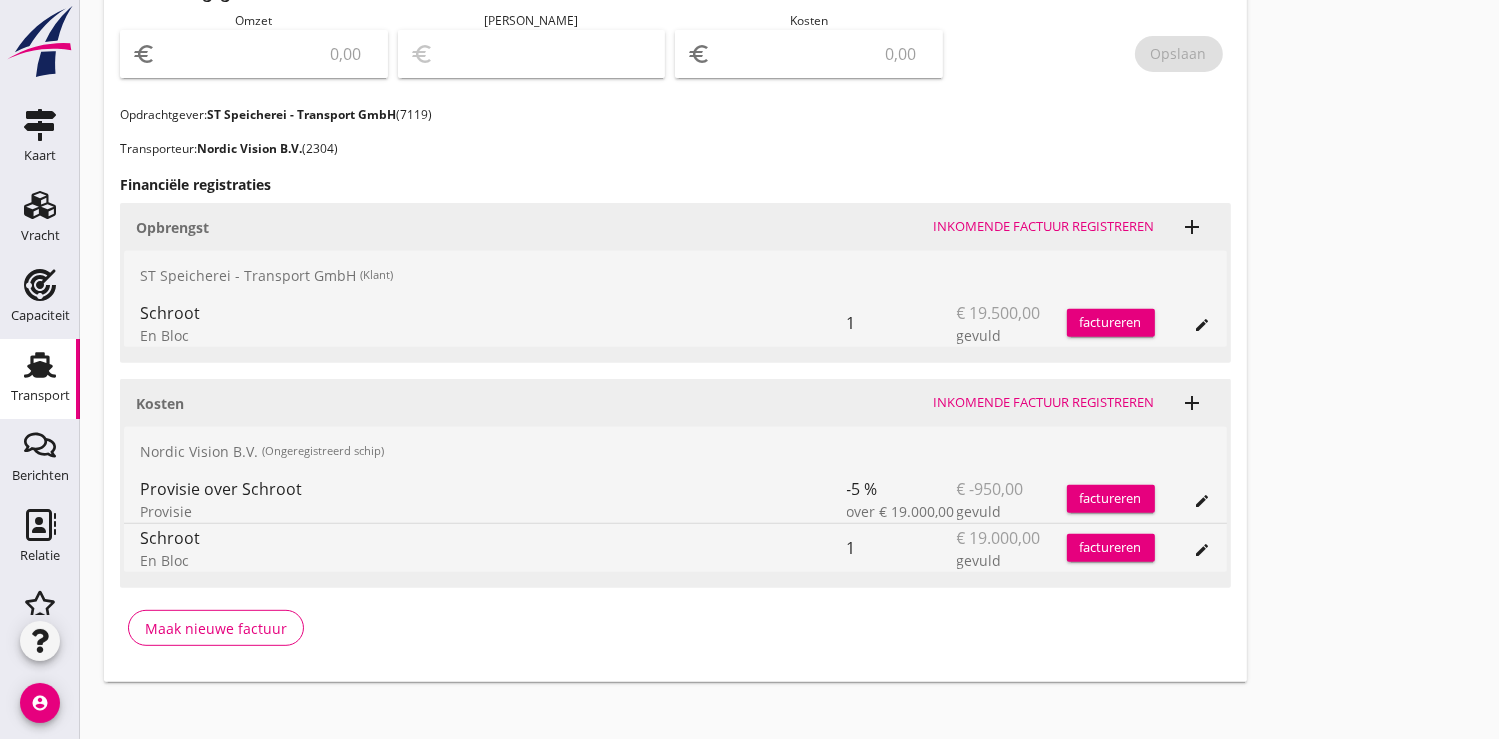 scroll, scrollTop: 702, scrollLeft: 0, axis: vertical 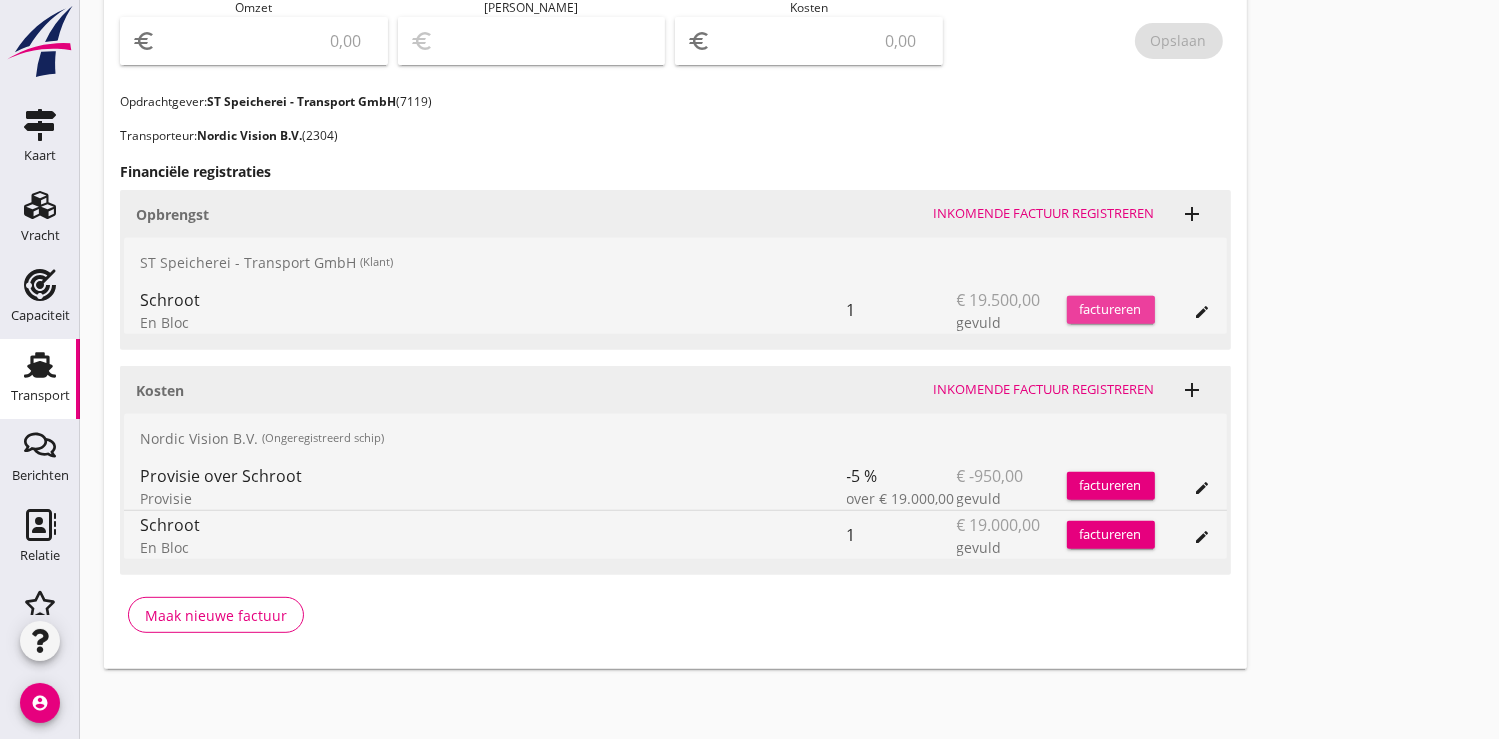 click on "factureren" at bounding box center [1111, 310] 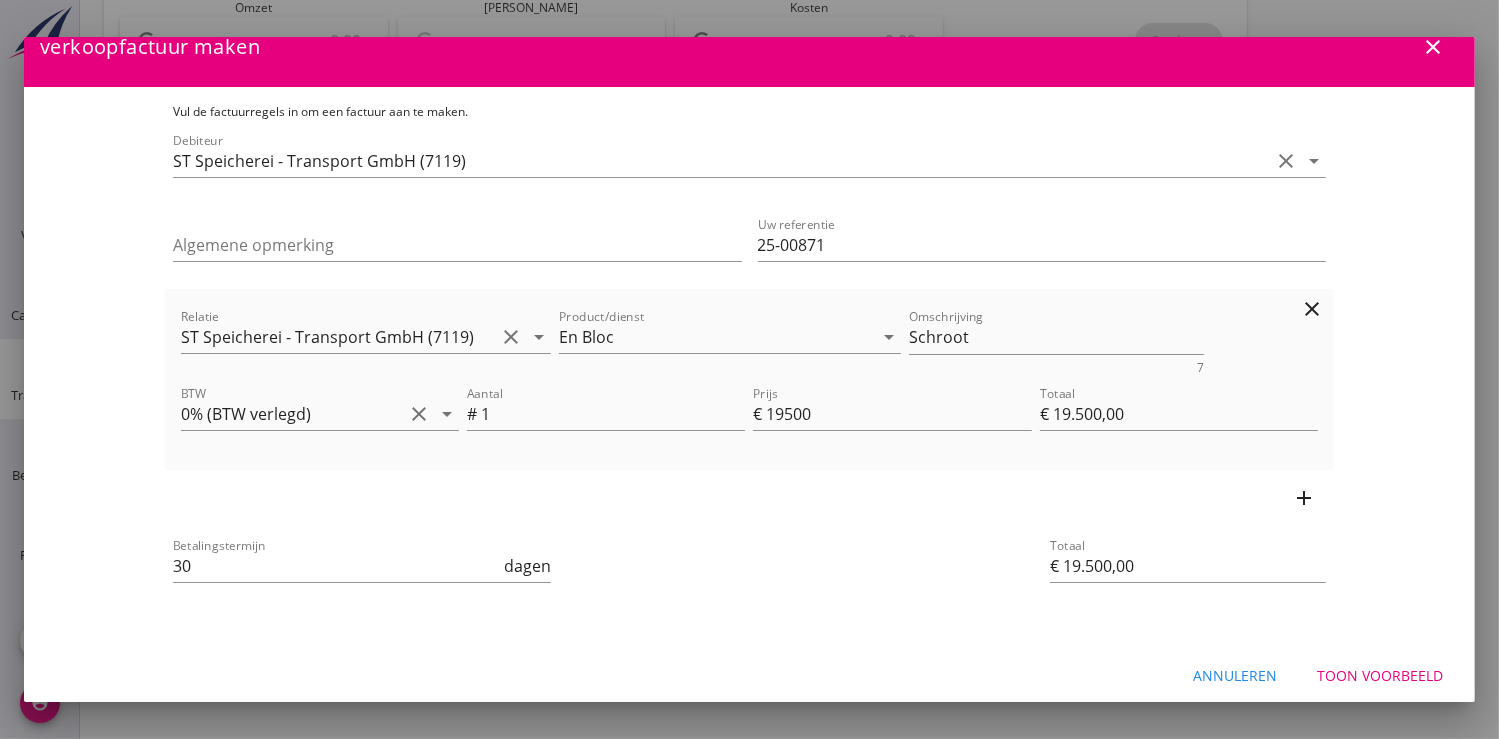 scroll, scrollTop: 42, scrollLeft: 0, axis: vertical 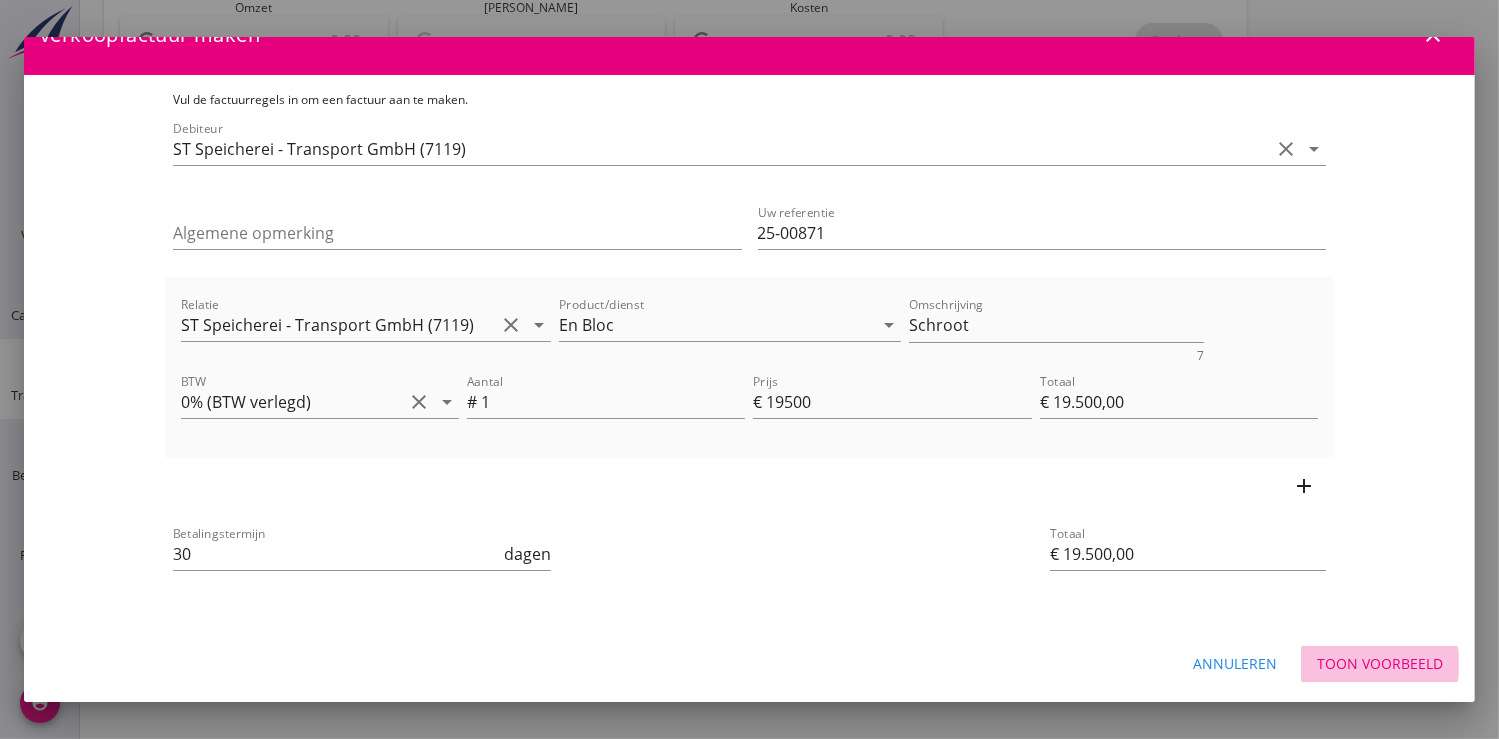 click on "Toon voorbeeld" at bounding box center [1380, 663] 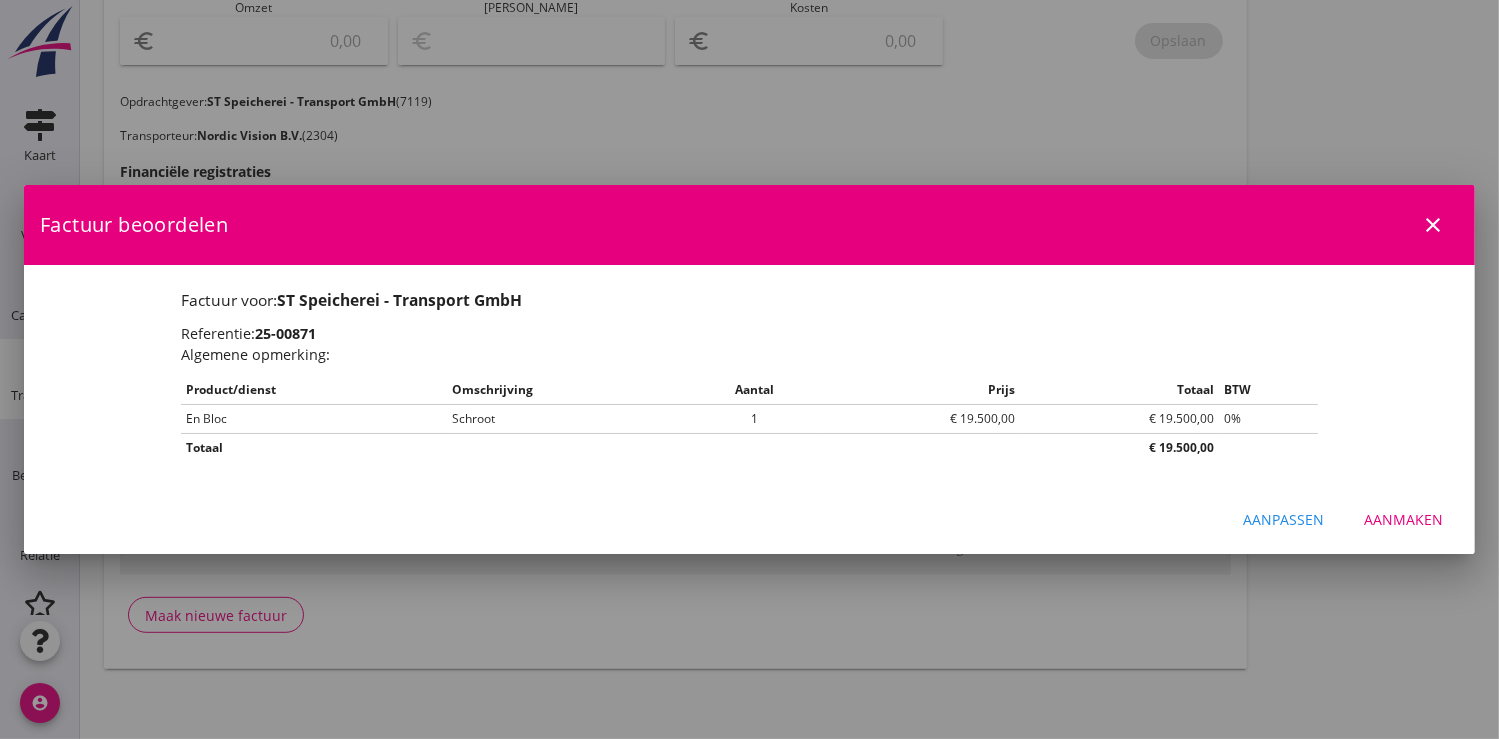 scroll, scrollTop: 0, scrollLeft: 0, axis: both 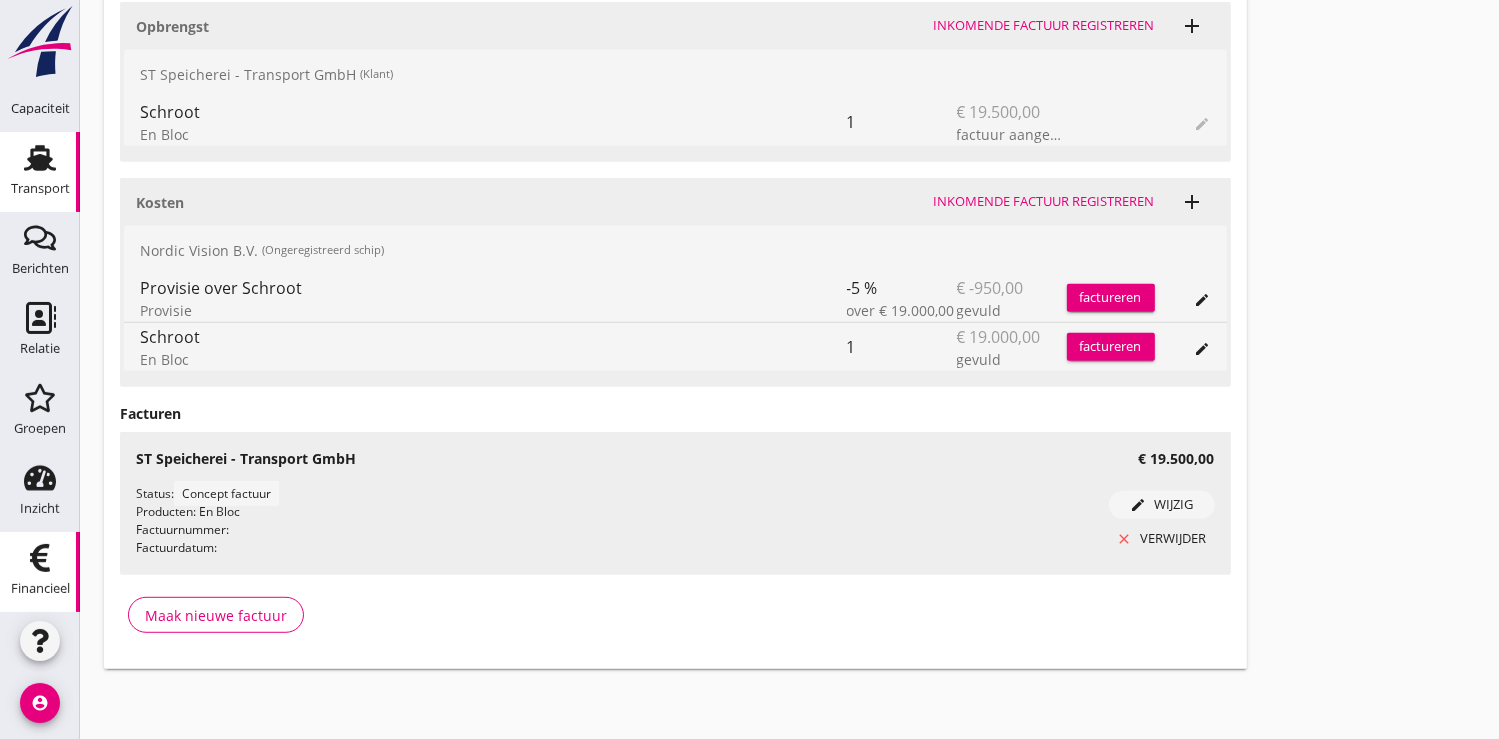 click 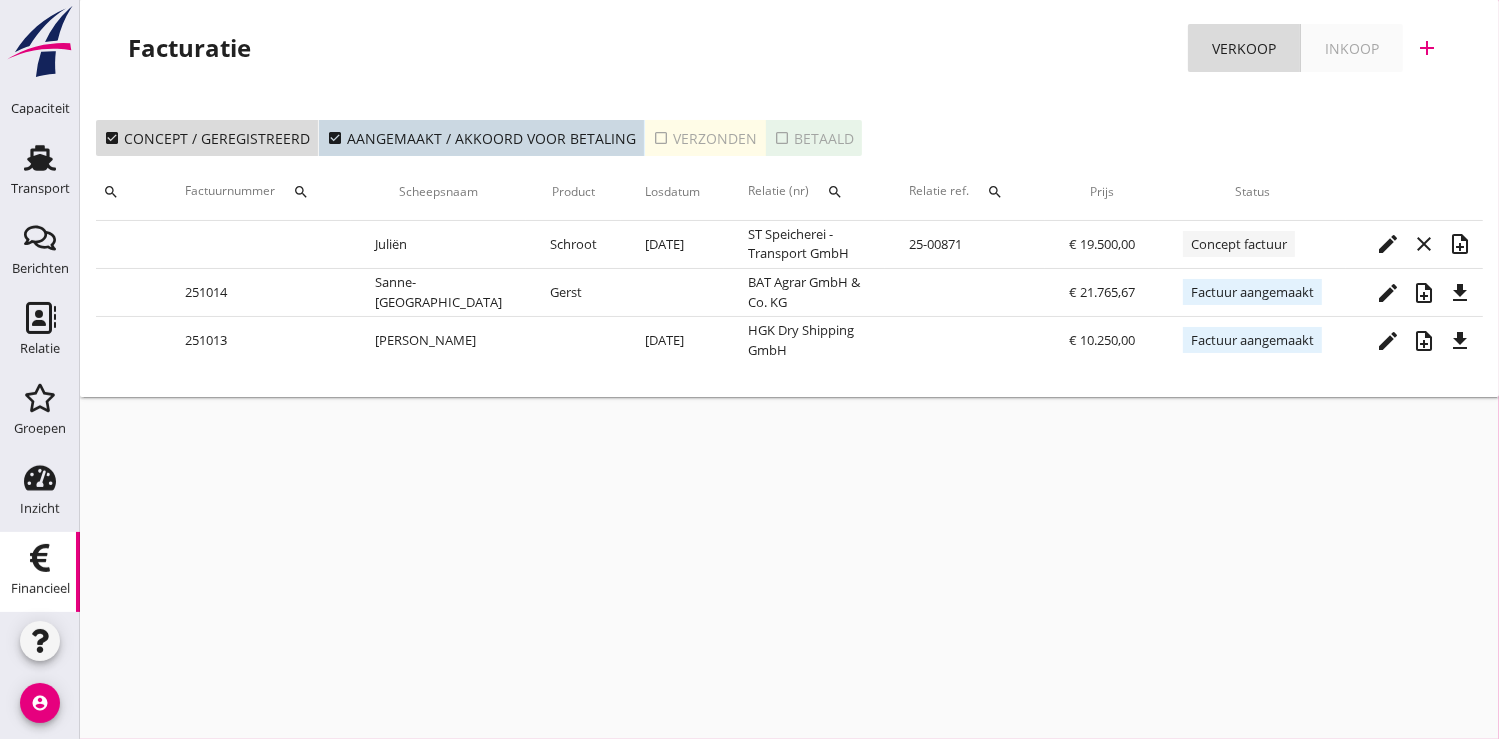 scroll, scrollTop: 0, scrollLeft: 157, axis: horizontal 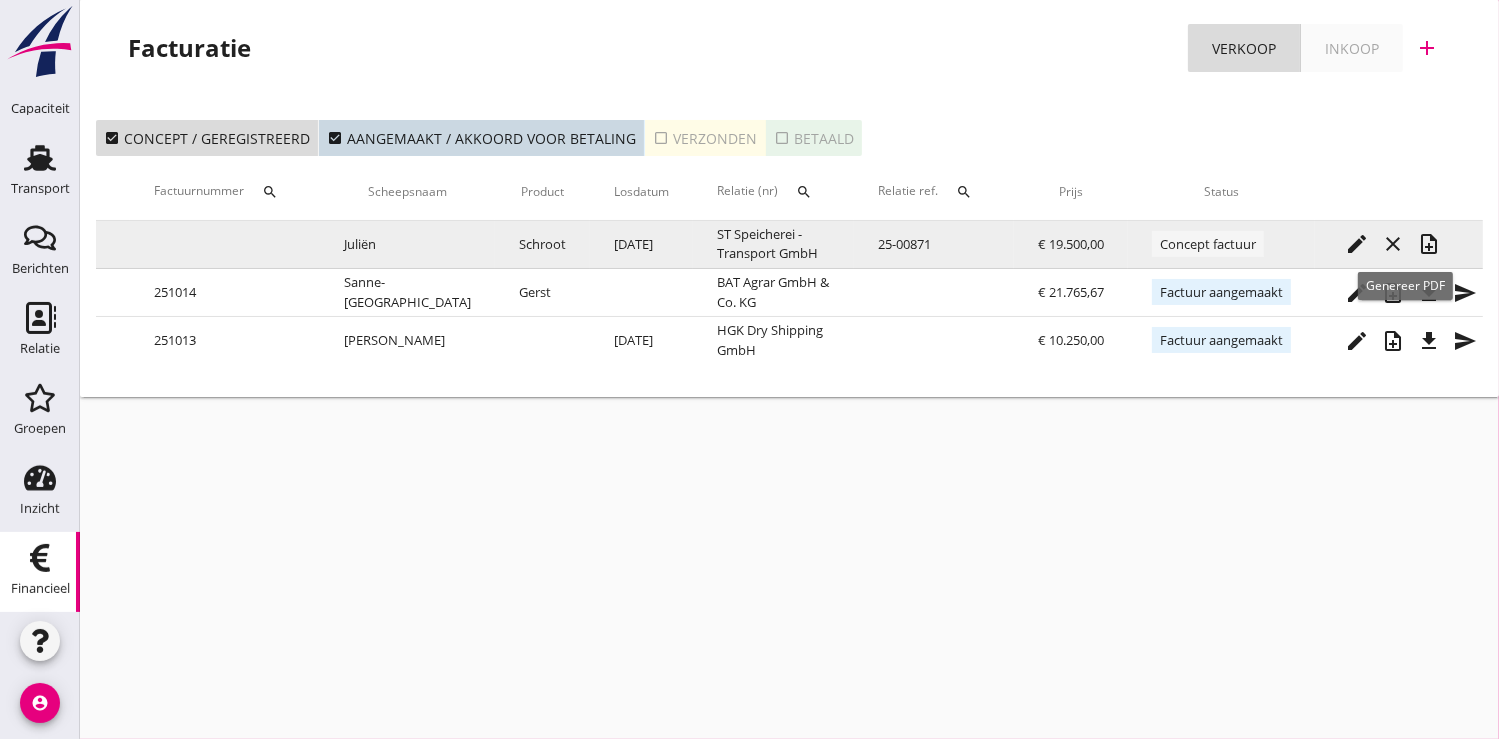 click on "note_add" at bounding box center [1429, 244] 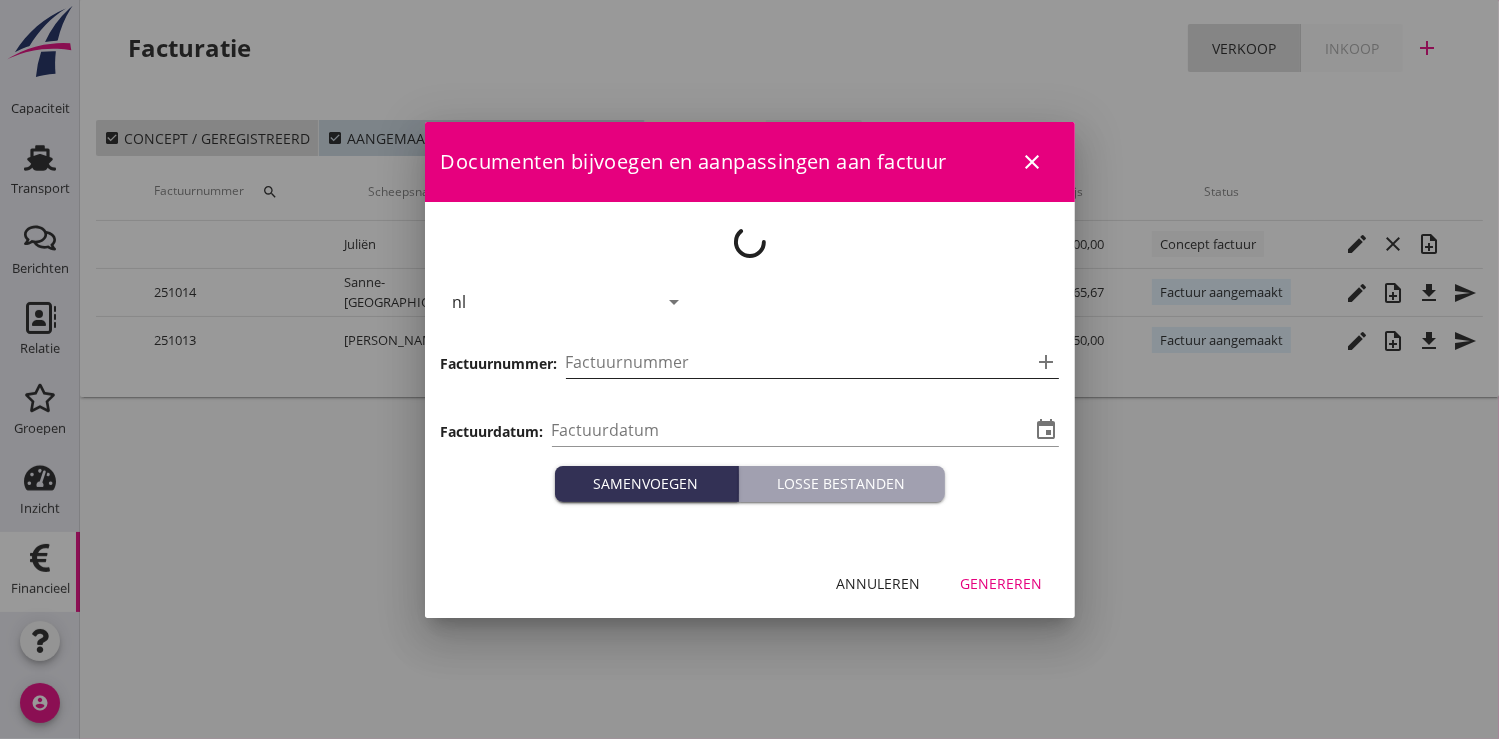 type on "[DATE]" 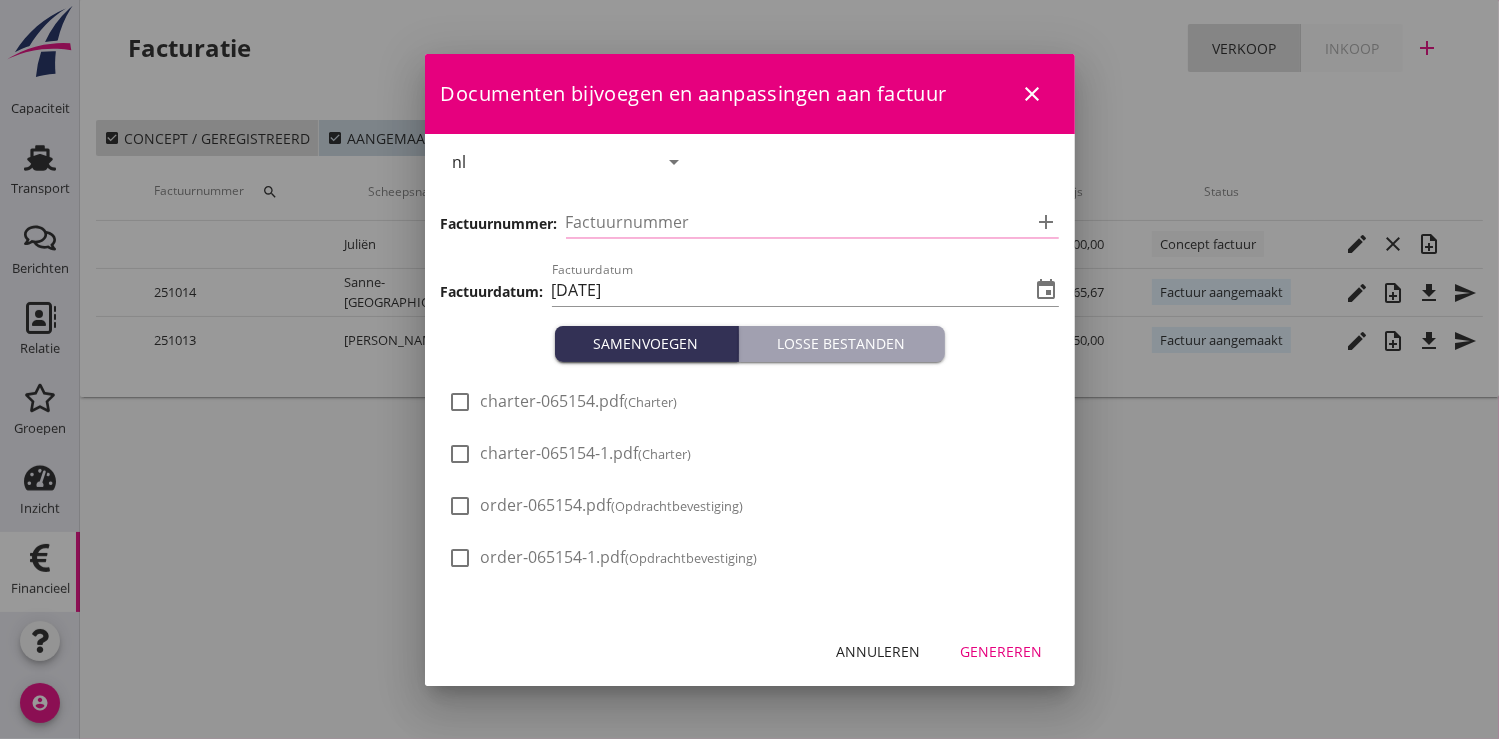 type on "251015" 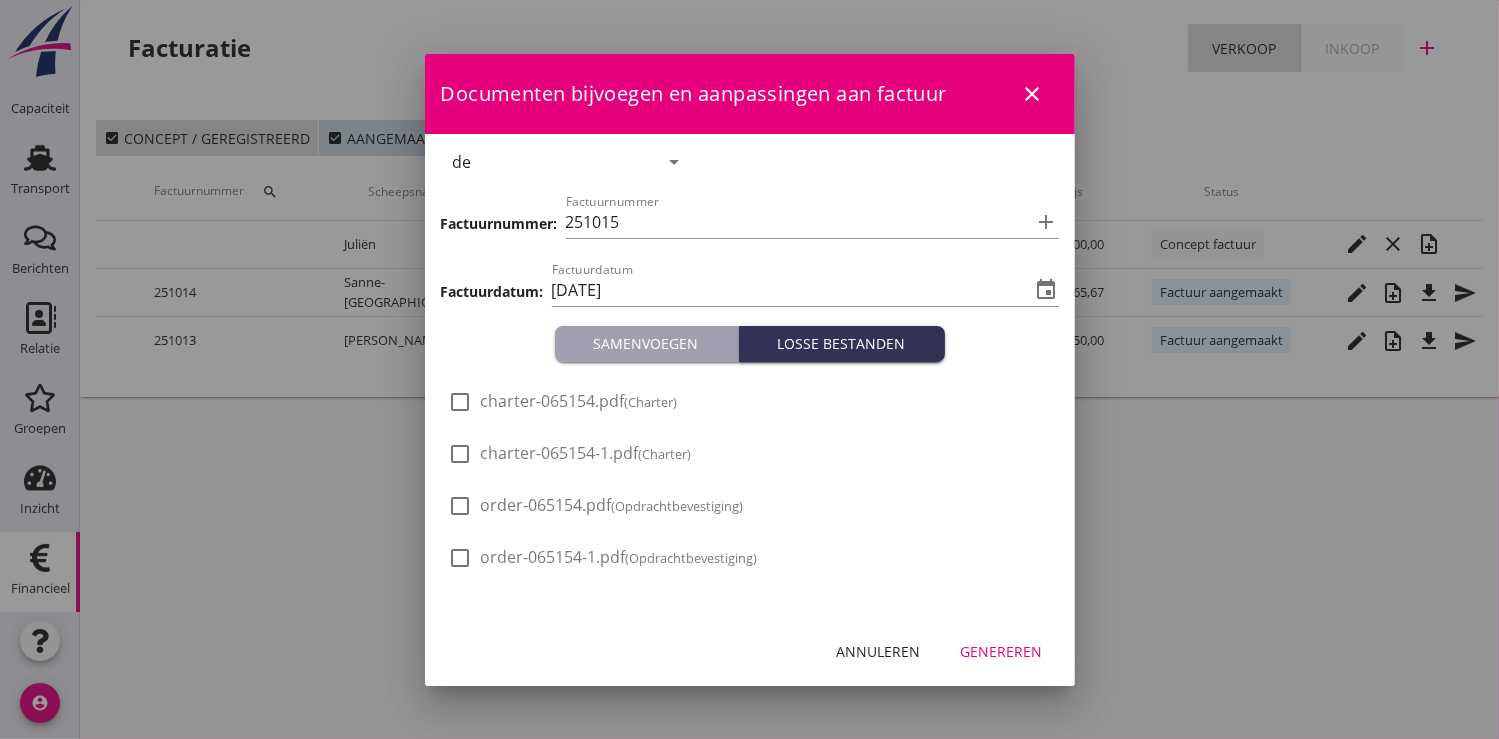 click on "Genereren" at bounding box center (1002, 651) 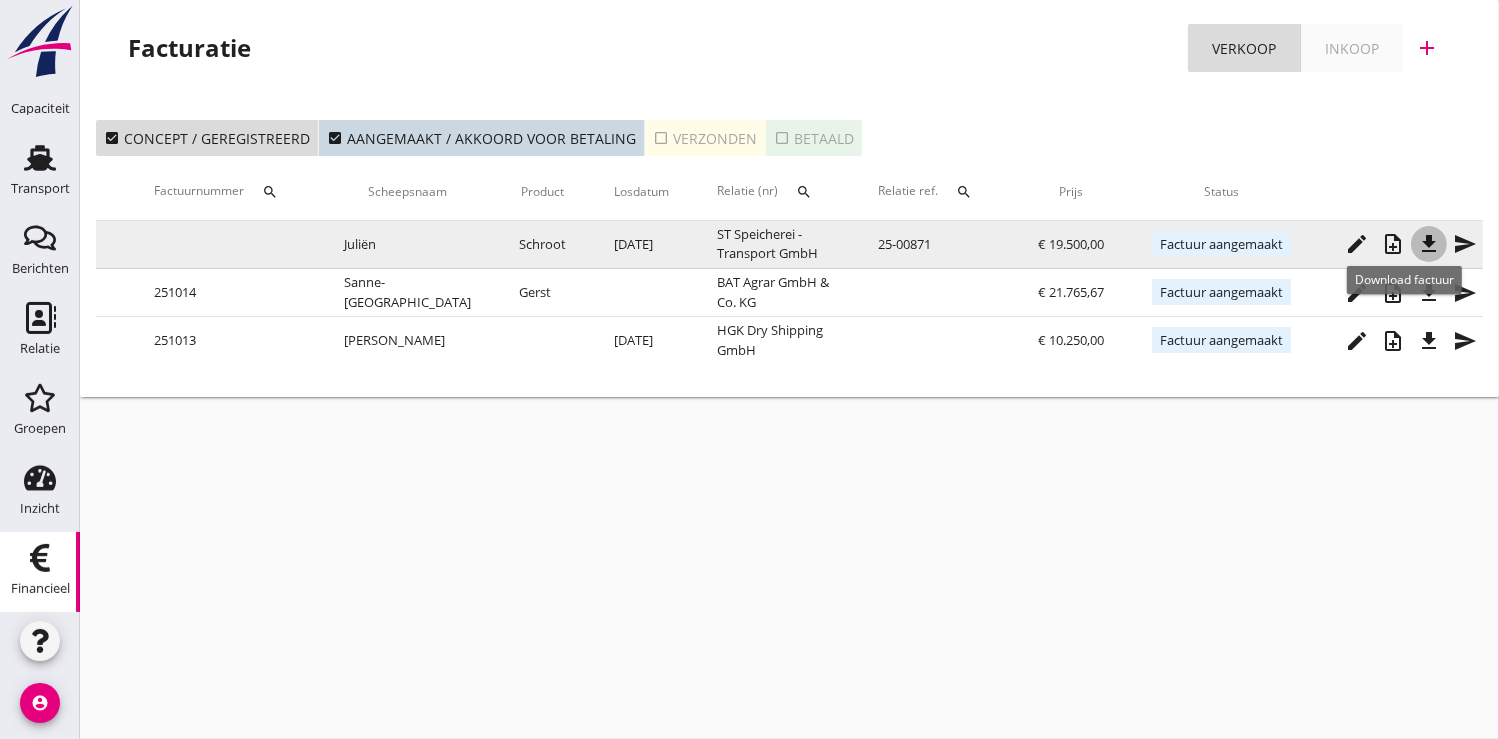 click on "file_download" at bounding box center (1429, 244) 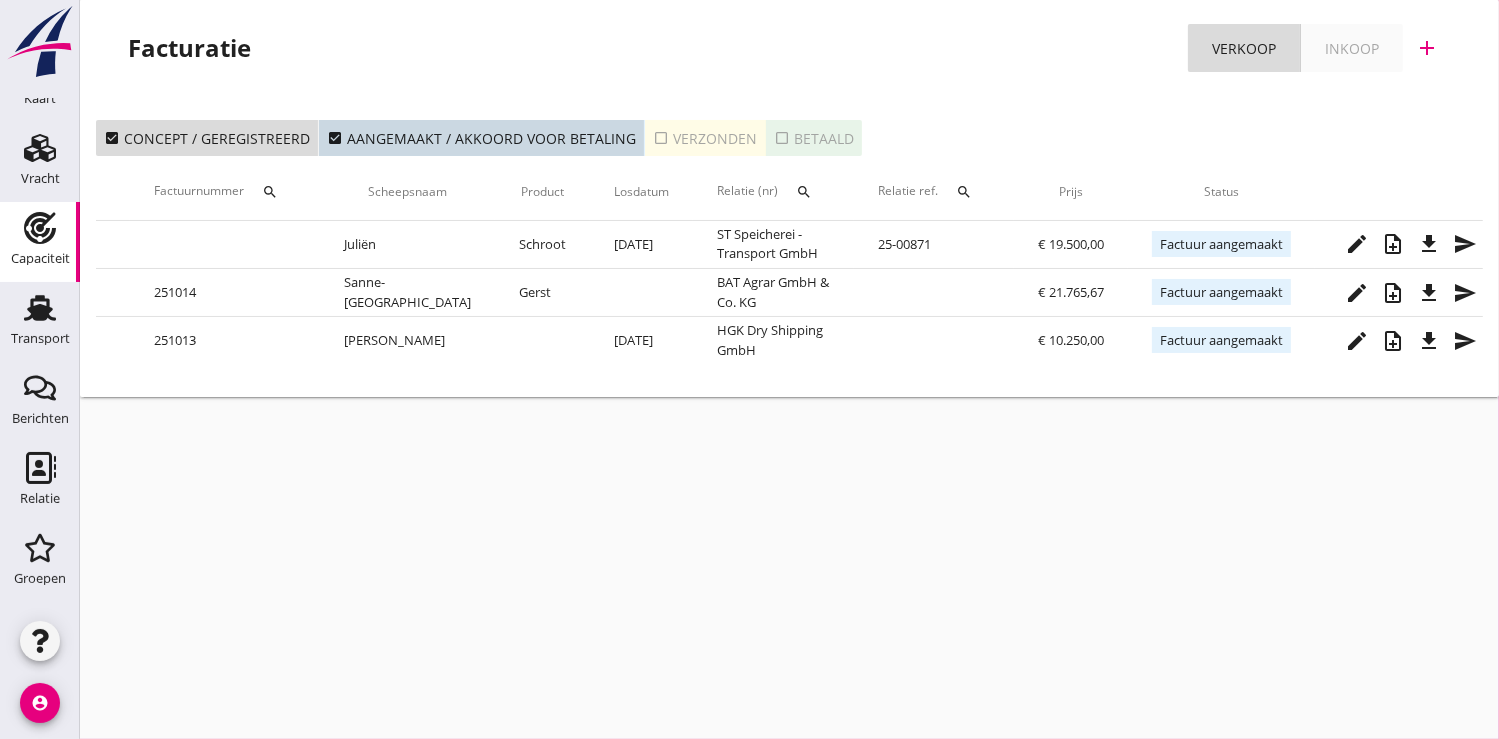 scroll, scrollTop: 0, scrollLeft: 0, axis: both 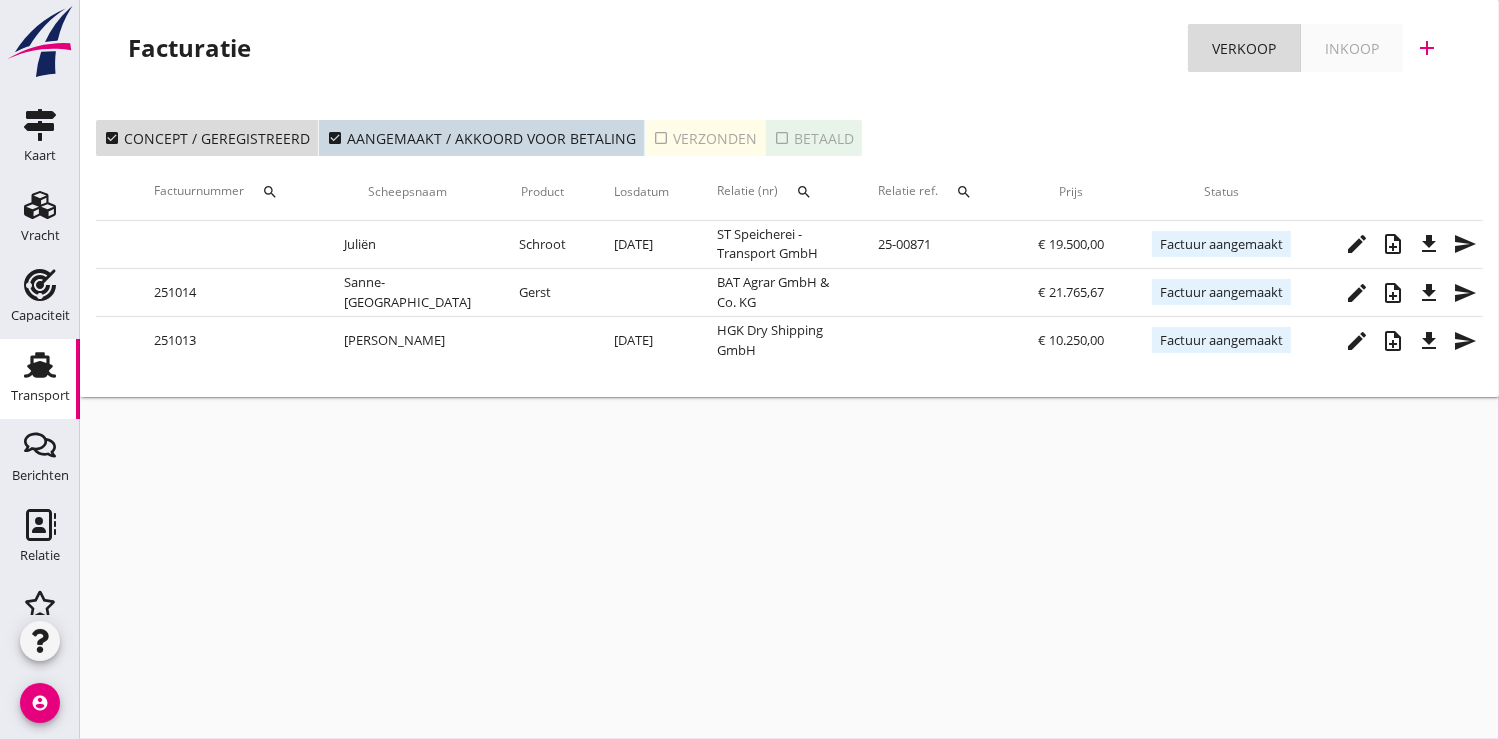 click on "Transport" 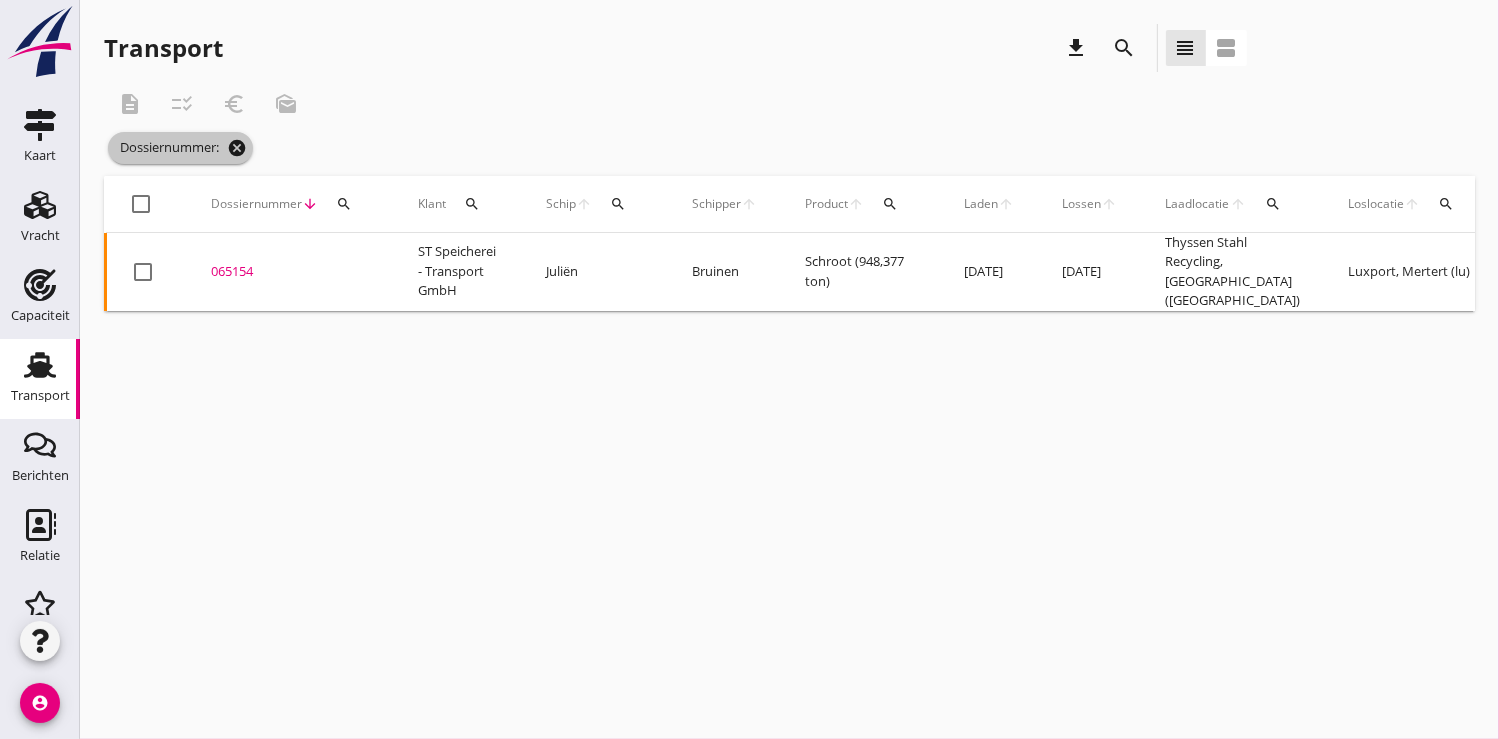 click on "cancel" at bounding box center [237, 148] 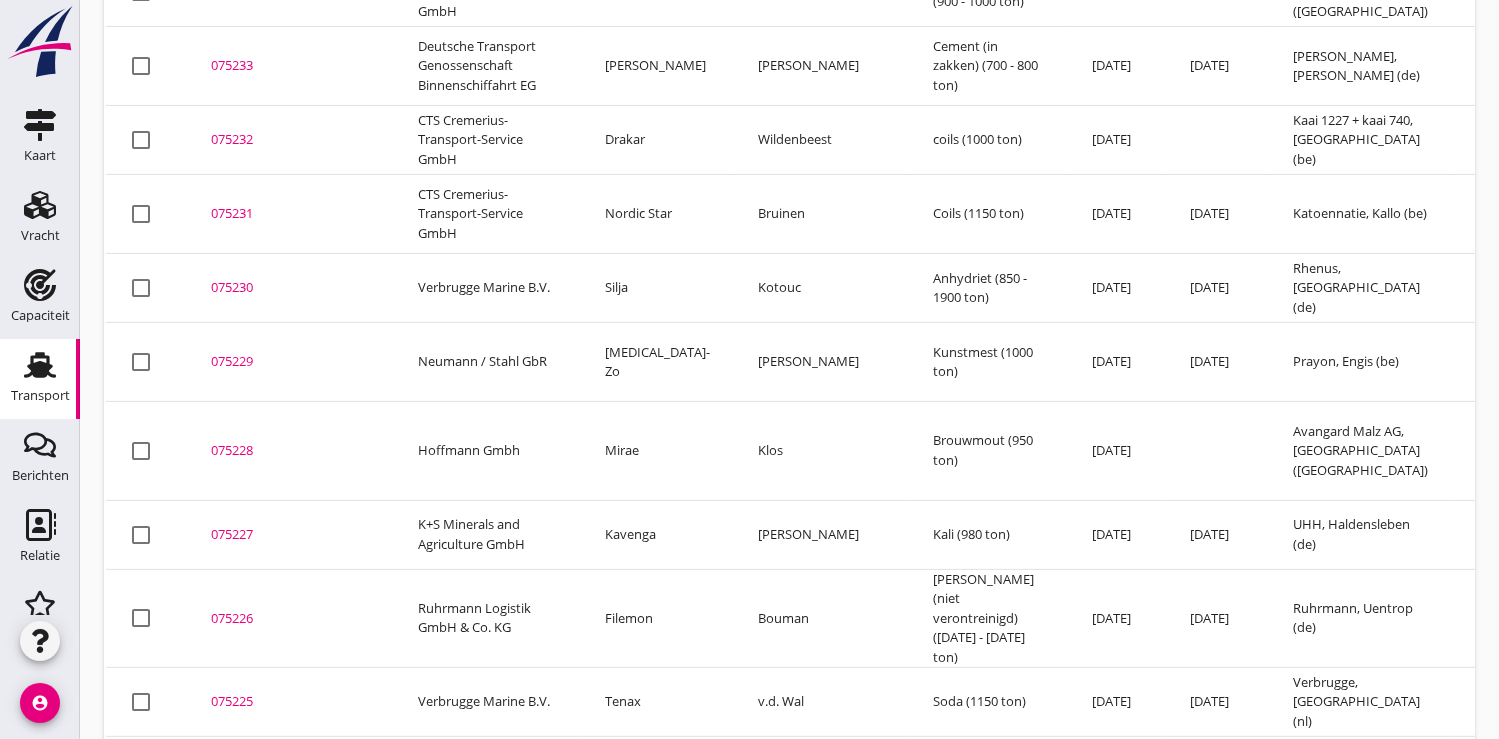 scroll, scrollTop: 878, scrollLeft: 0, axis: vertical 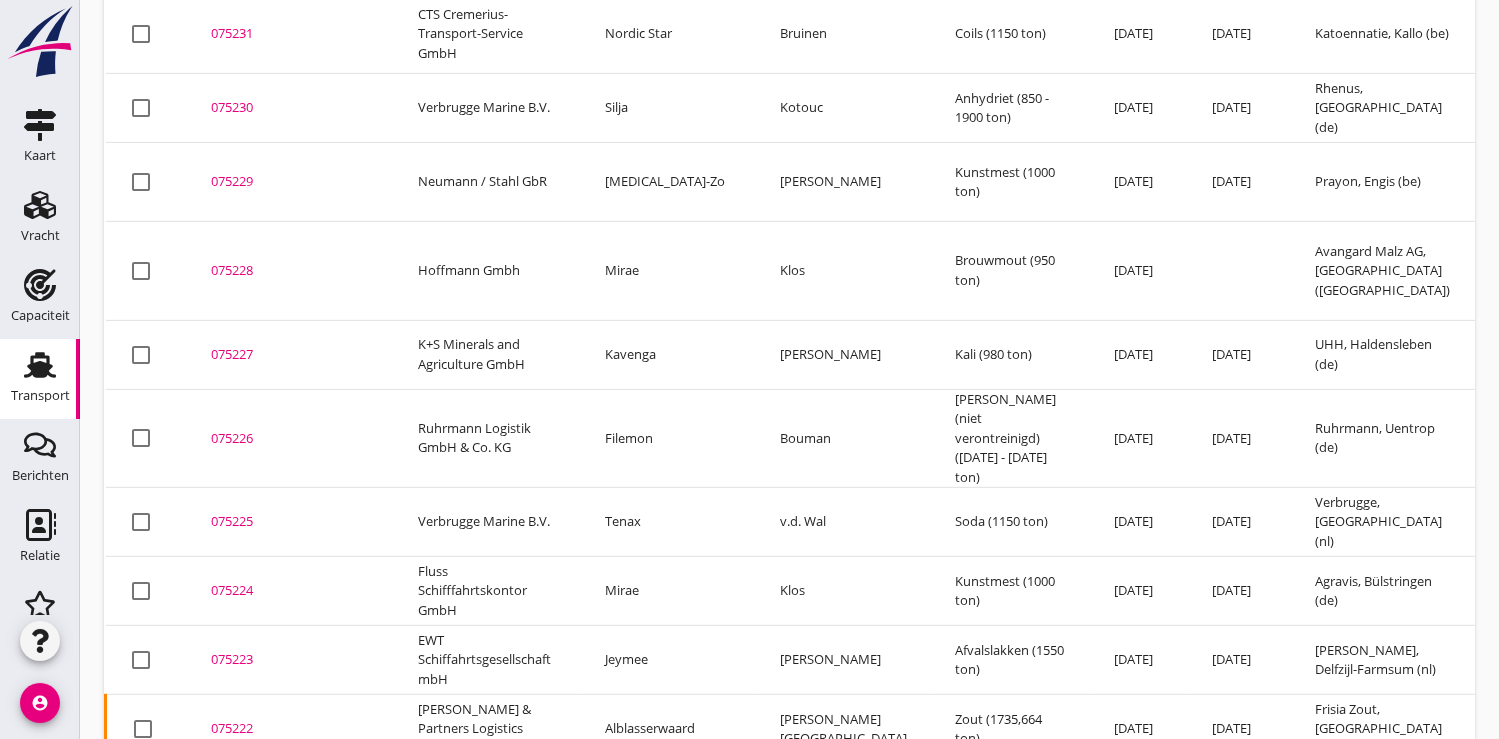 click on "075222" at bounding box center [290, 729] 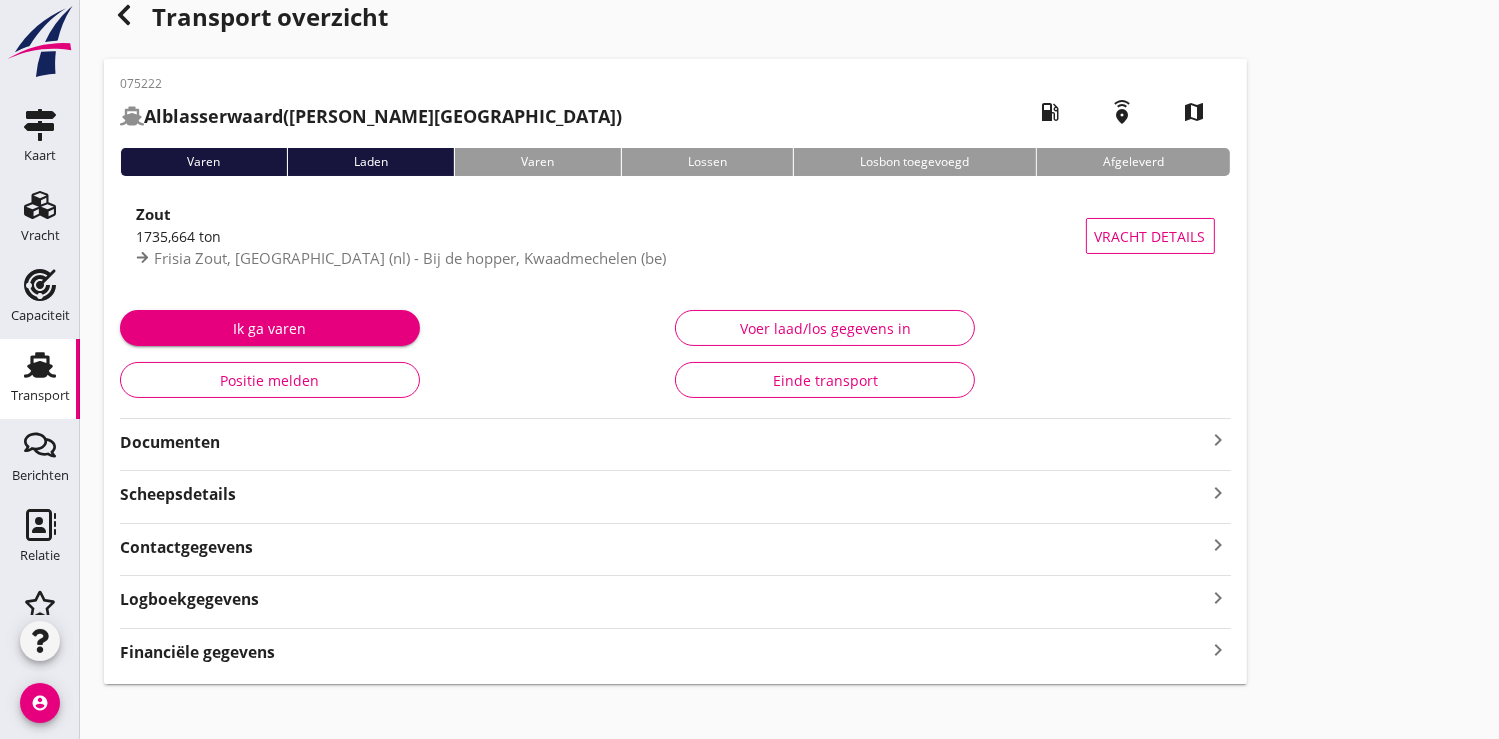 scroll, scrollTop: 45, scrollLeft: 0, axis: vertical 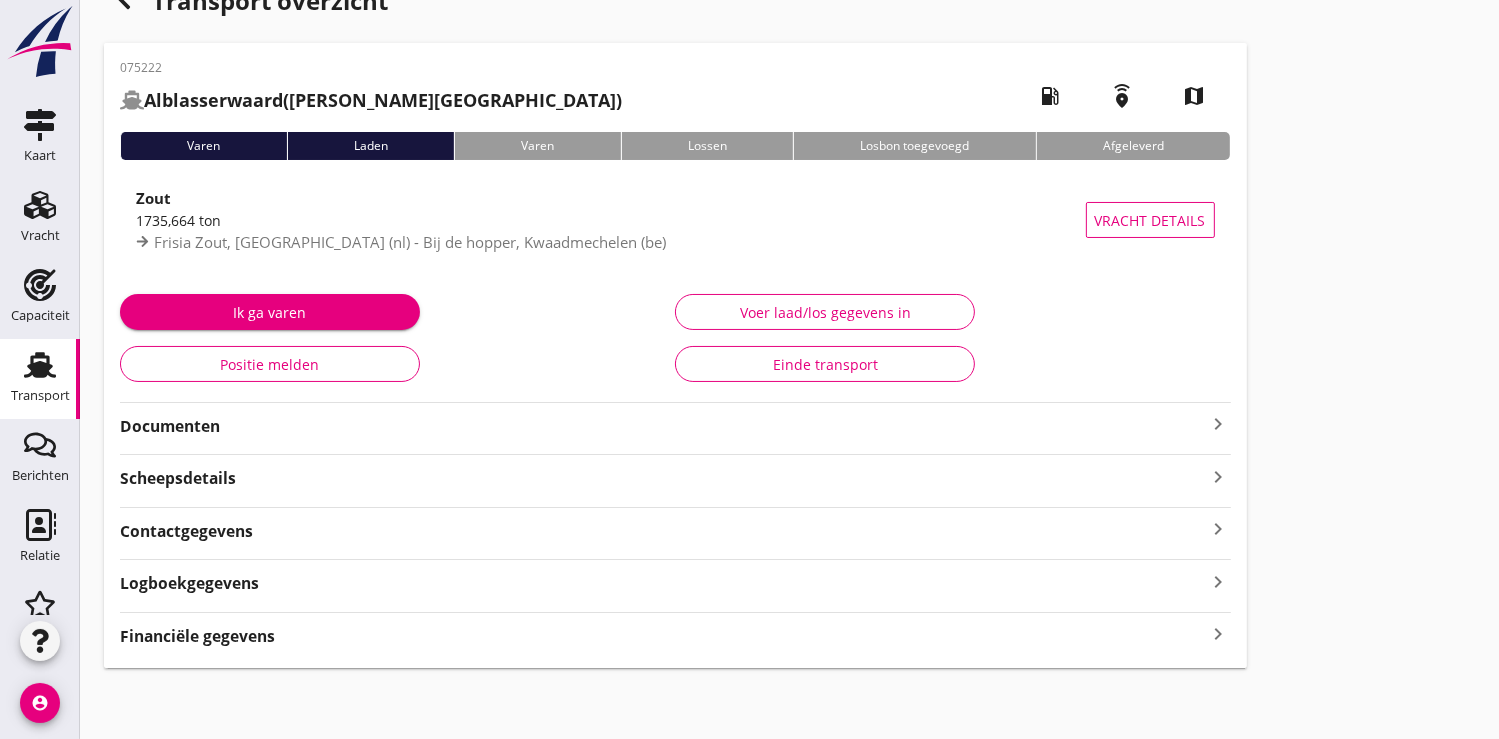 click on "Financiële gegevens" at bounding box center (197, 636) 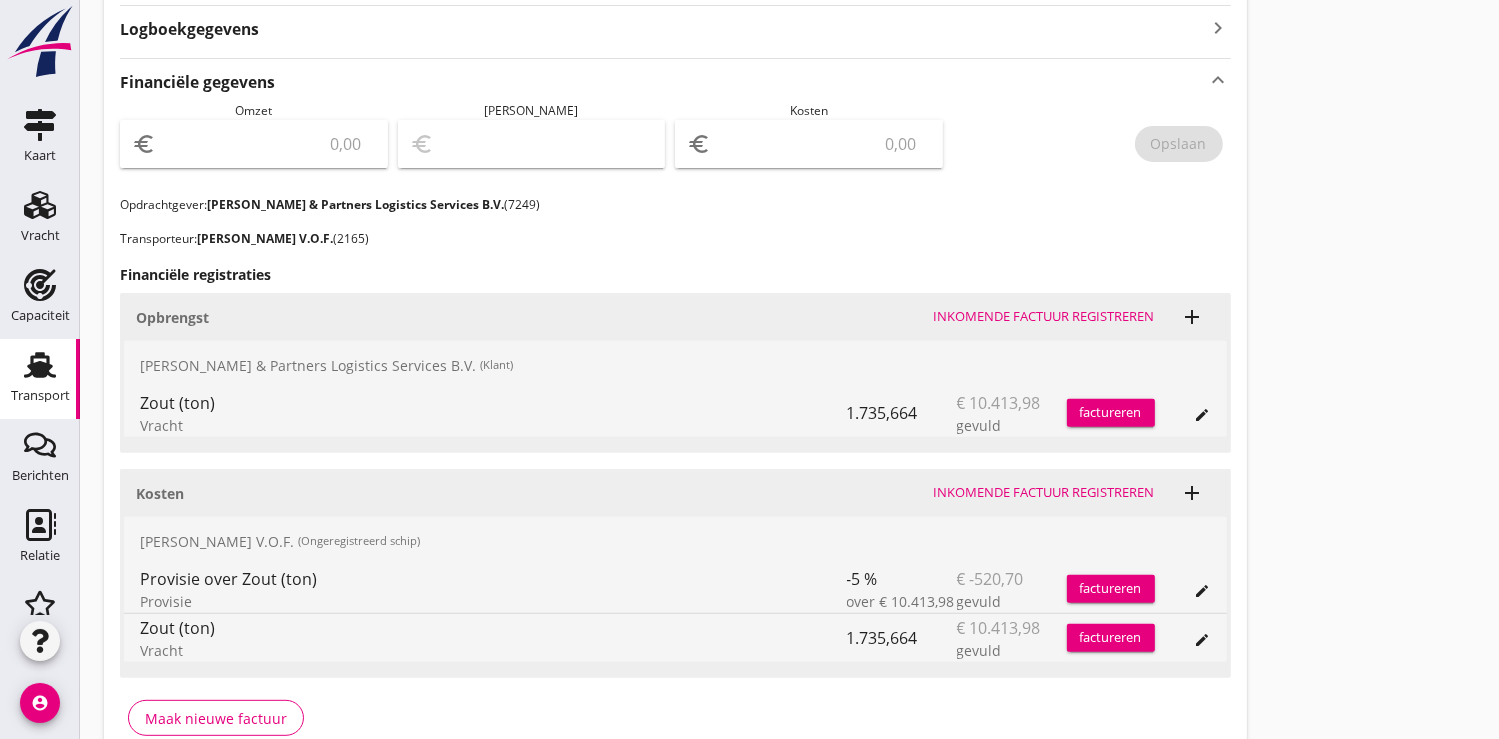 scroll, scrollTop: 600, scrollLeft: 0, axis: vertical 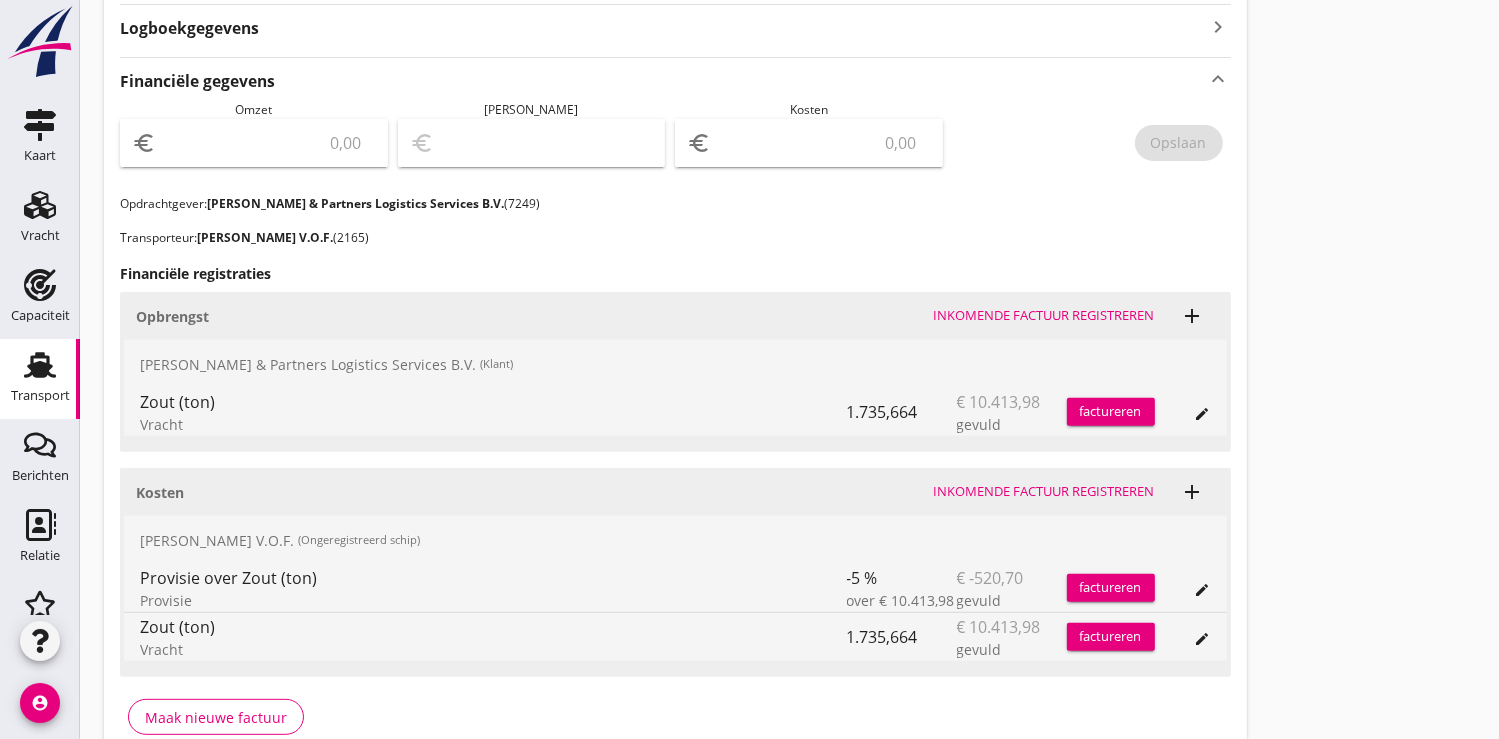click on "factureren" at bounding box center [1111, 412] 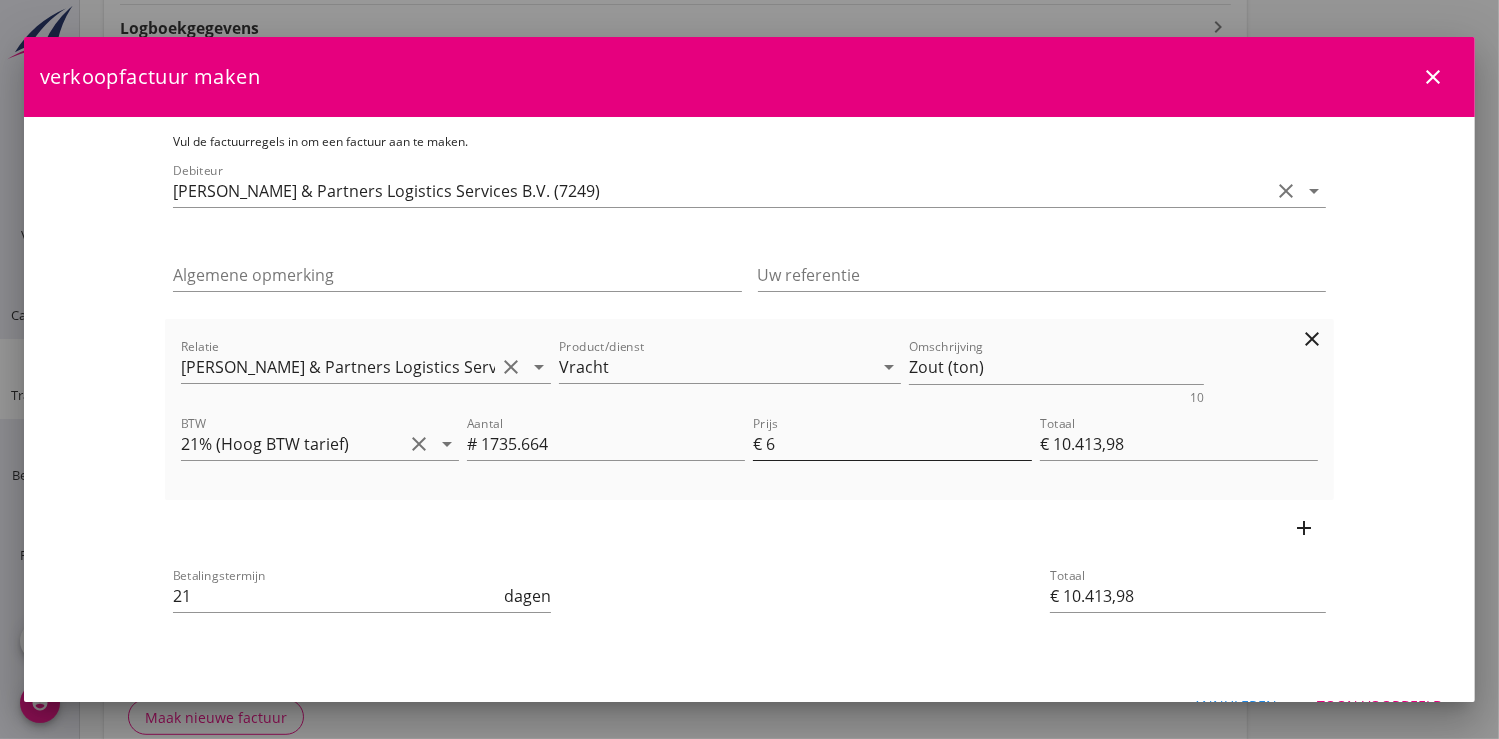 scroll, scrollTop: 0, scrollLeft: 0, axis: both 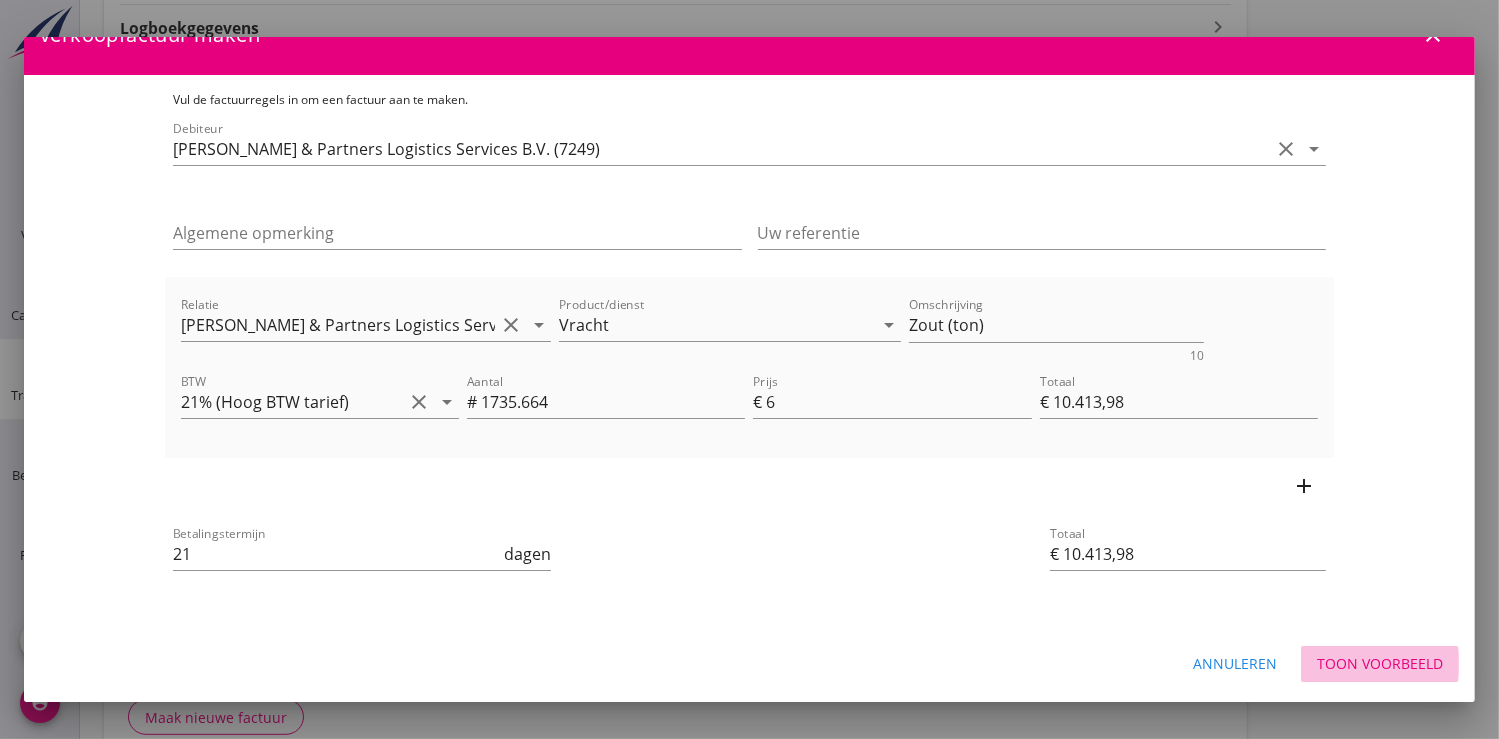 click on "Toon voorbeeld" at bounding box center [1380, 663] 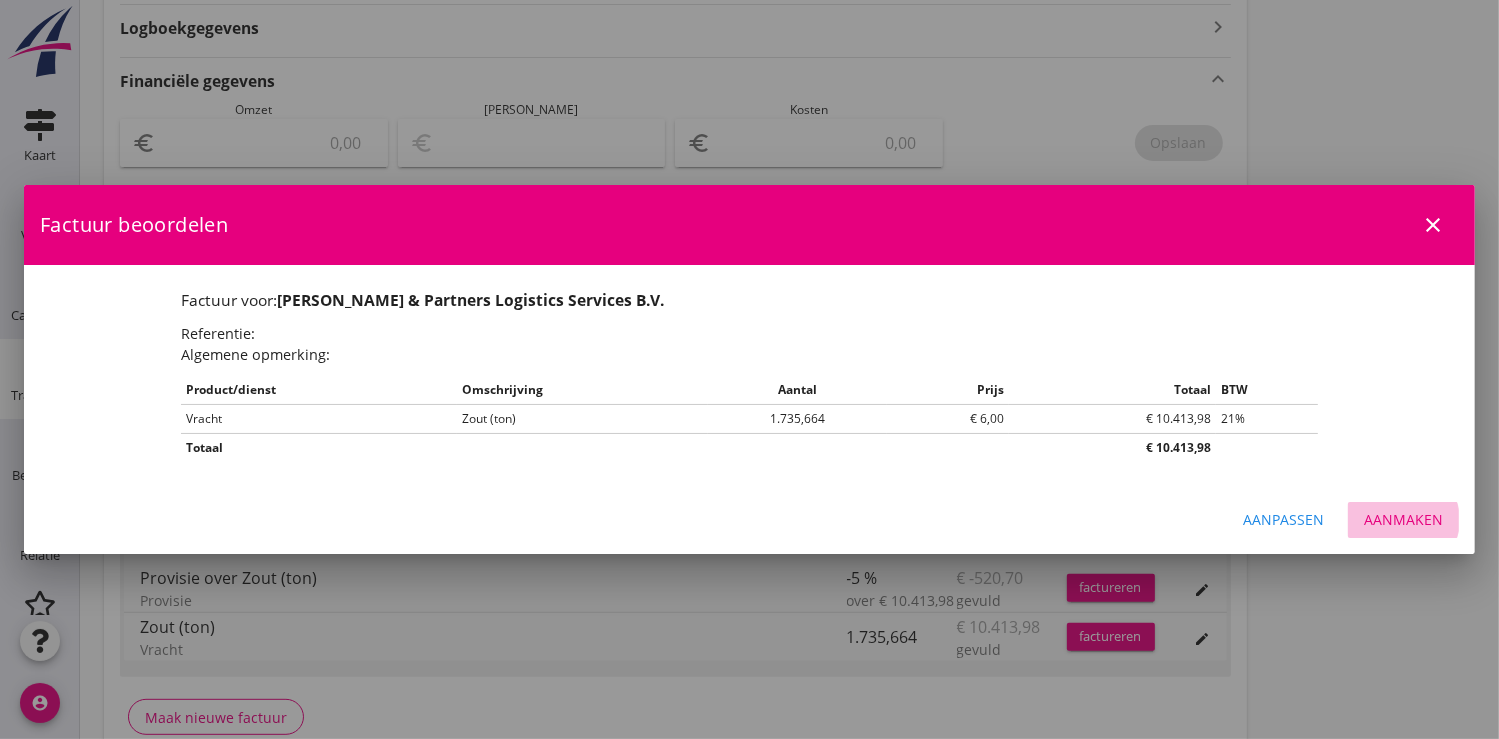 click on "Aanmaken" at bounding box center (1403, 519) 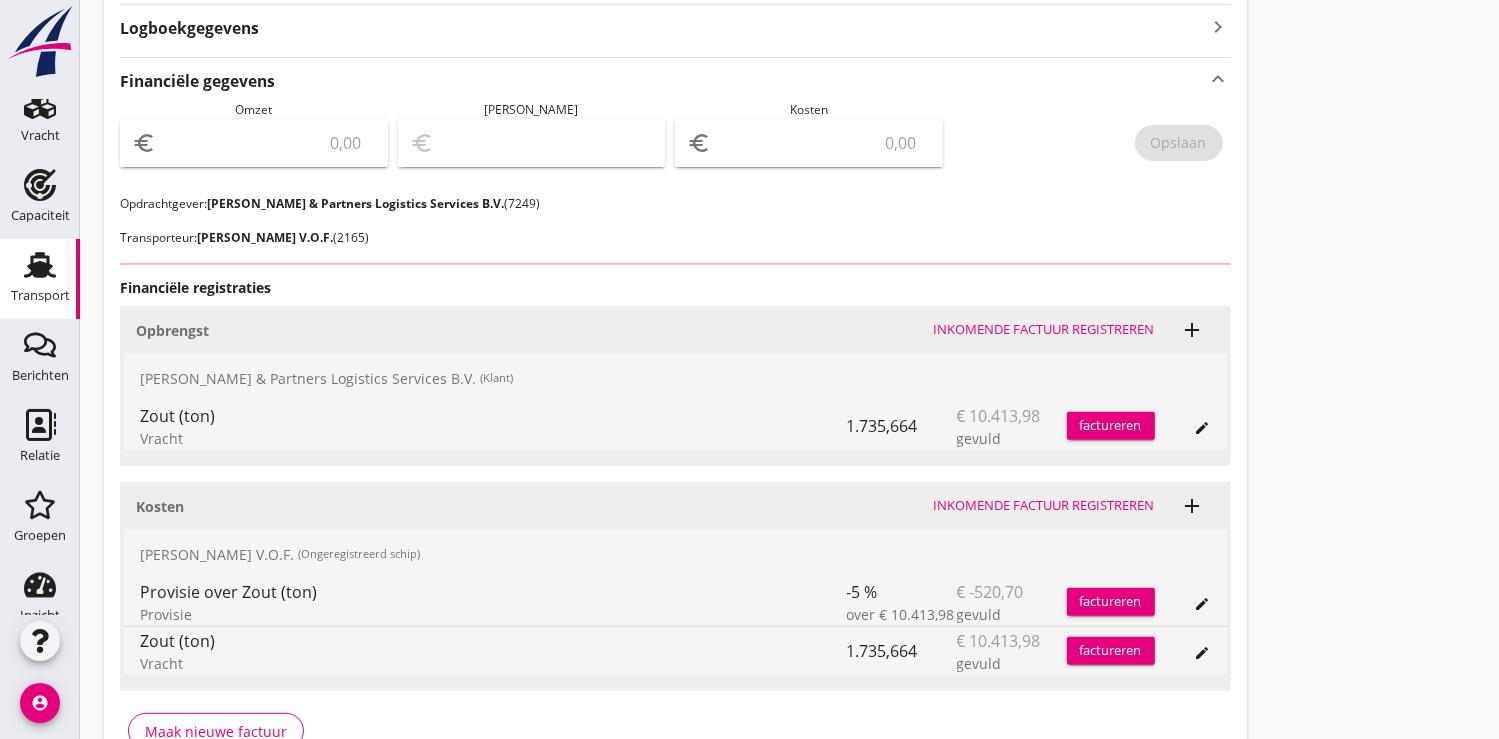 scroll, scrollTop: 207, scrollLeft: 0, axis: vertical 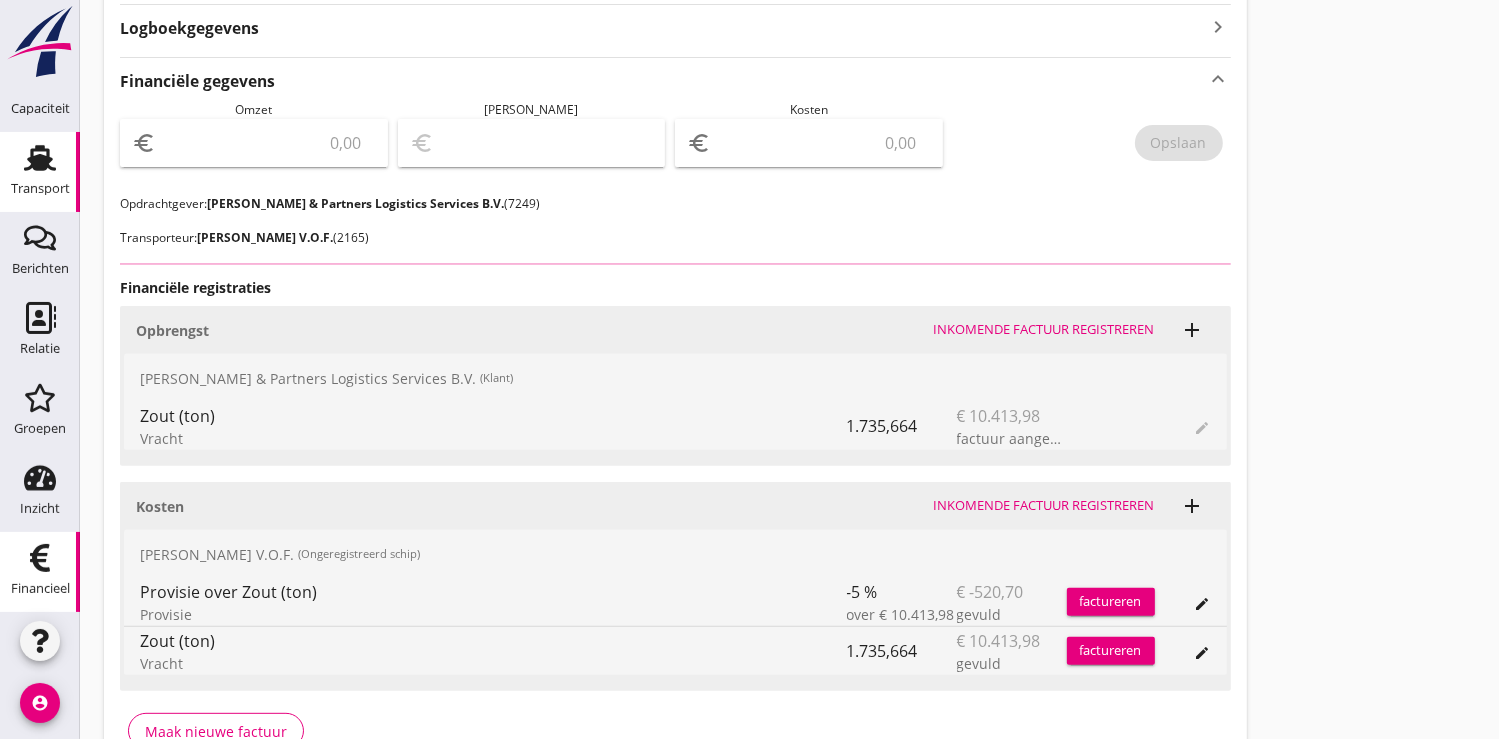 click on "Financieel" 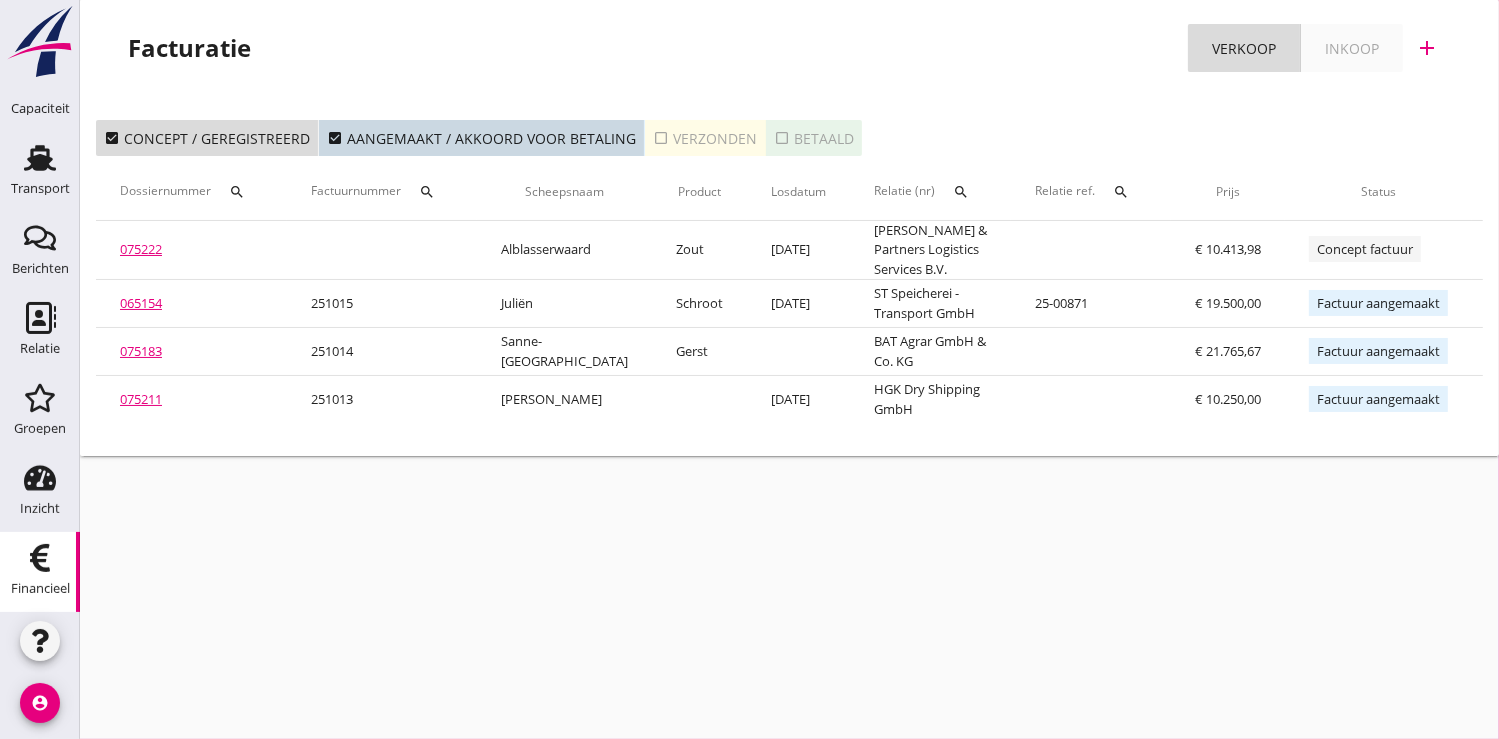 scroll, scrollTop: 0, scrollLeft: 172, axis: horizontal 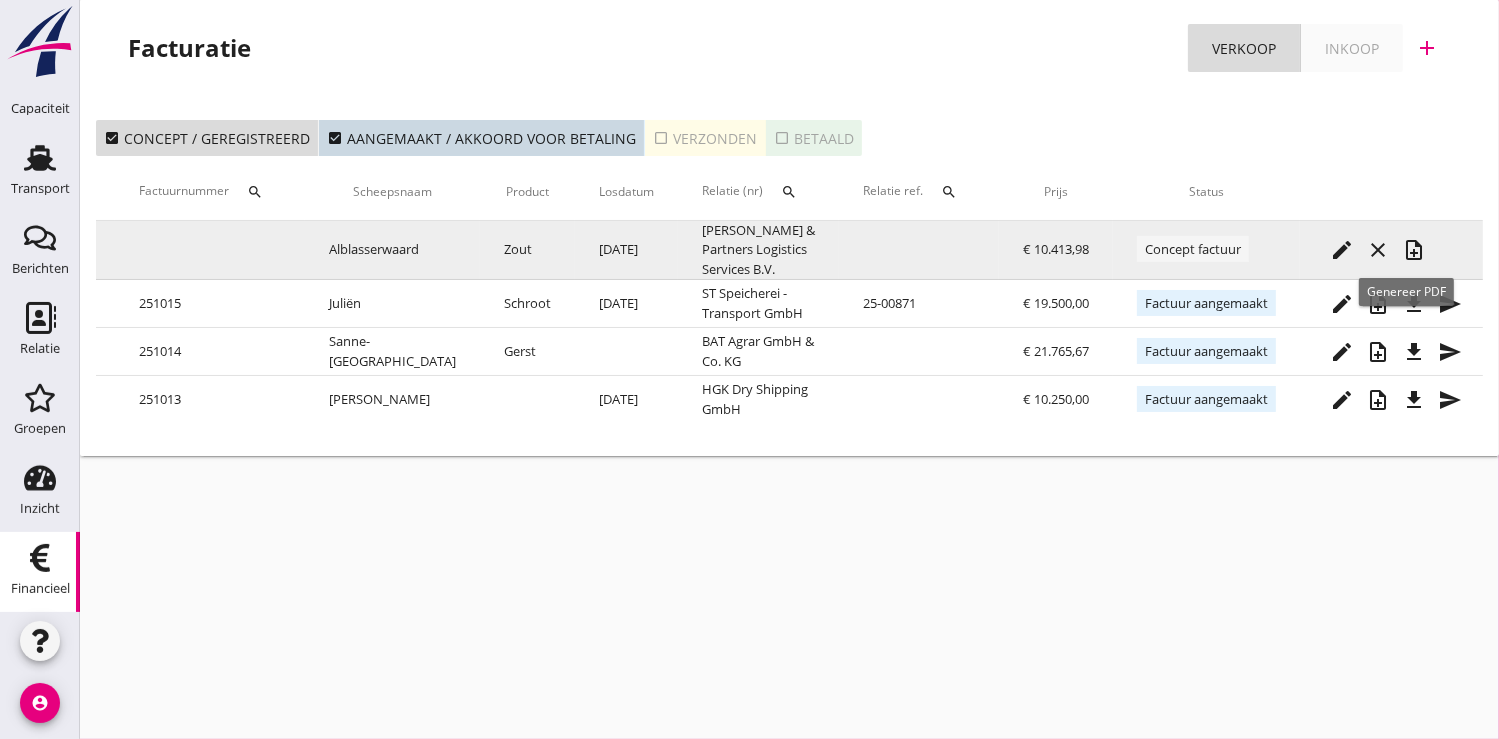 click on "note_add" at bounding box center [1414, 250] 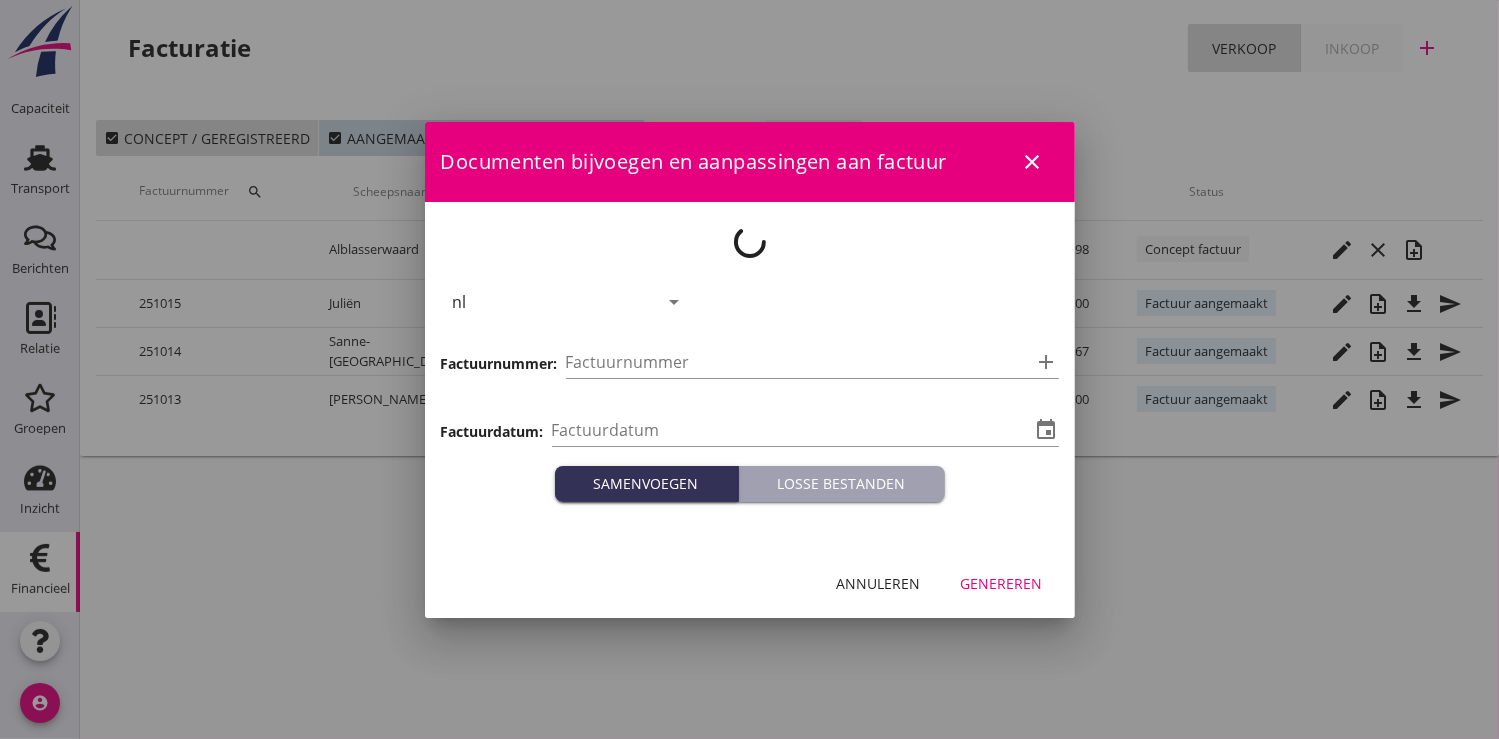 type on "[DATE]" 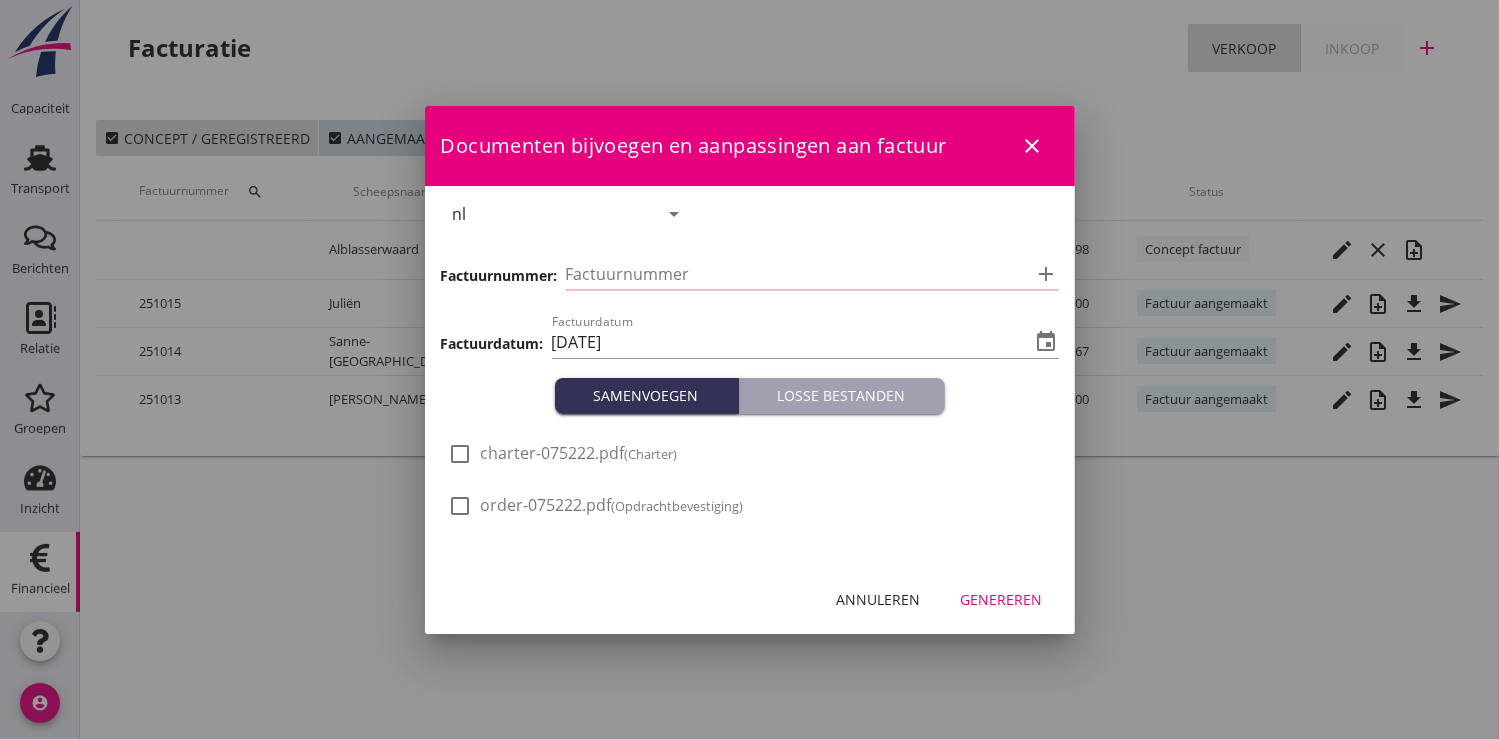 type on "251016" 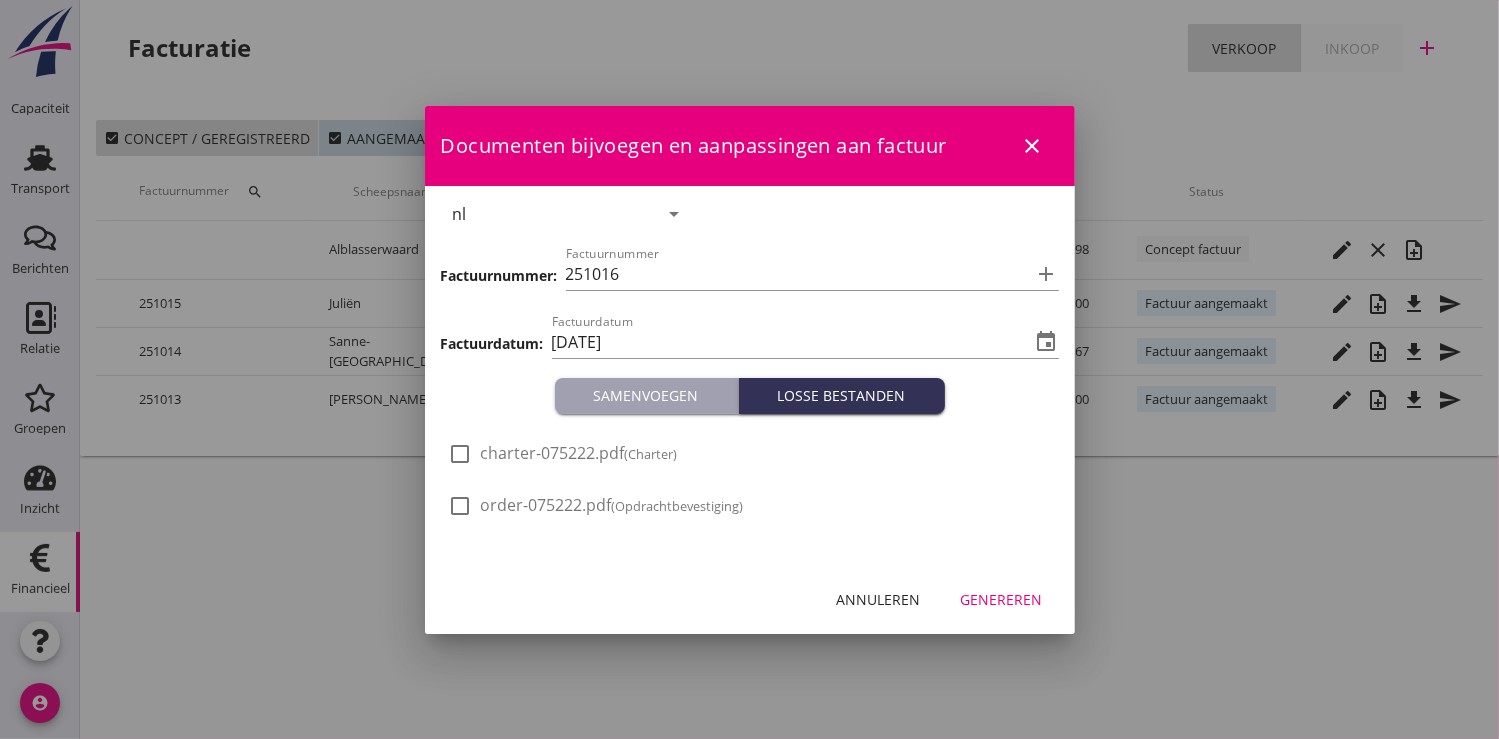 click on "Genereren" at bounding box center (1002, 599) 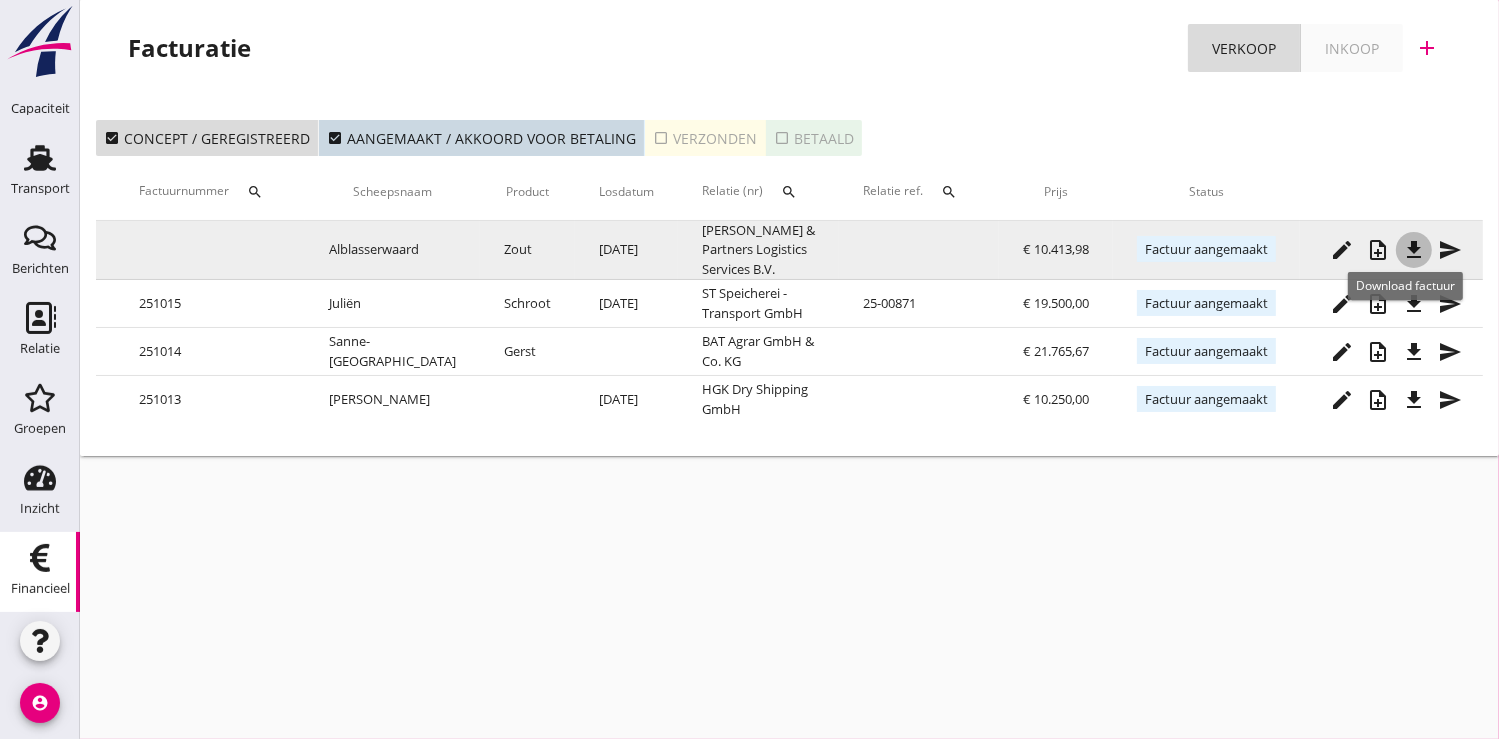 click on "file_download" at bounding box center [1414, 250] 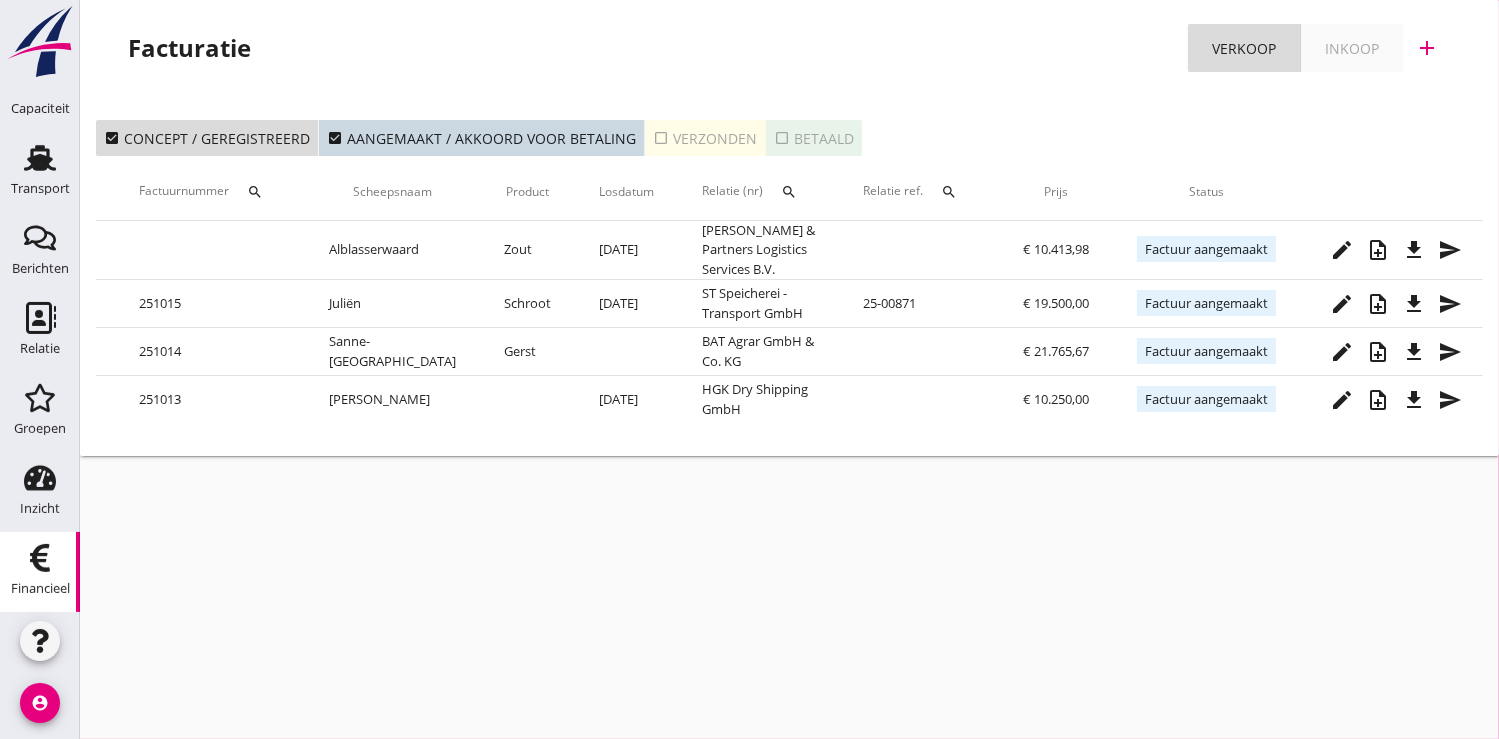 scroll, scrollTop: 0, scrollLeft: 0, axis: both 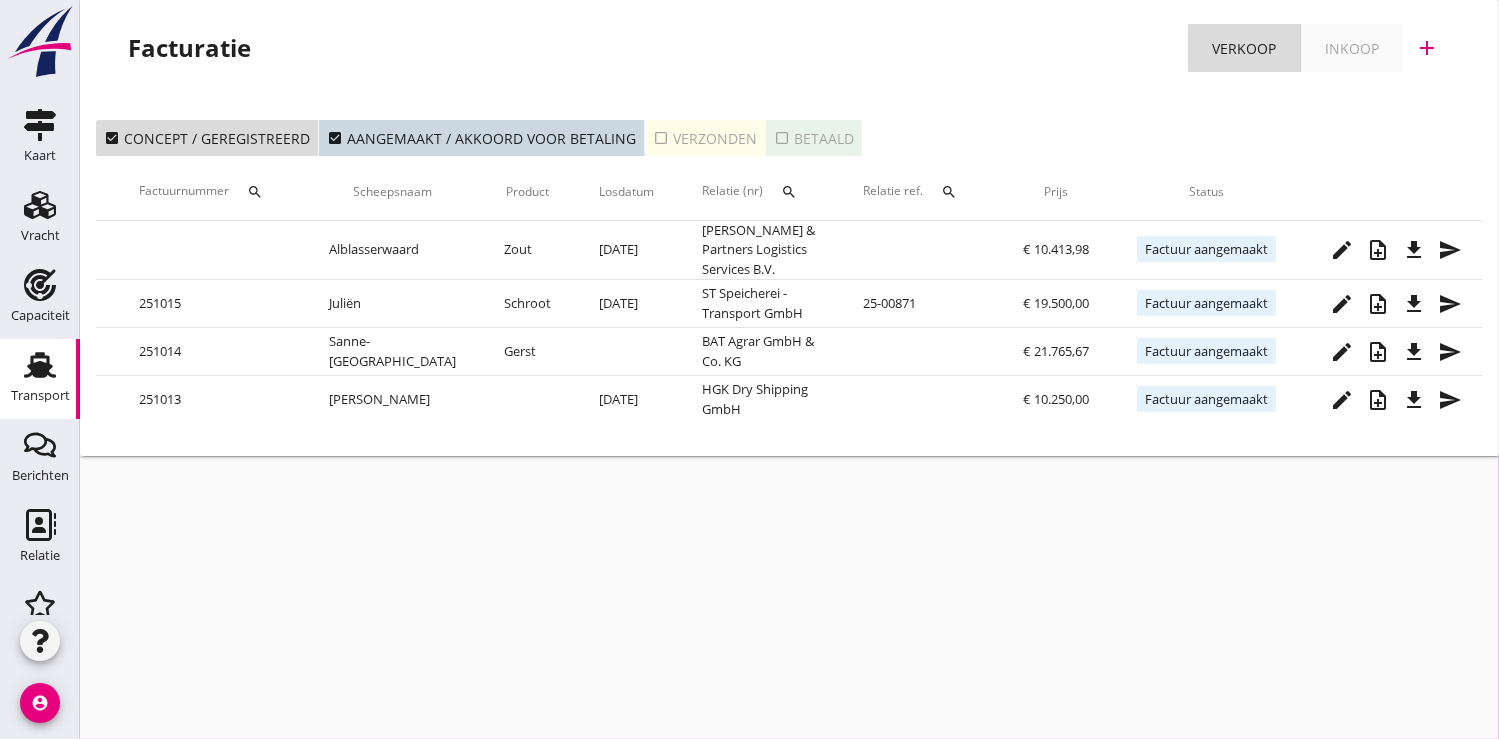 click 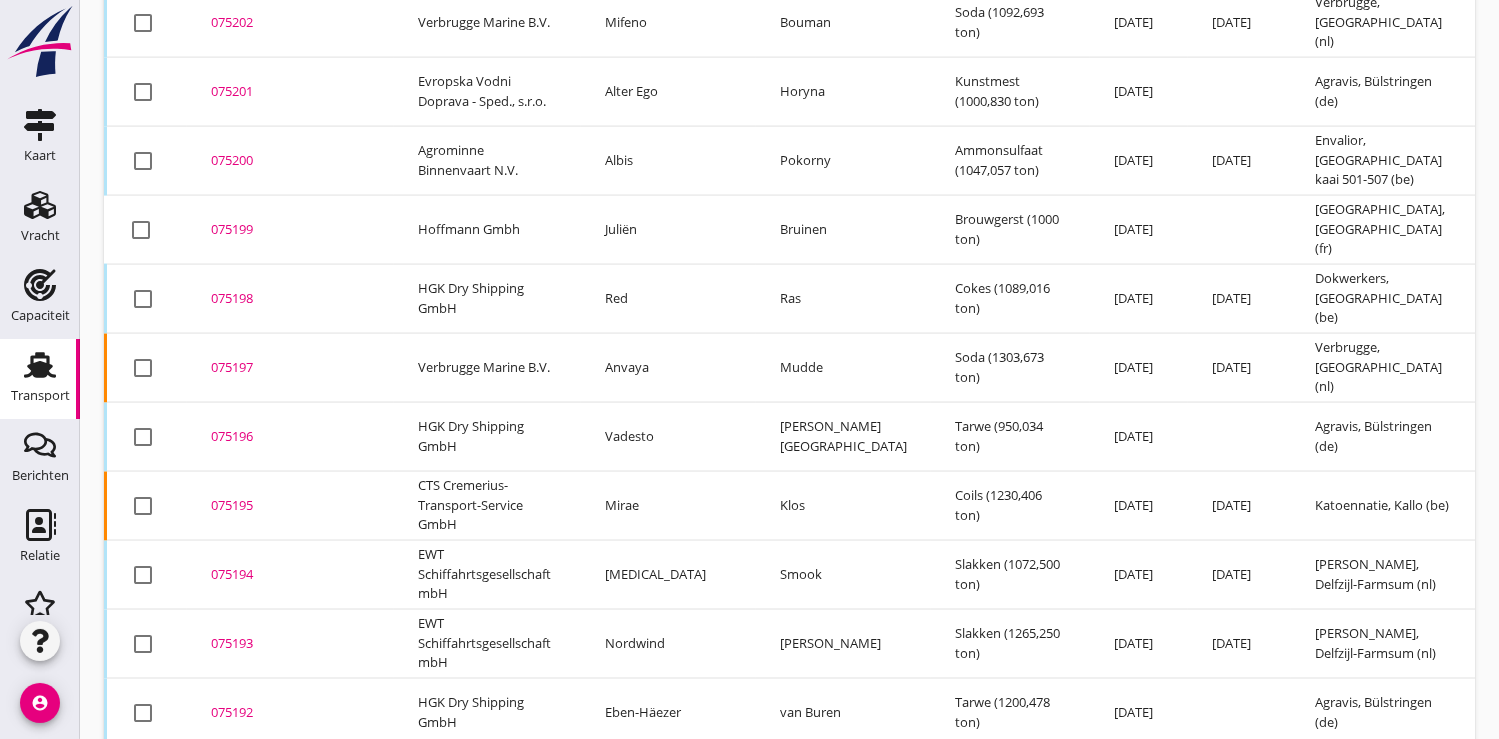 scroll, scrollTop: 3034, scrollLeft: 0, axis: vertical 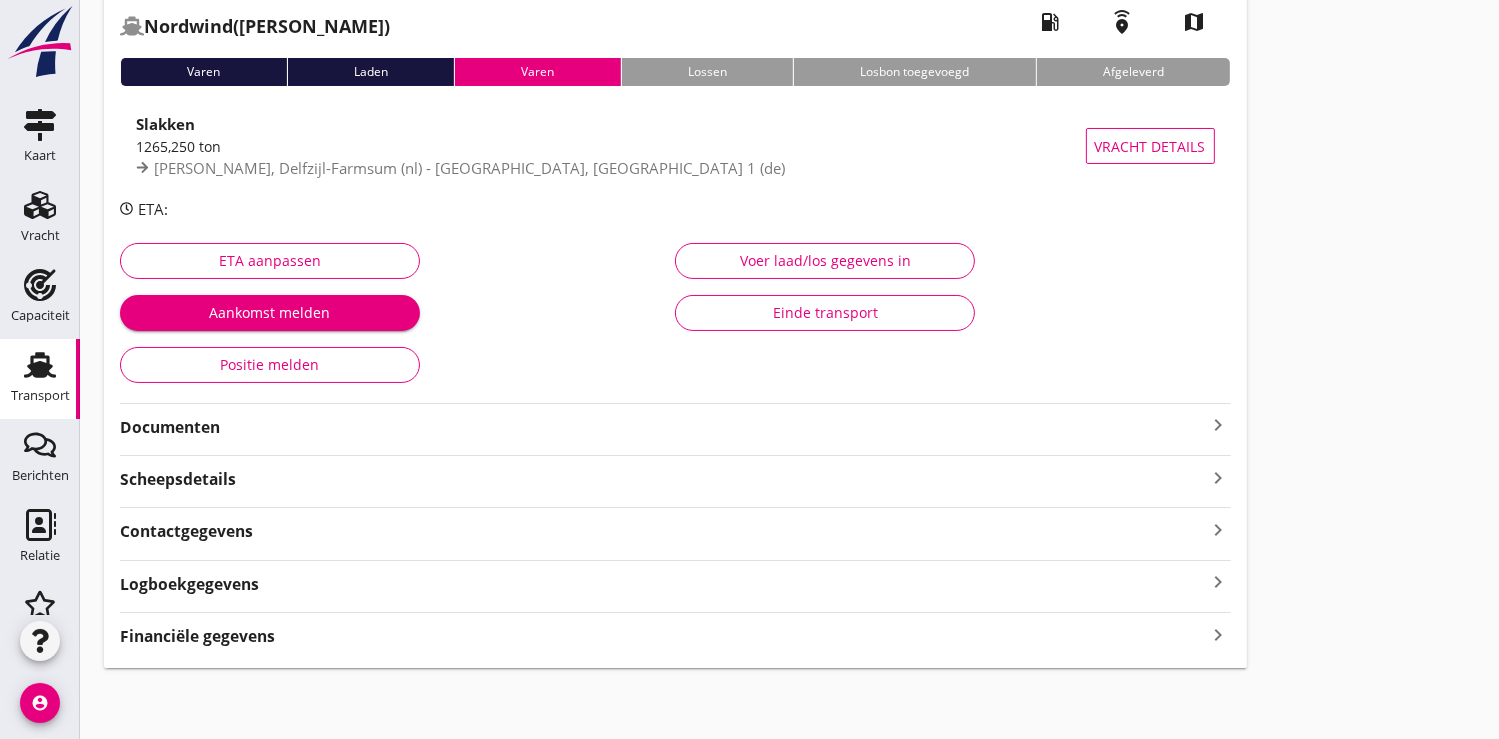 click on "Financiële gegevens" at bounding box center [197, 636] 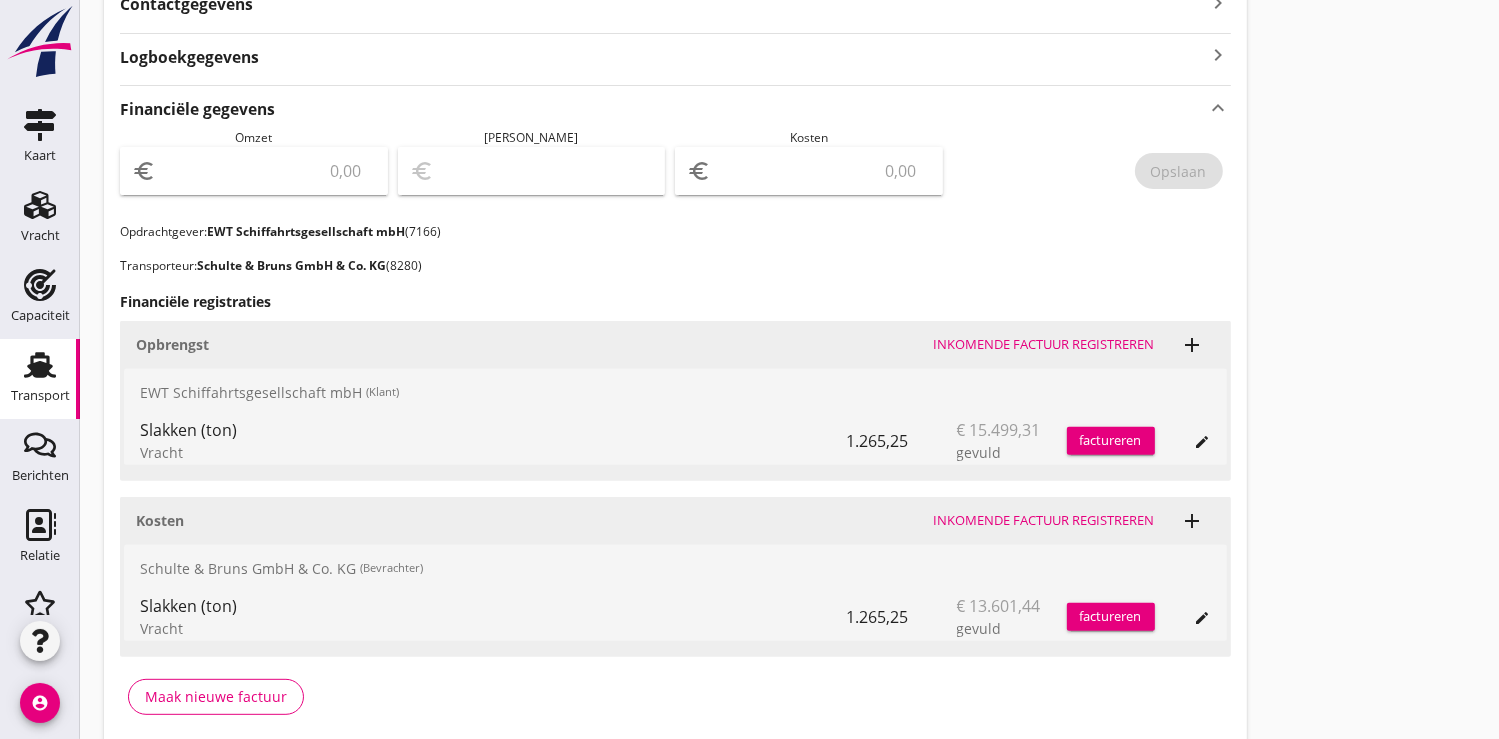 scroll, scrollTop: 675, scrollLeft: 0, axis: vertical 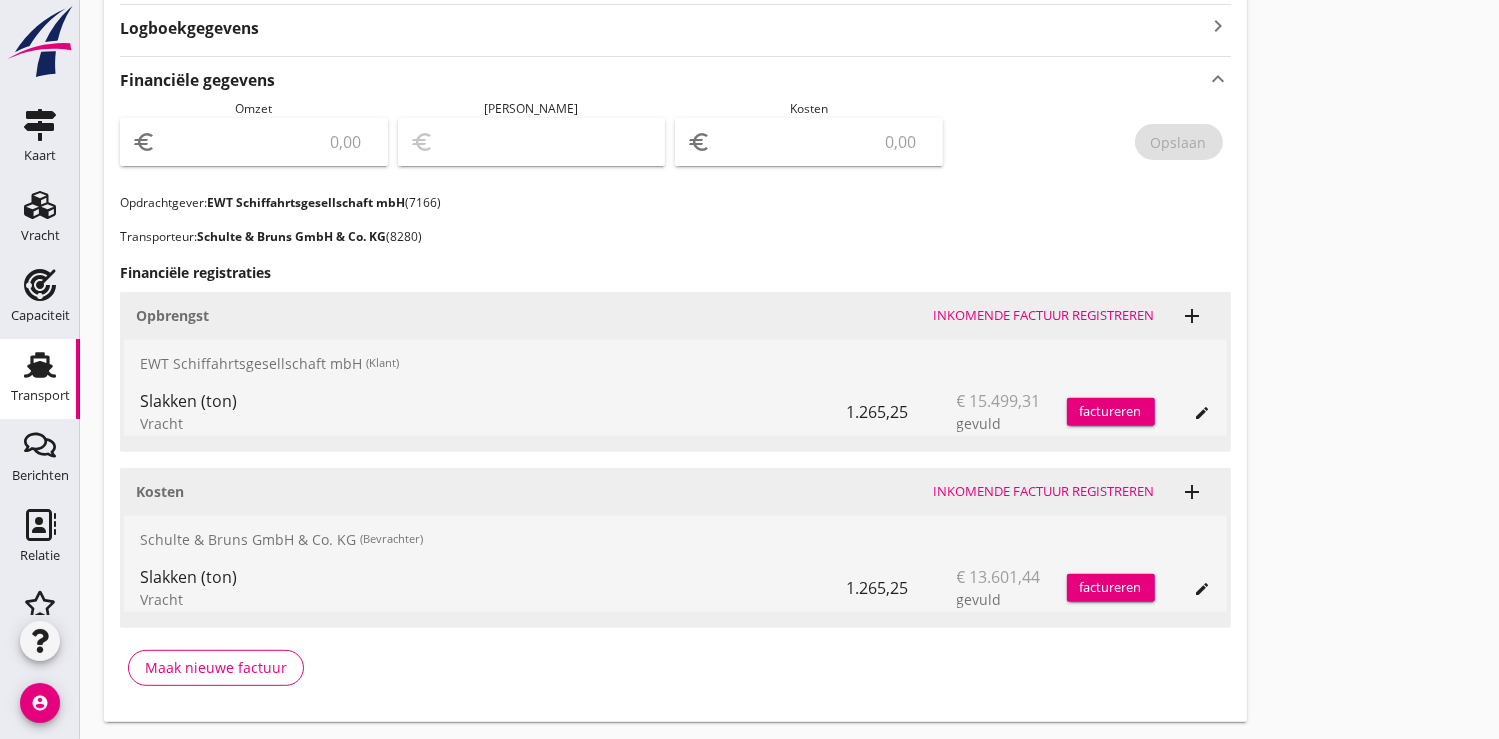click on "factureren" at bounding box center [1111, 412] 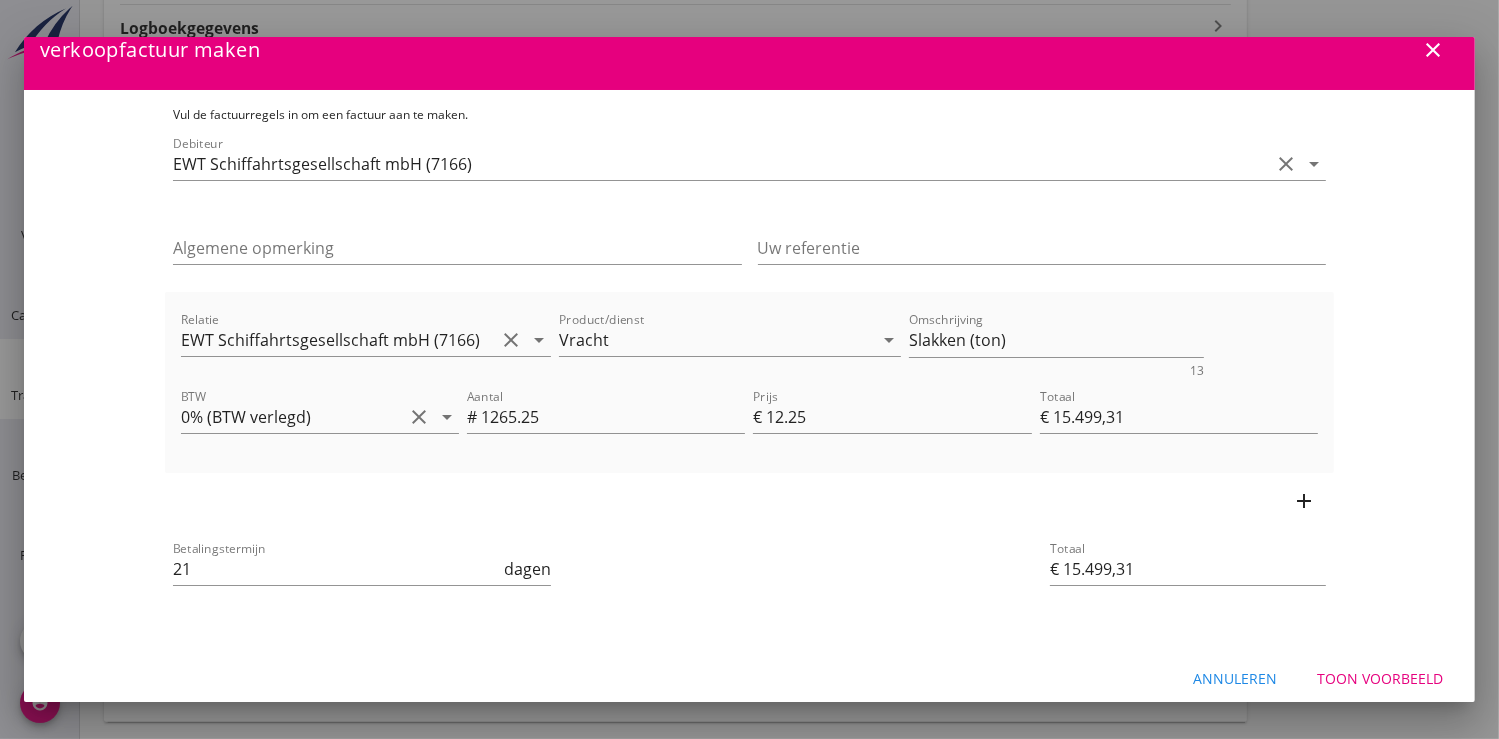 scroll, scrollTop: 42, scrollLeft: 0, axis: vertical 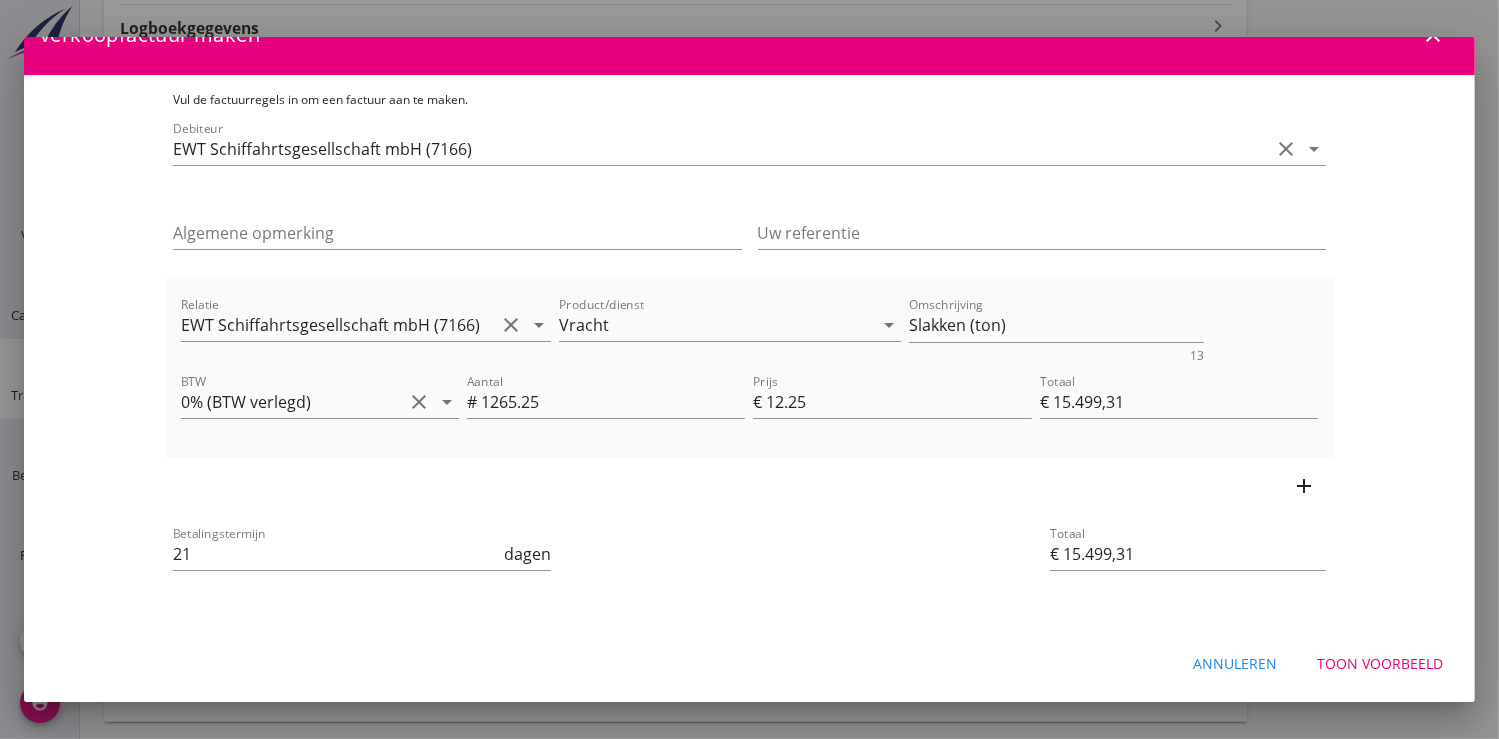 click on "Toon voorbeeld" at bounding box center [1380, 663] 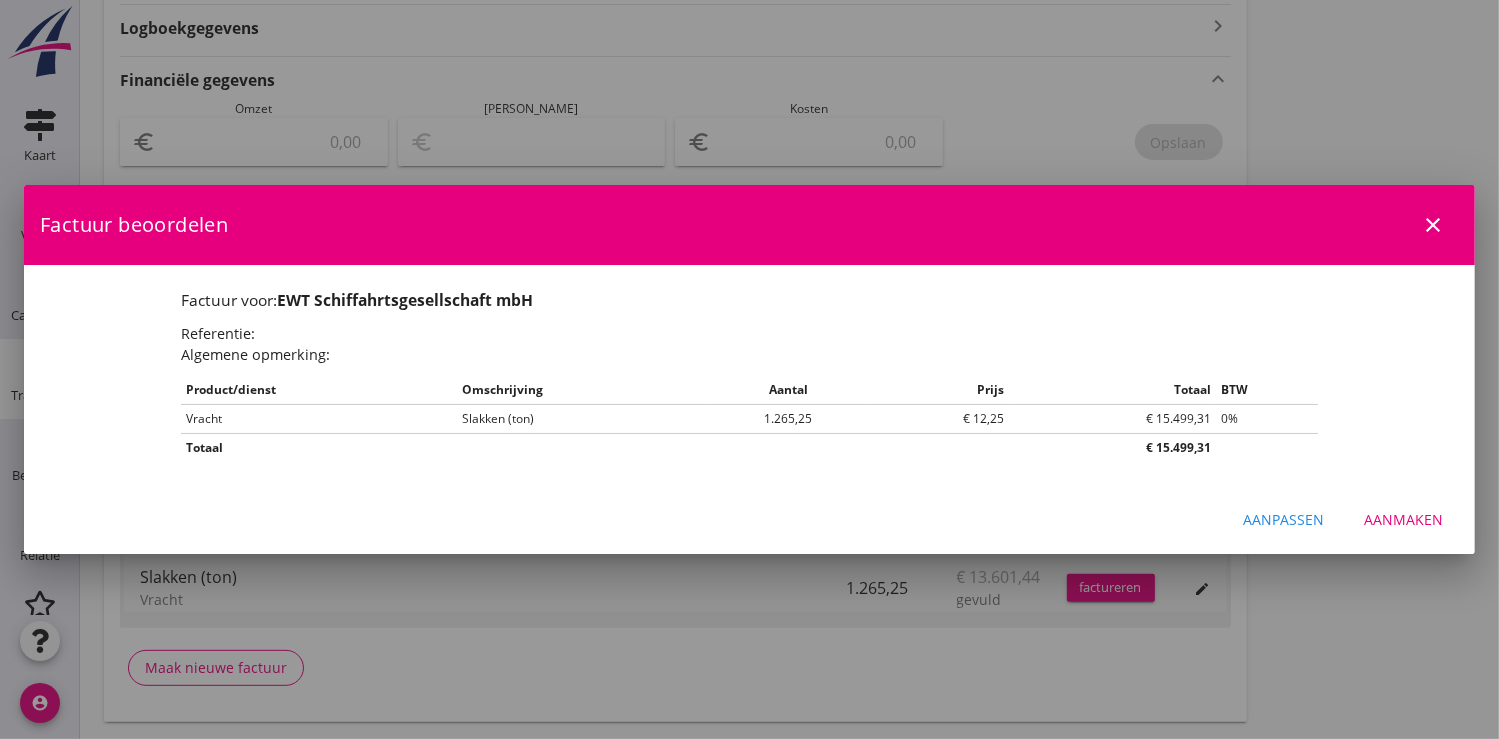 scroll, scrollTop: 0, scrollLeft: 0, axis: both 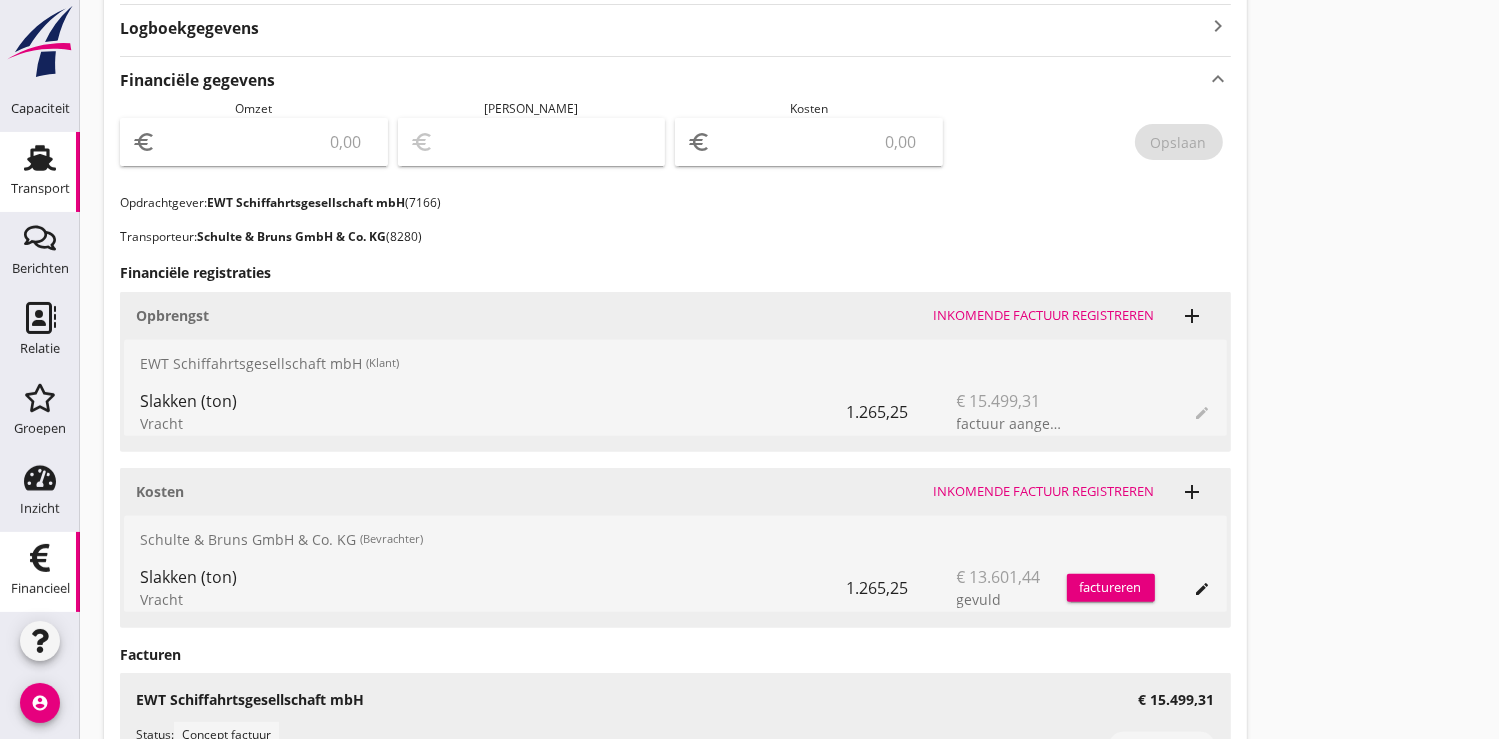 click 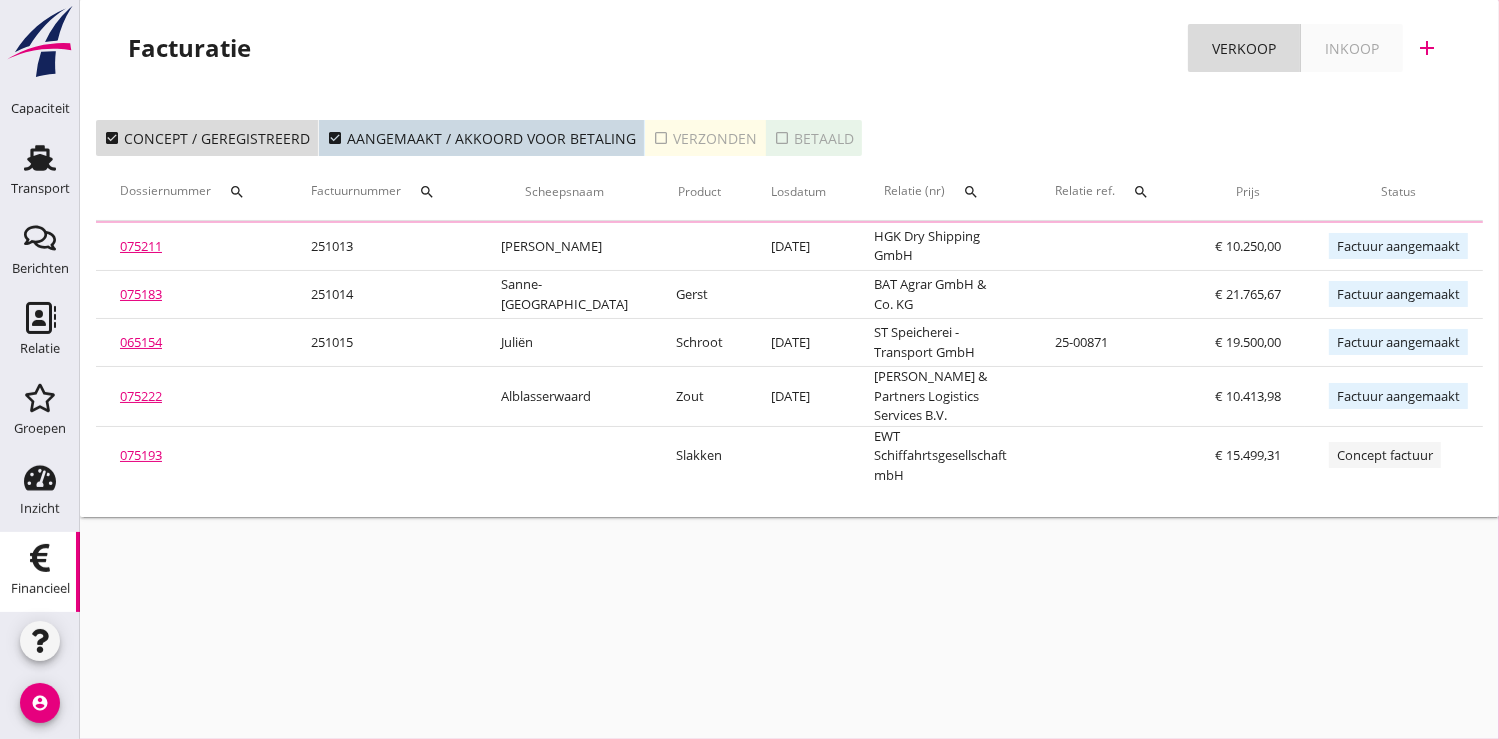 scroll, scrollTop: 0, scrollLeft: 0, axis: both 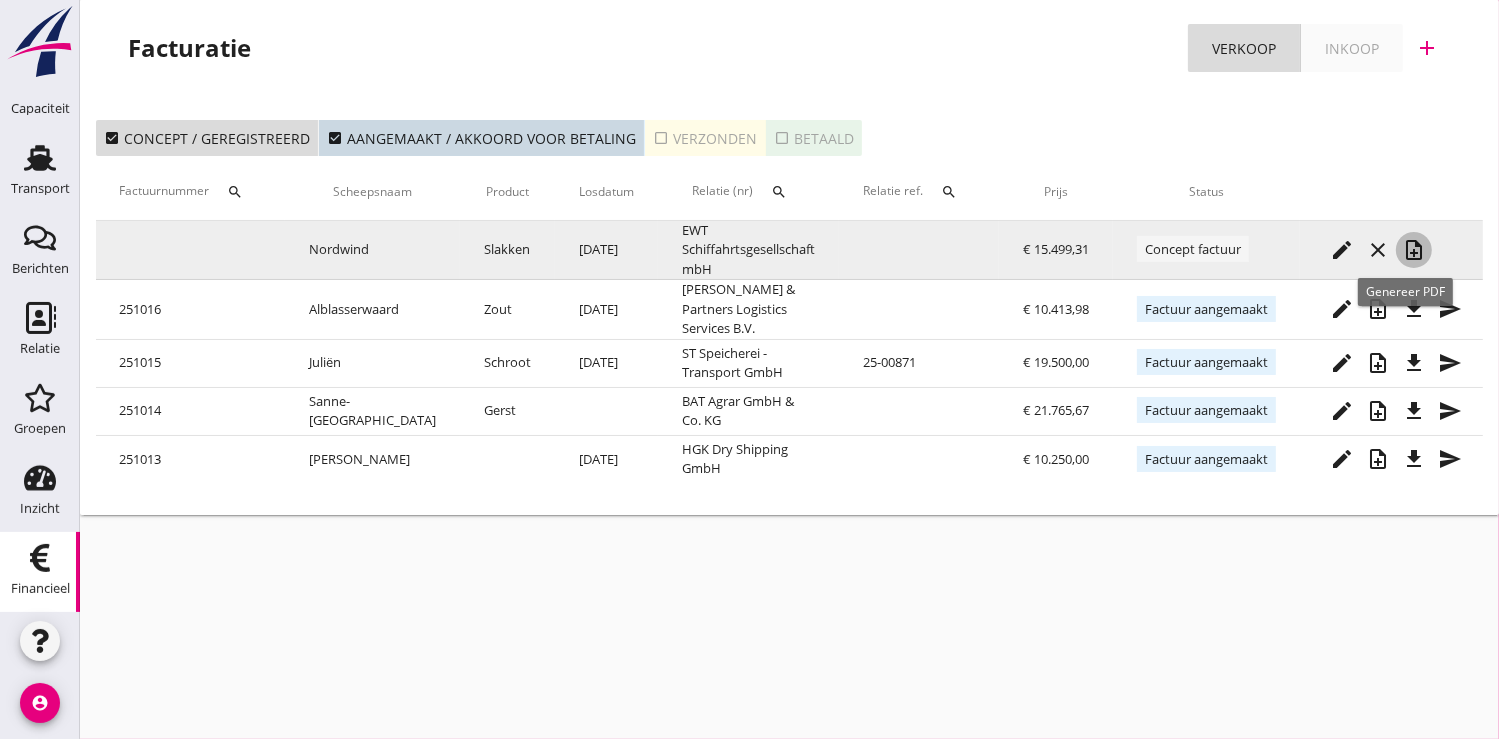 click on "note_add" at bounding box center (1414, 250) 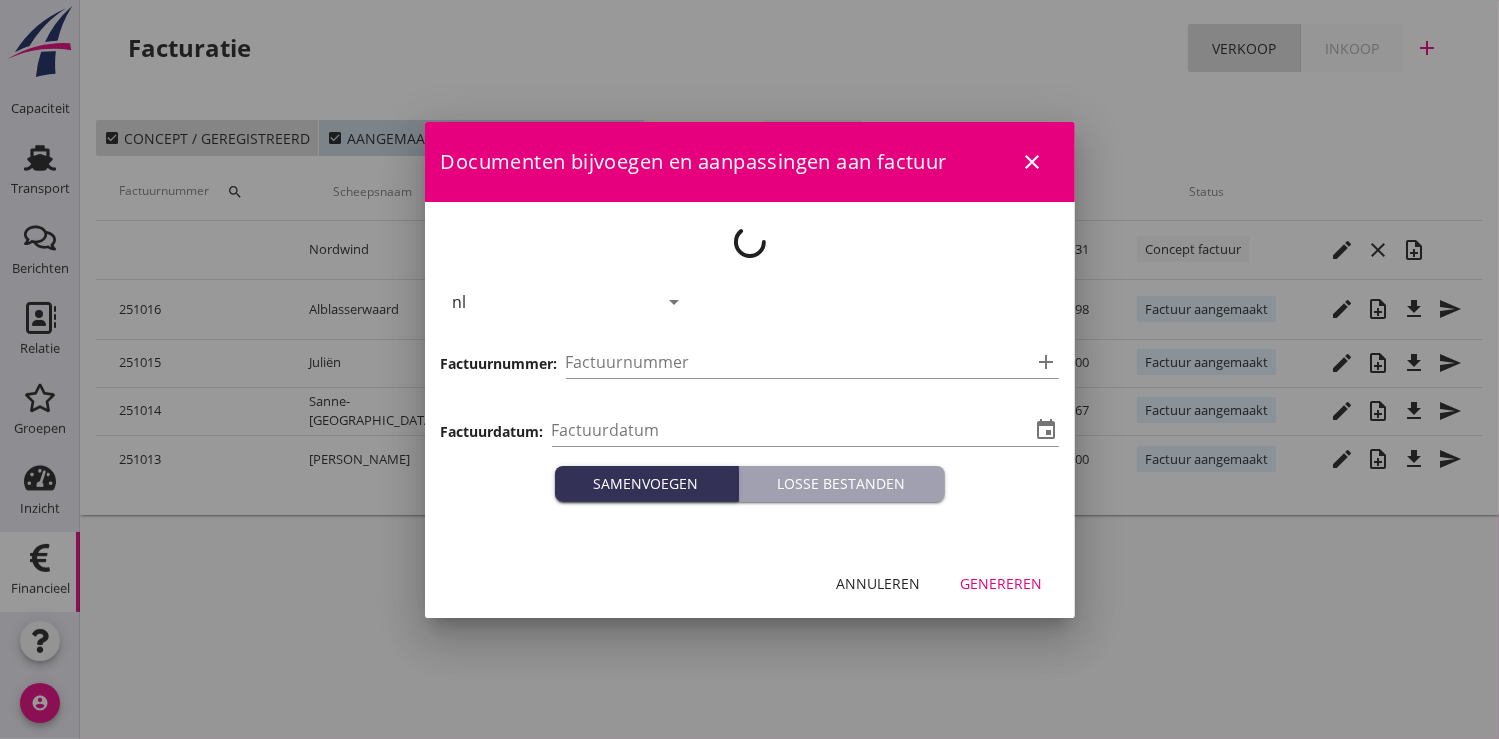 type on "[DATE]" 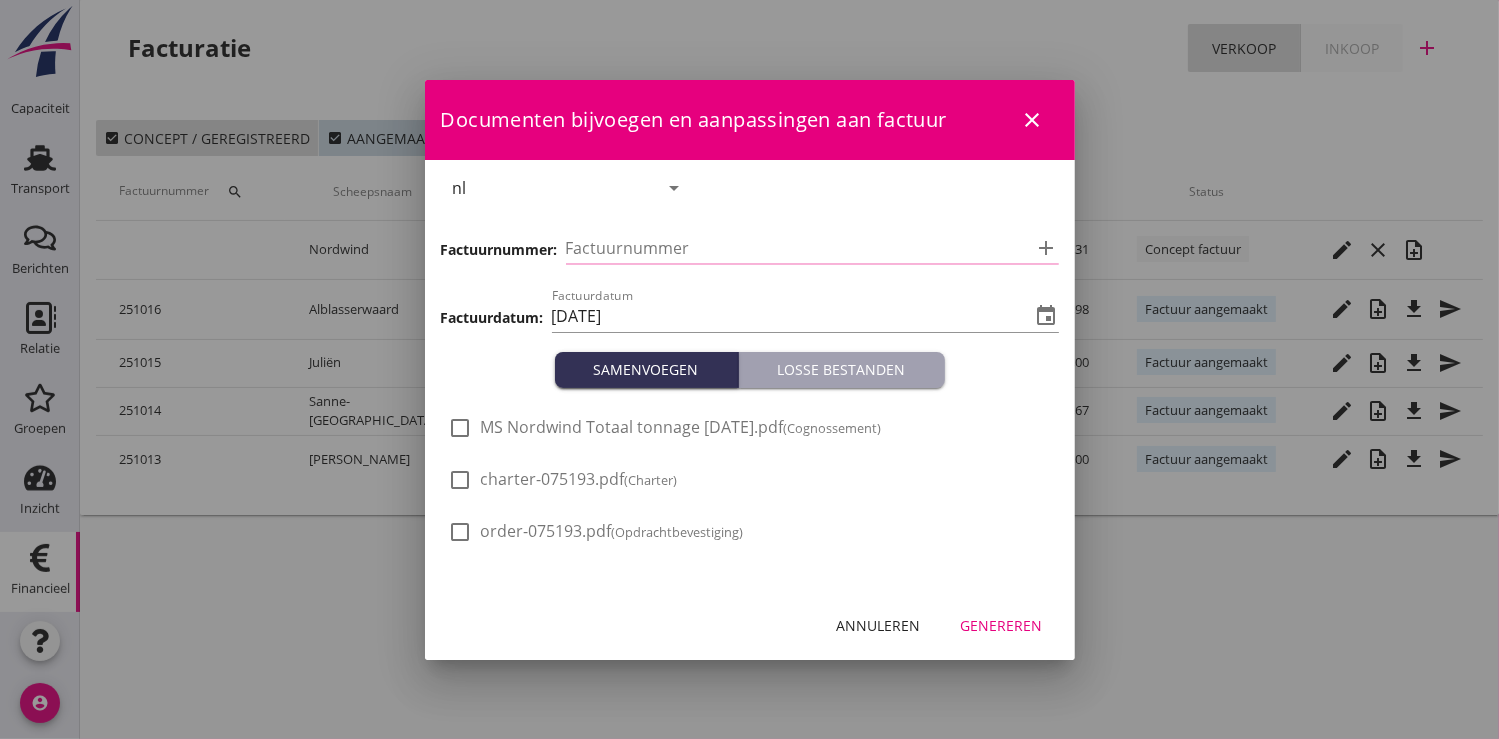 type on "251017" 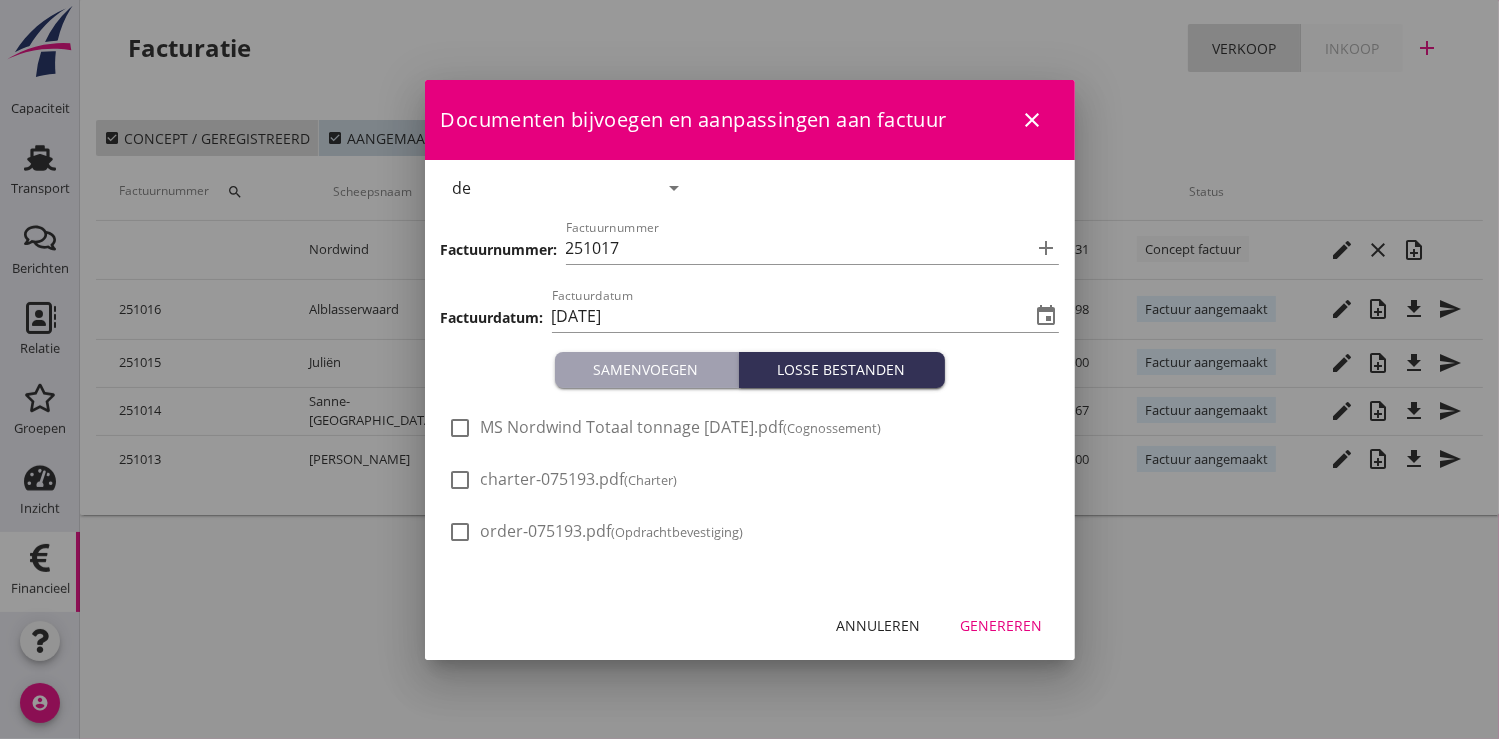 click on "Genereren" at bounding box center [1002, 625] 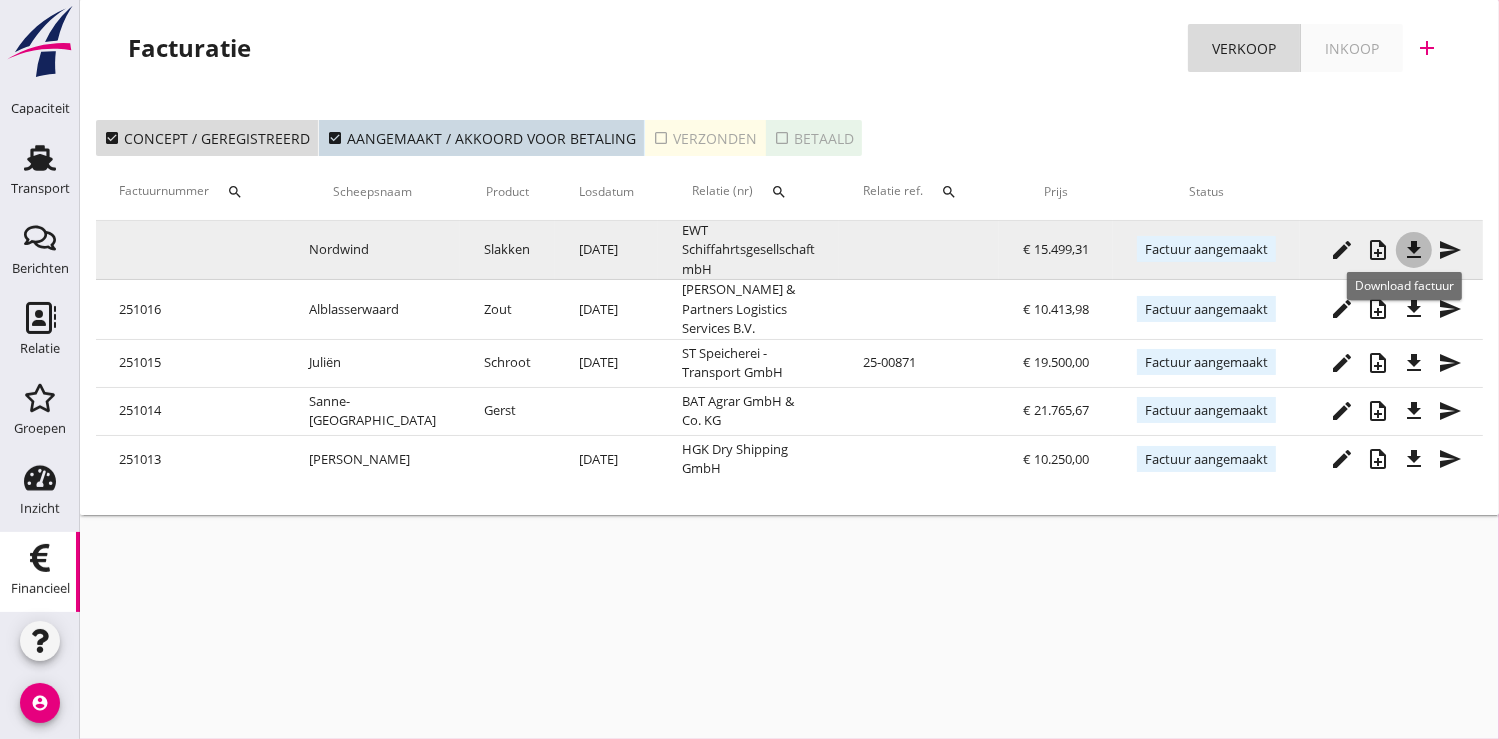 click on "file_download" at bounding box center [1414, 250] 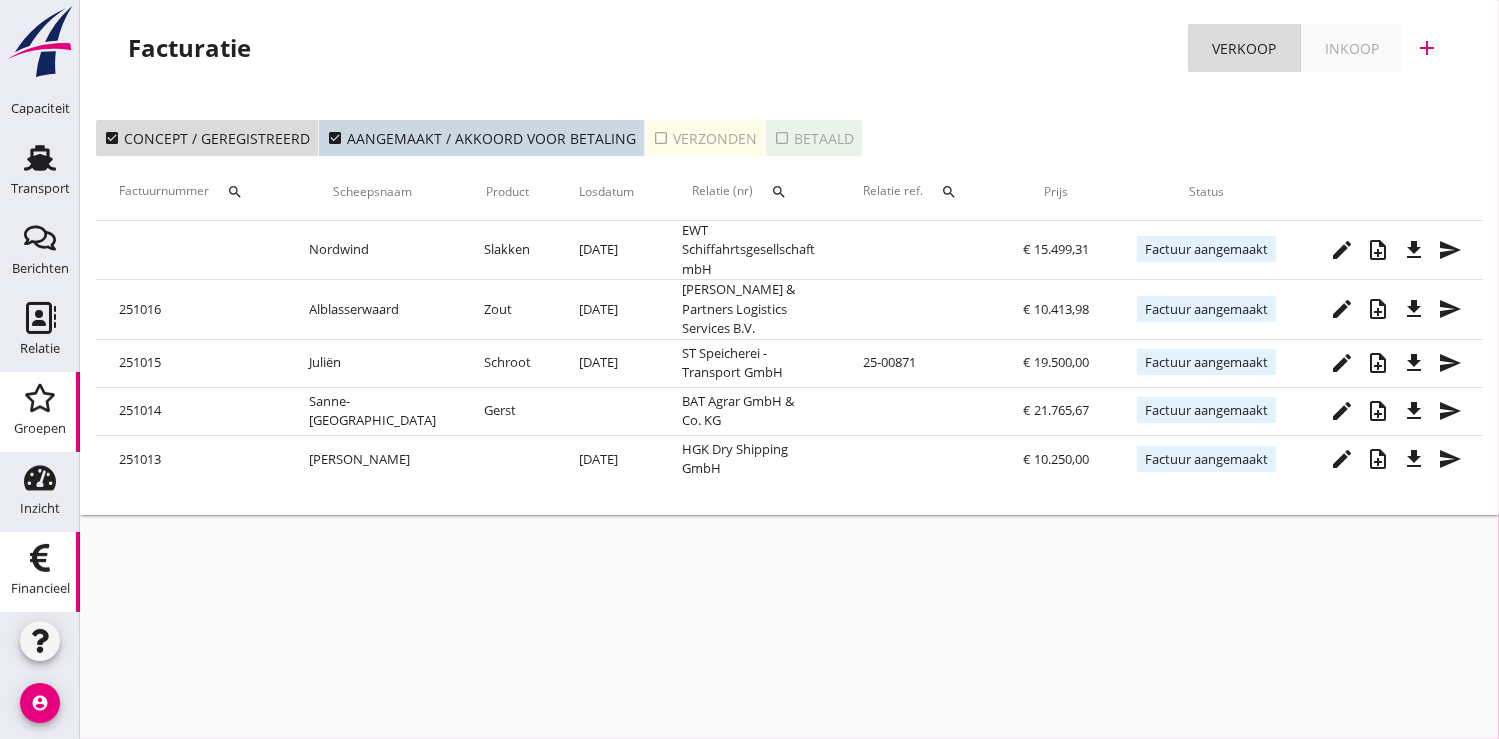 scroll, scrollTop: 0, scrollLeft: 0, axis: both 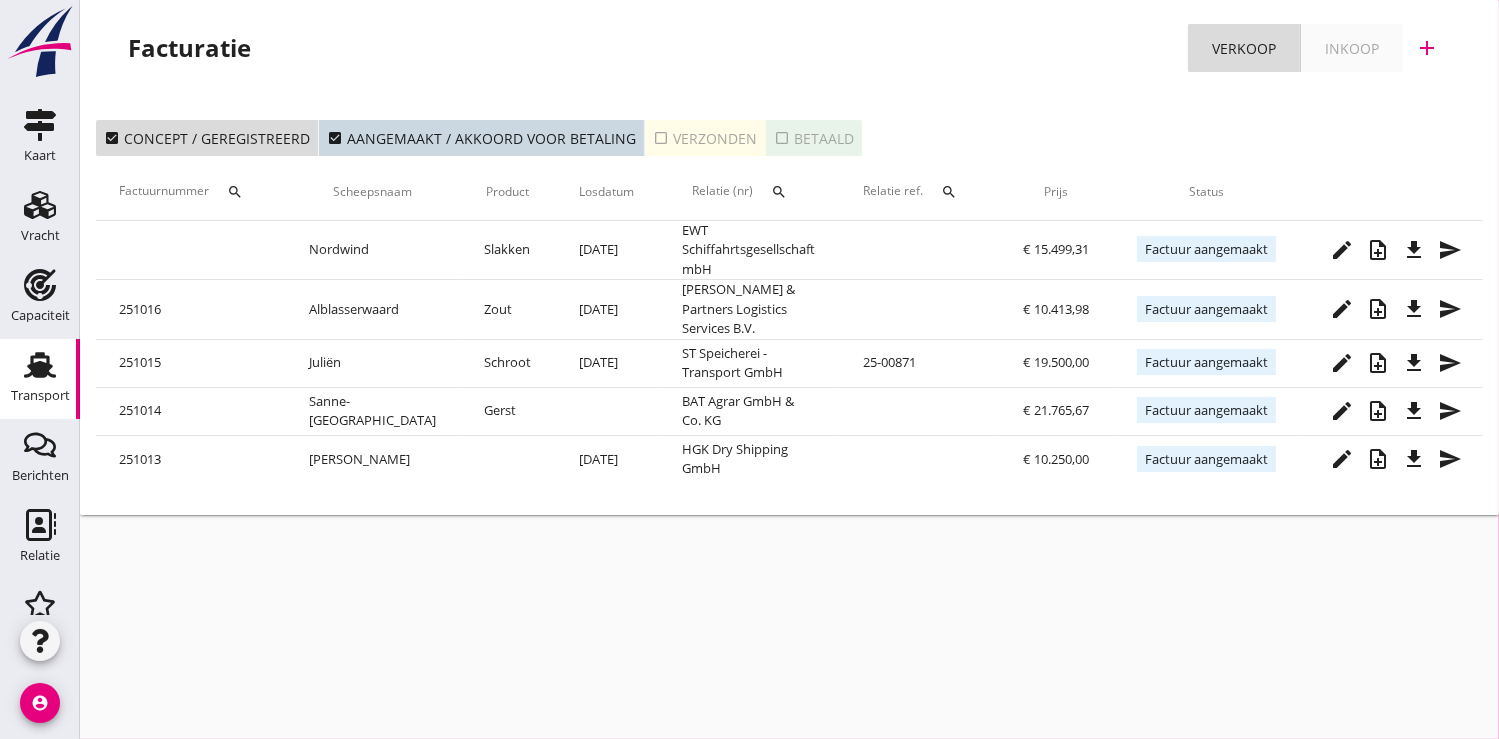 click 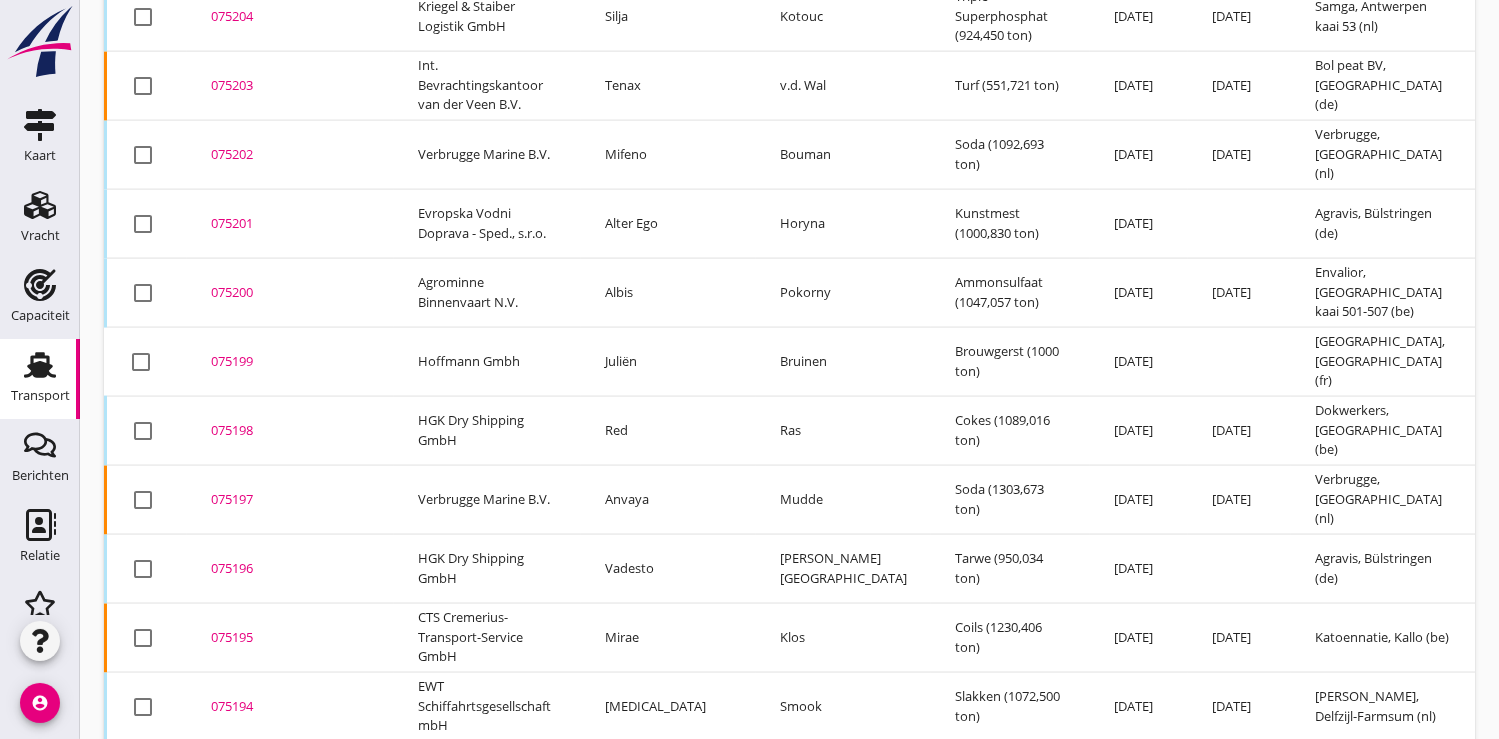 scroll, scrollTop: 3034, scrollLeft: 0, axis: vertical 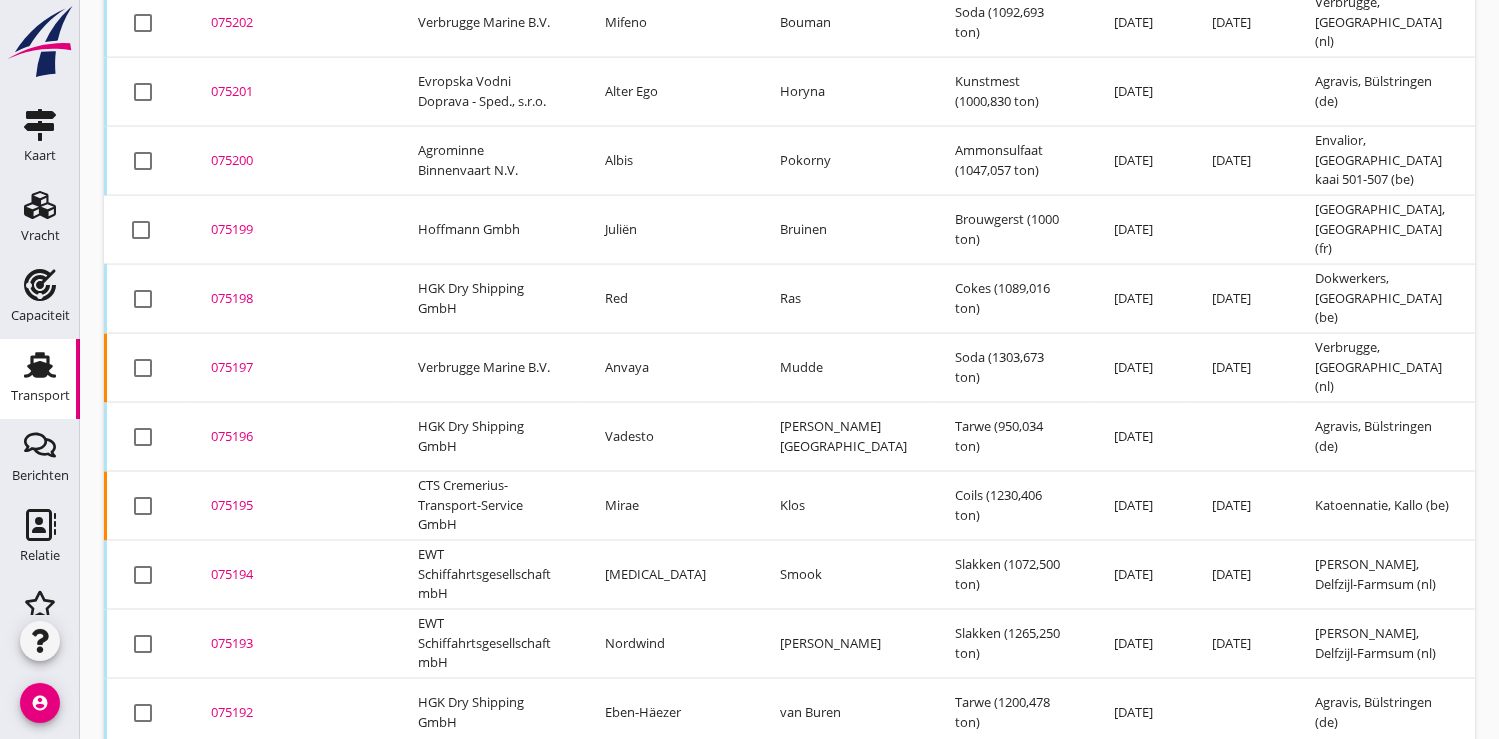 click on "075191" at bounding box center [290, 782] 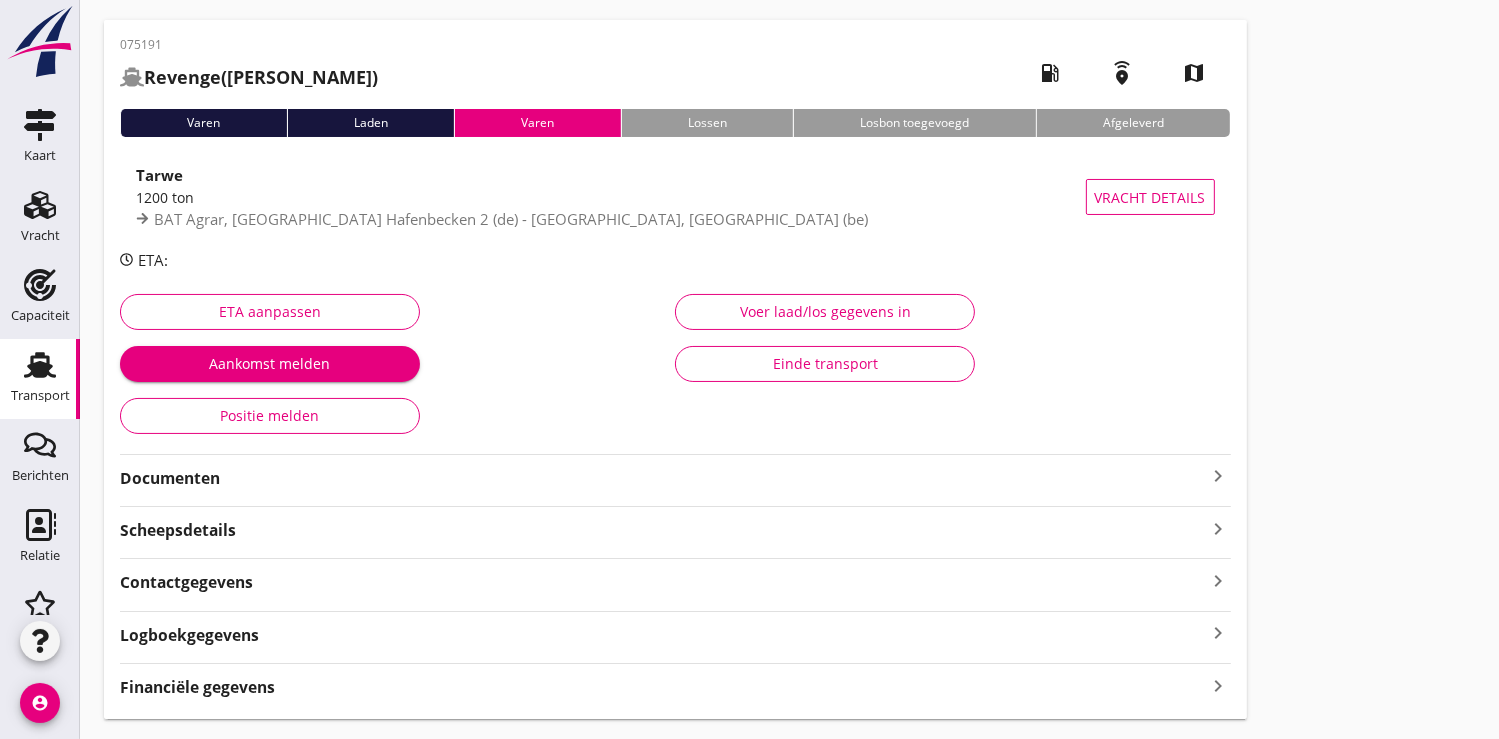 scroll, scrollTop: 119, scrollLeft: 0, axis: vertical 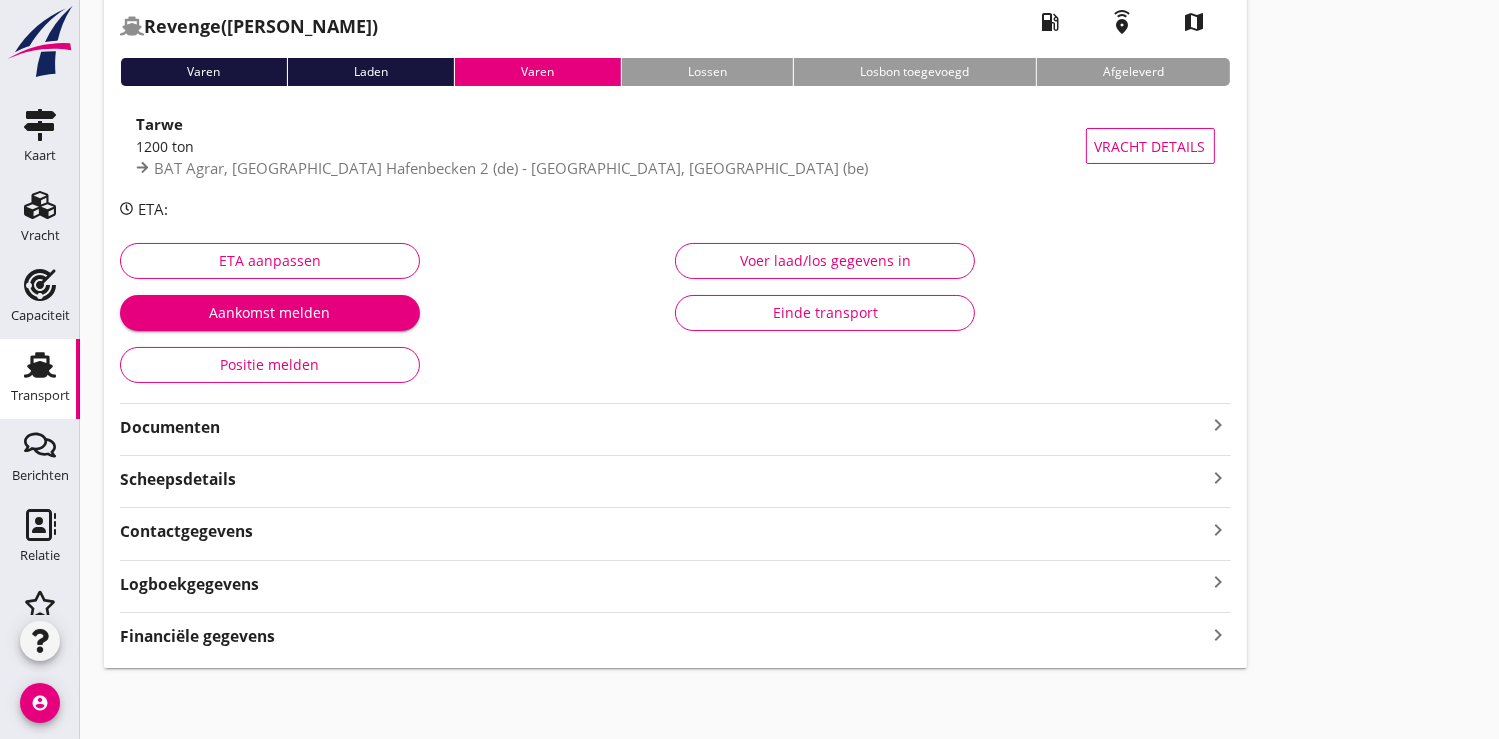 click on "Financiële gegevens" at bounding box center (197, 636) 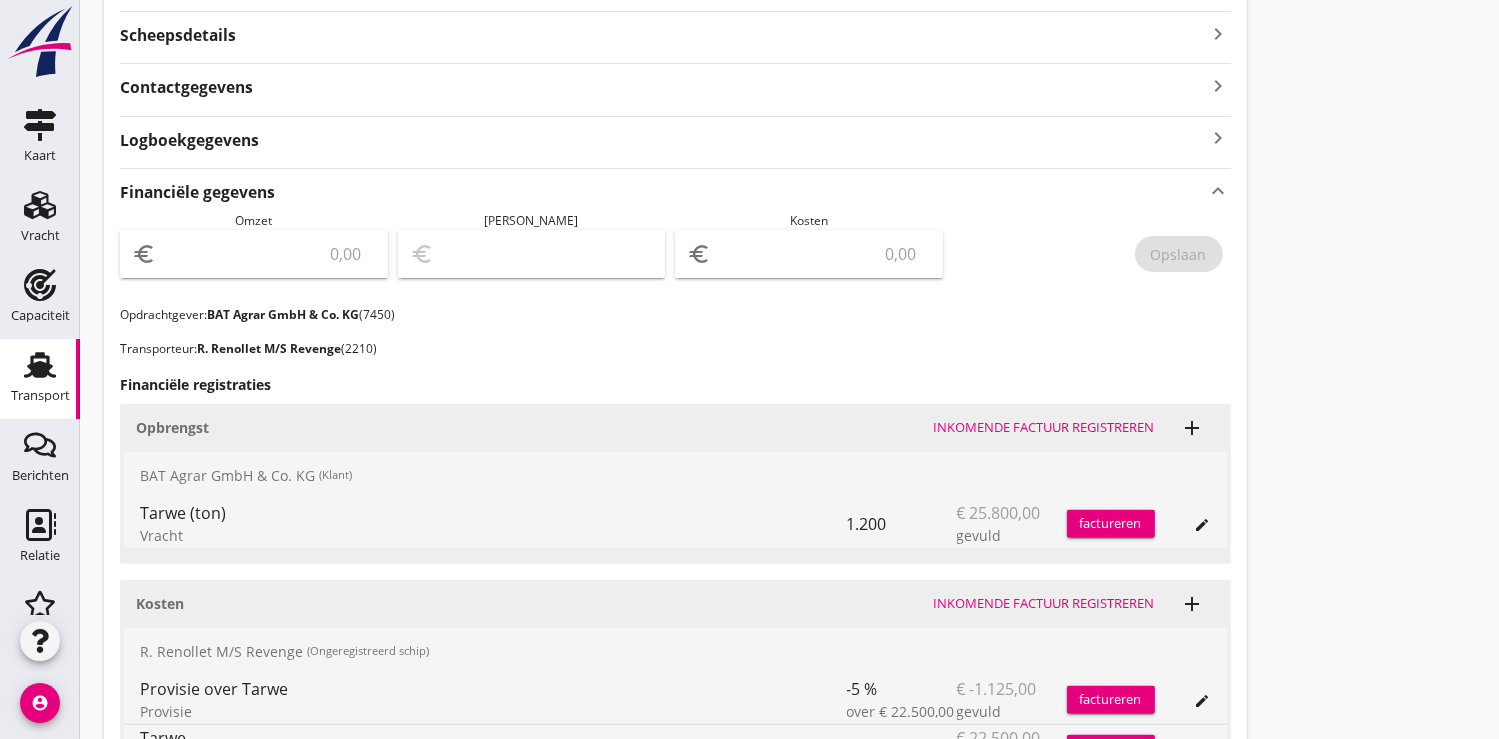 scroll, scrollTop: 564, scrollLeft: 0, axis: vertical 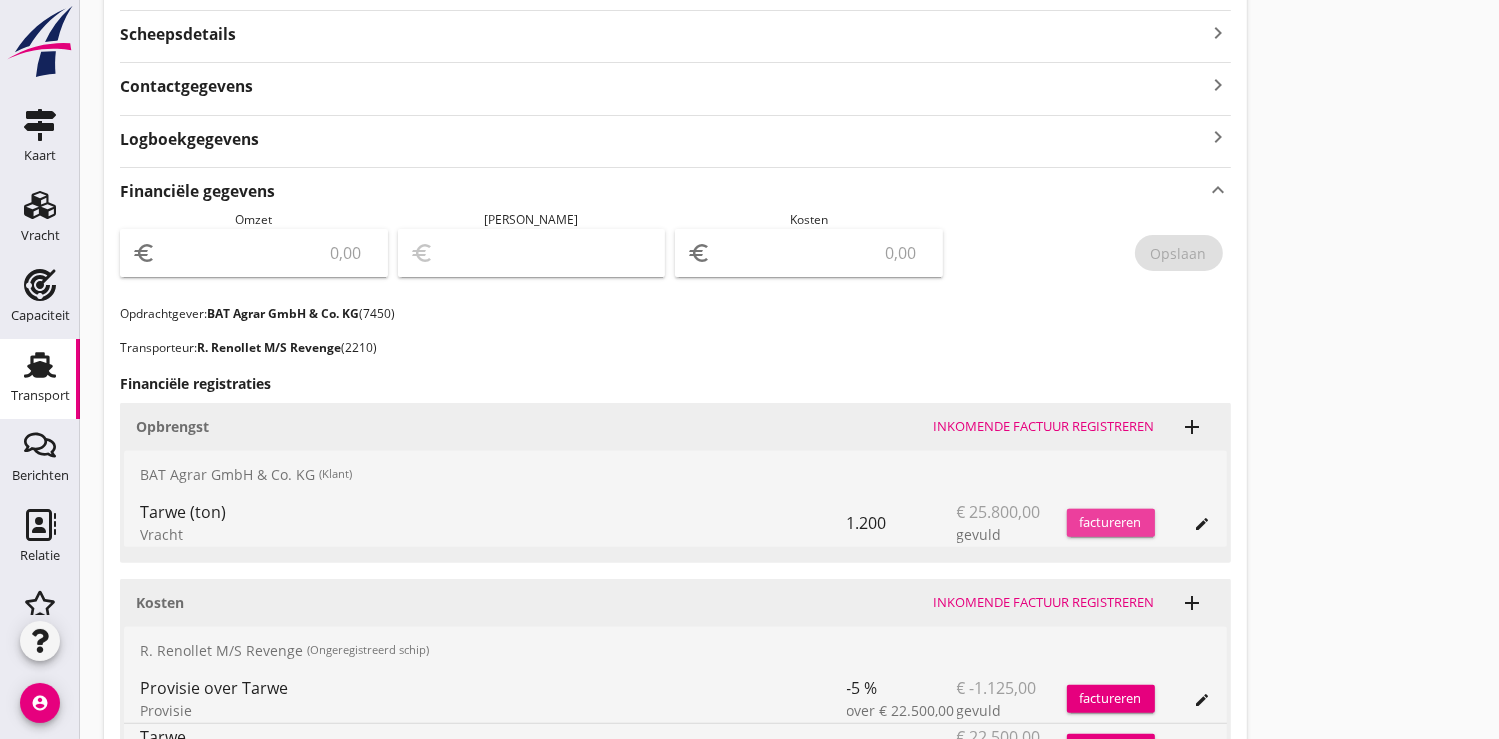 click on "factureren" at bounding box center [1111, 523] 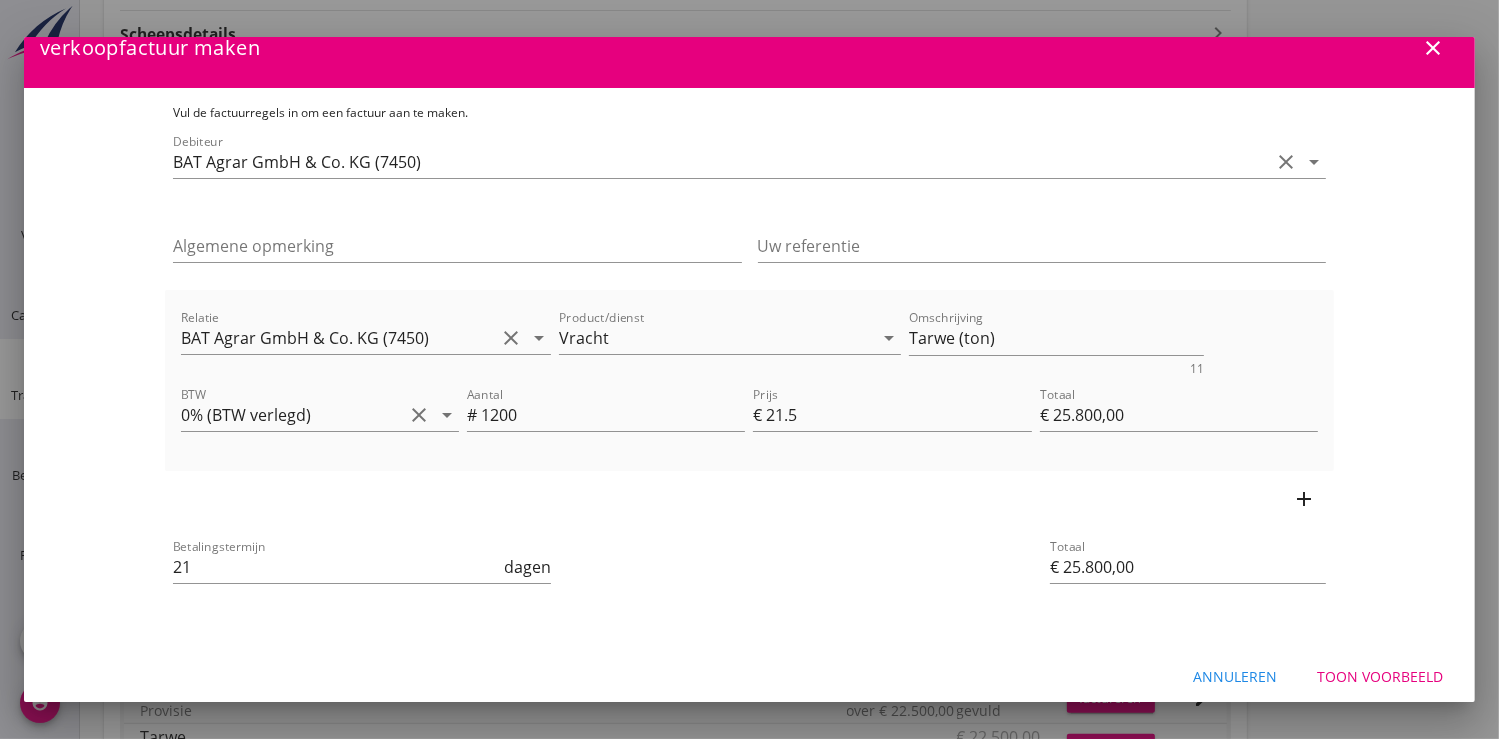 scroll, scrollTop: 42, scrollLeft: 0, axis: vertical 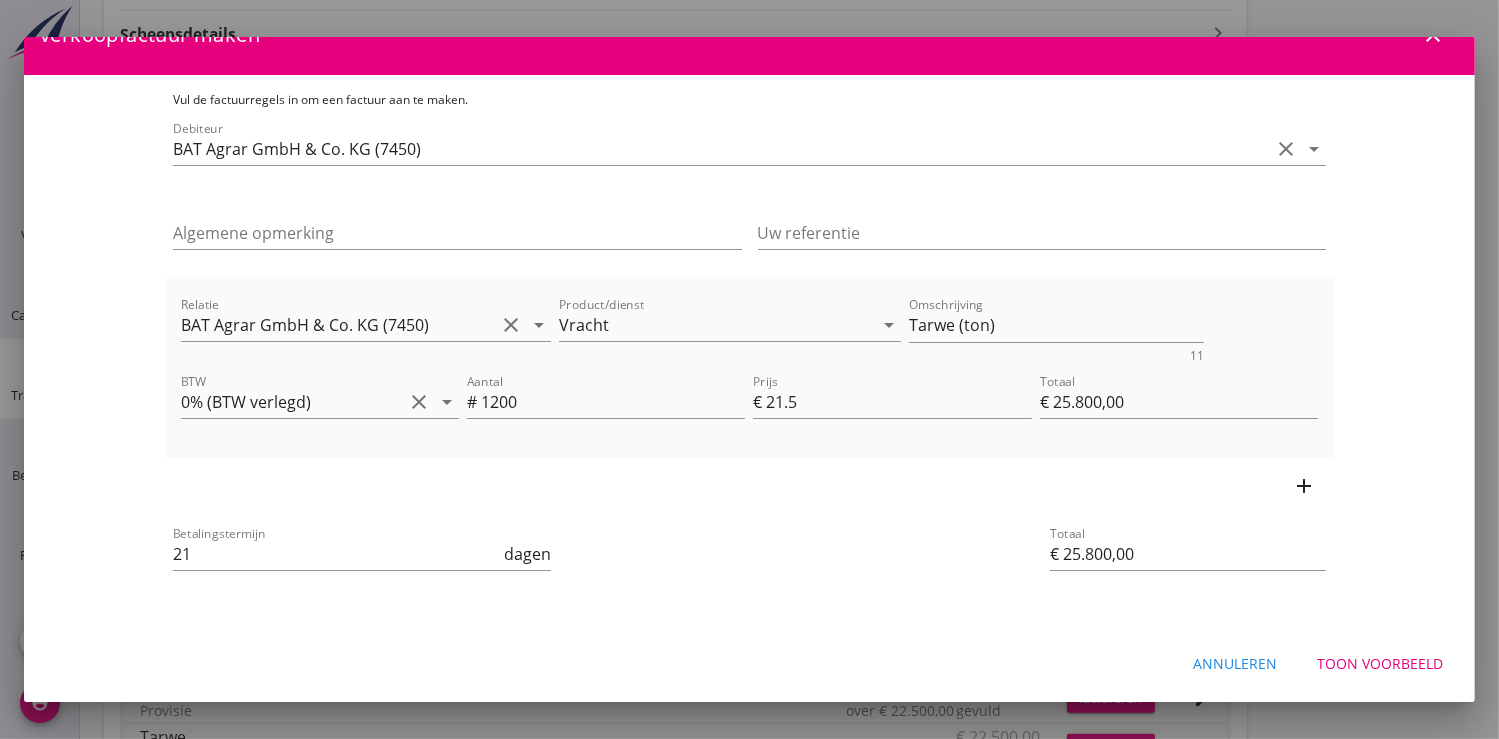 click on "Toon voorbeeld" at bounding box center (1380, 663) 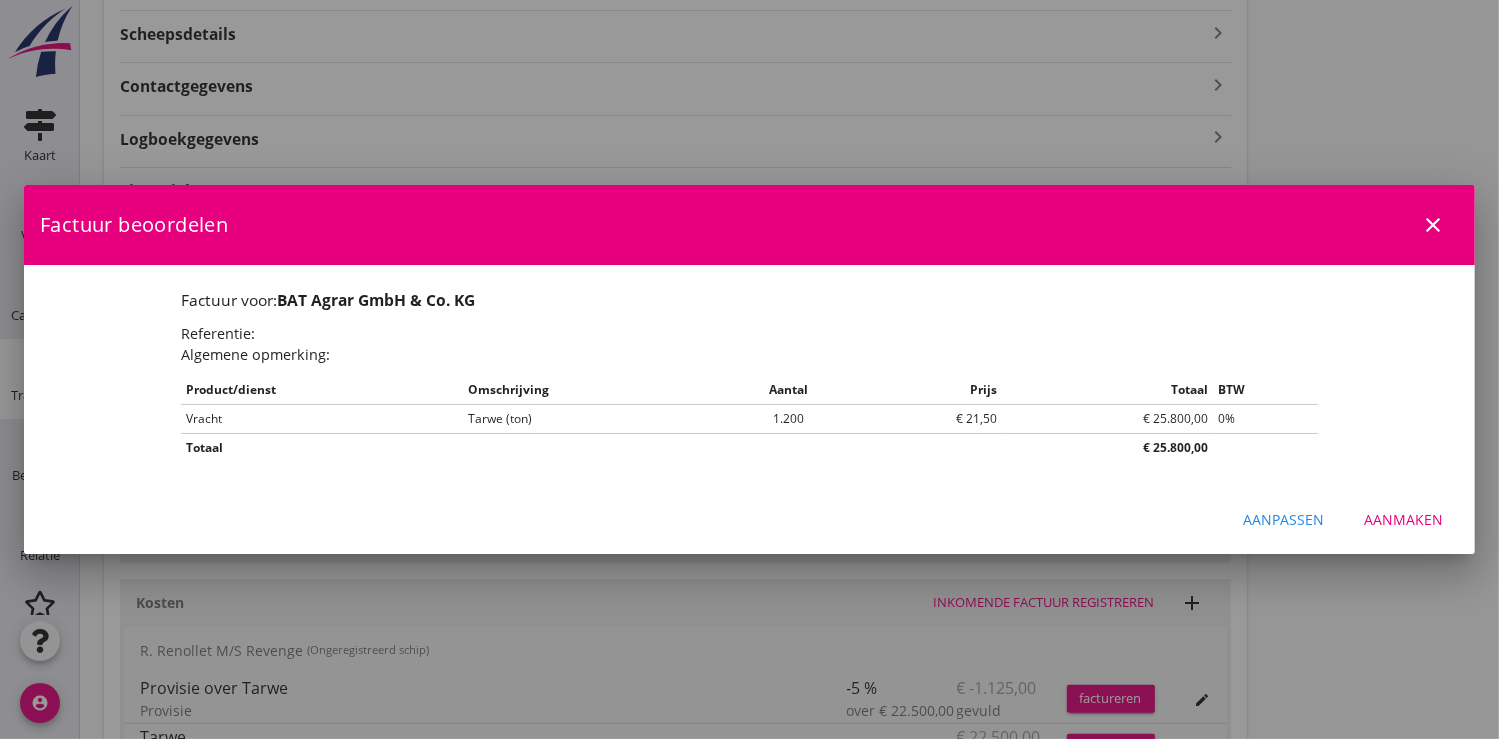 scroll, scrollTop: 0, scrollLeft: 0, axis: both 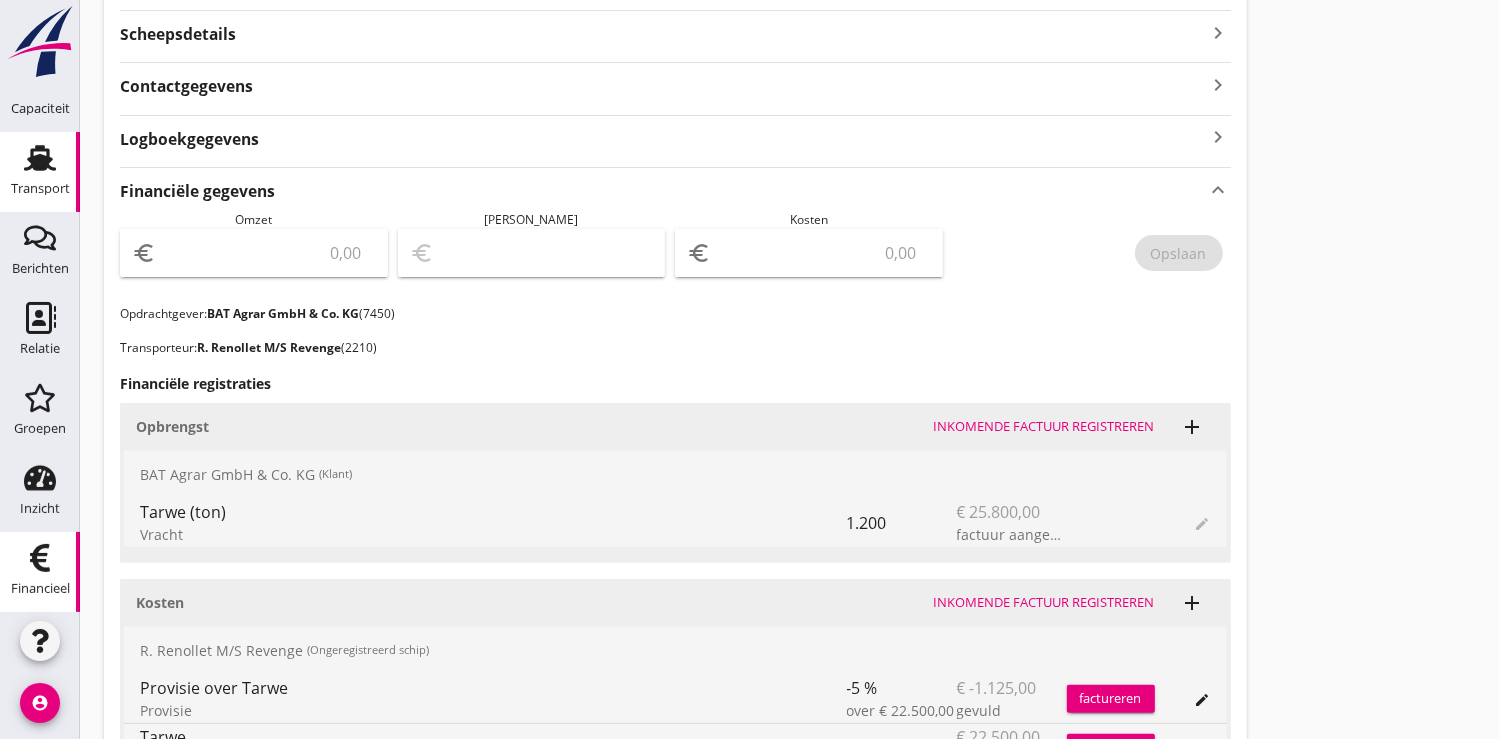click on "Financieel" 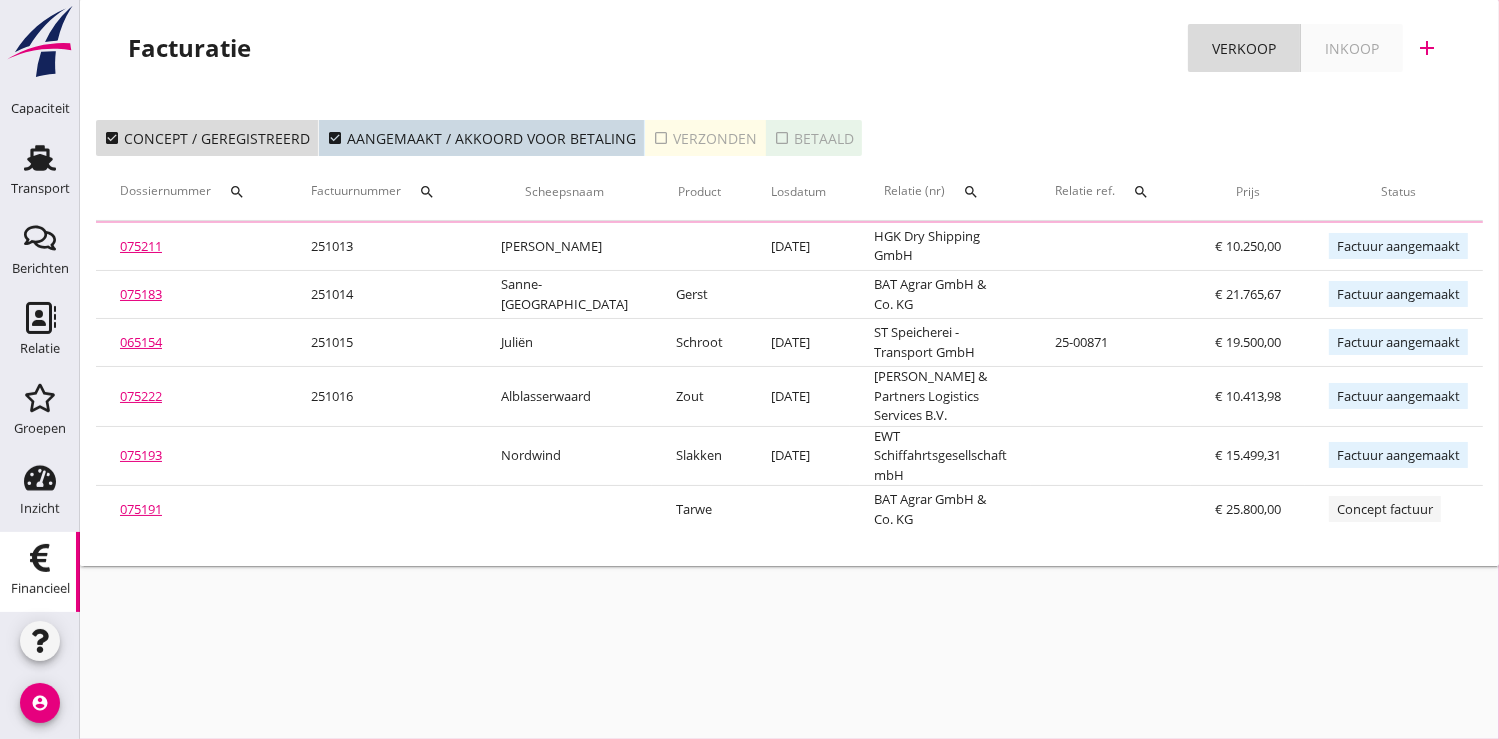 scroll, scrollTop: 0, scrollLeft: 0, axis: both 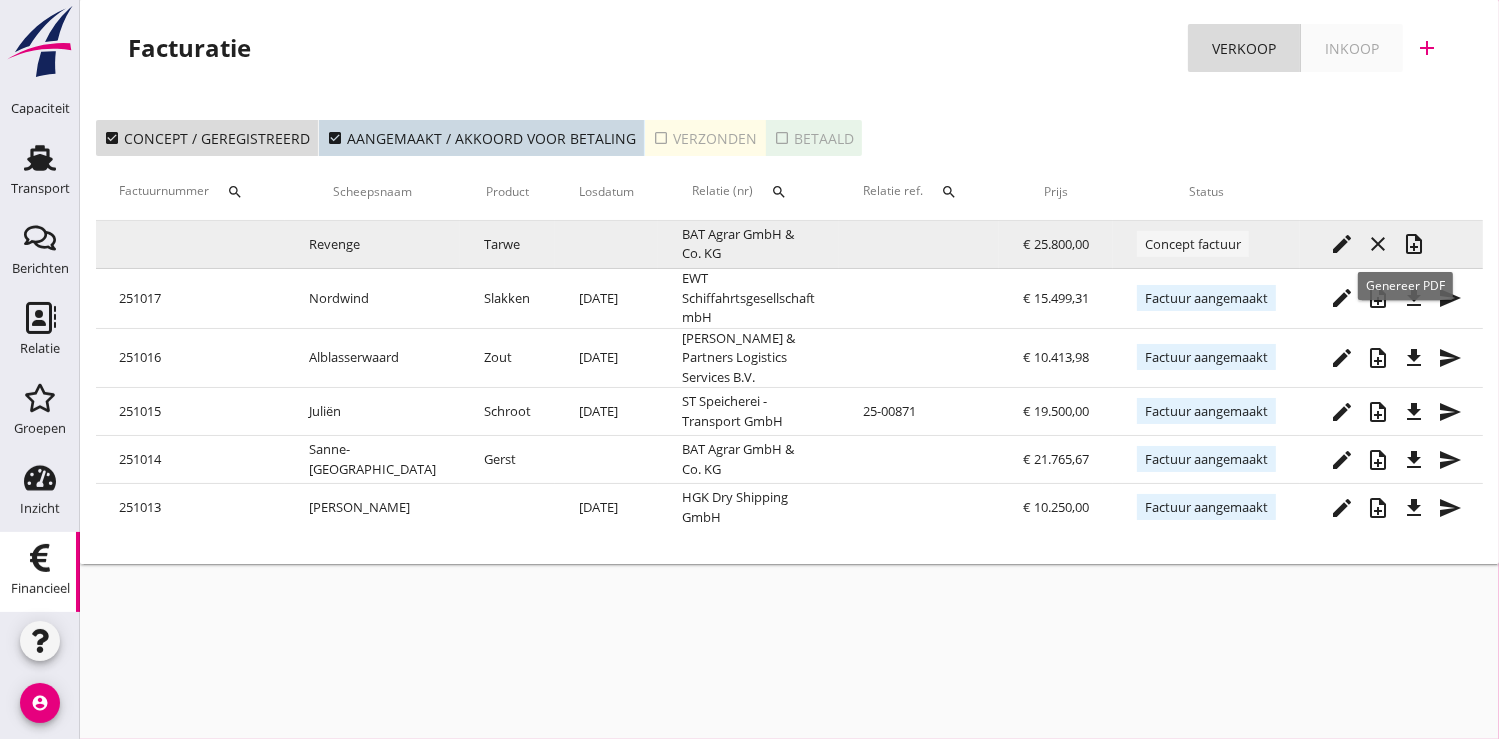 click on "note_add" at bounding box center [1414, 244] 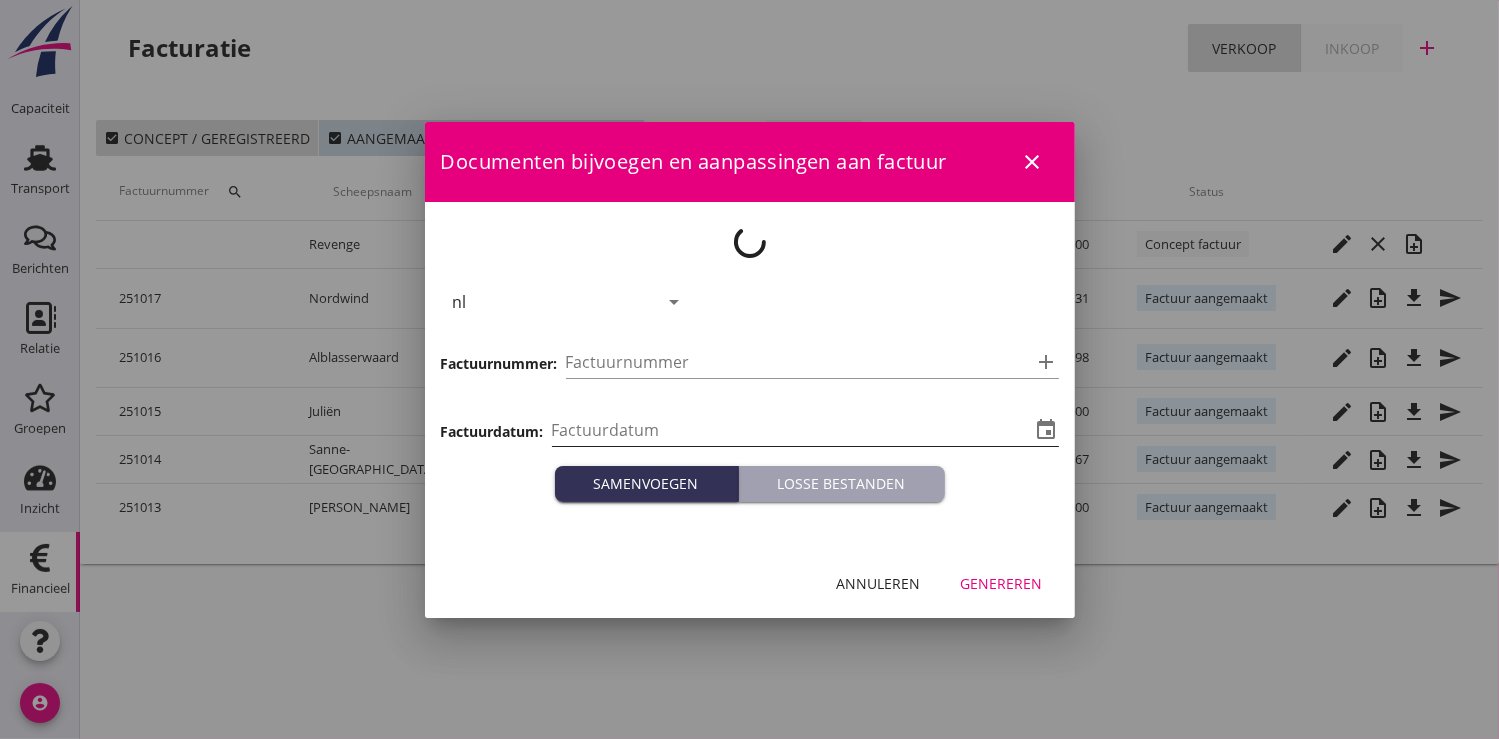 type on "[DATE]" 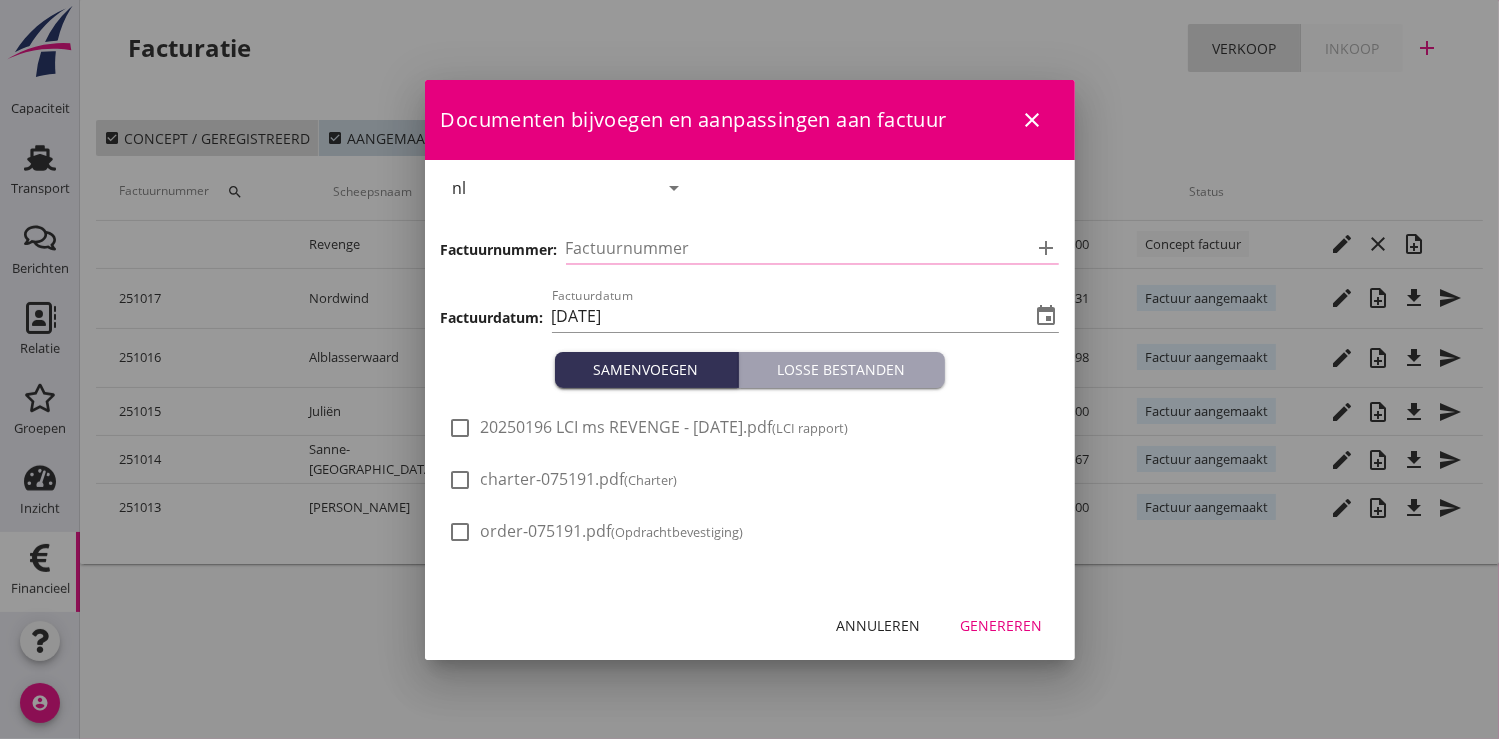 type on "251018" 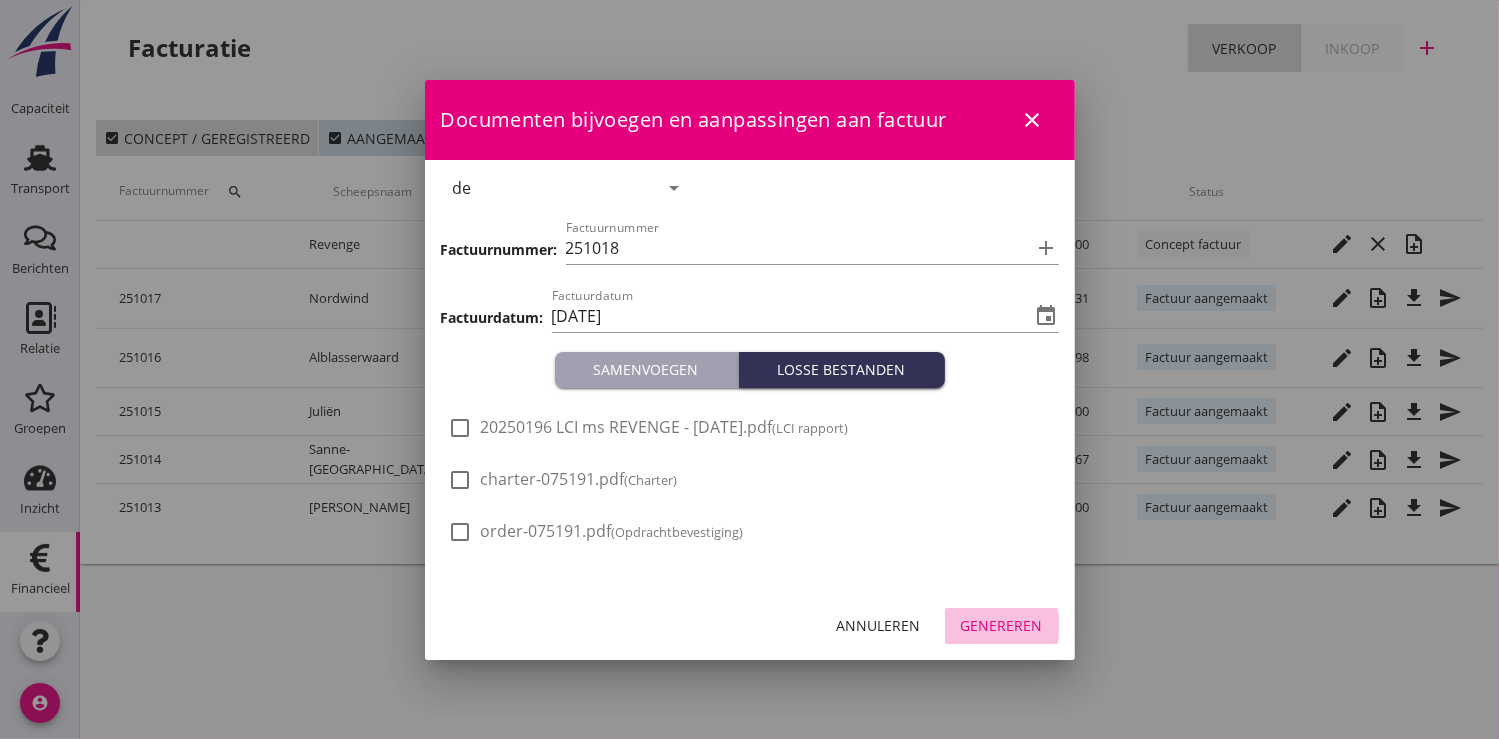click on "Genereren" at bounding box center (1002, 625) 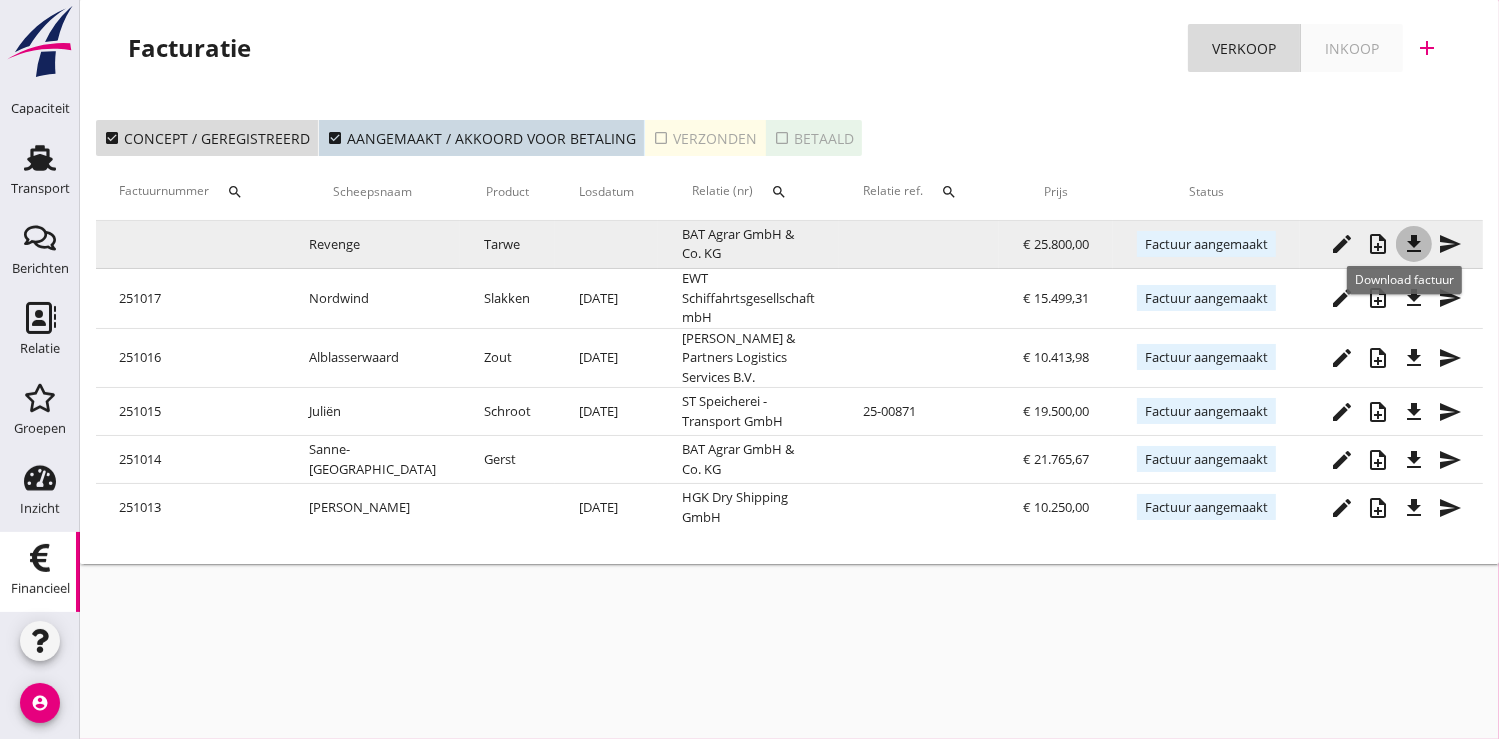 click on "file_download" at bounding box center [1414, 244] 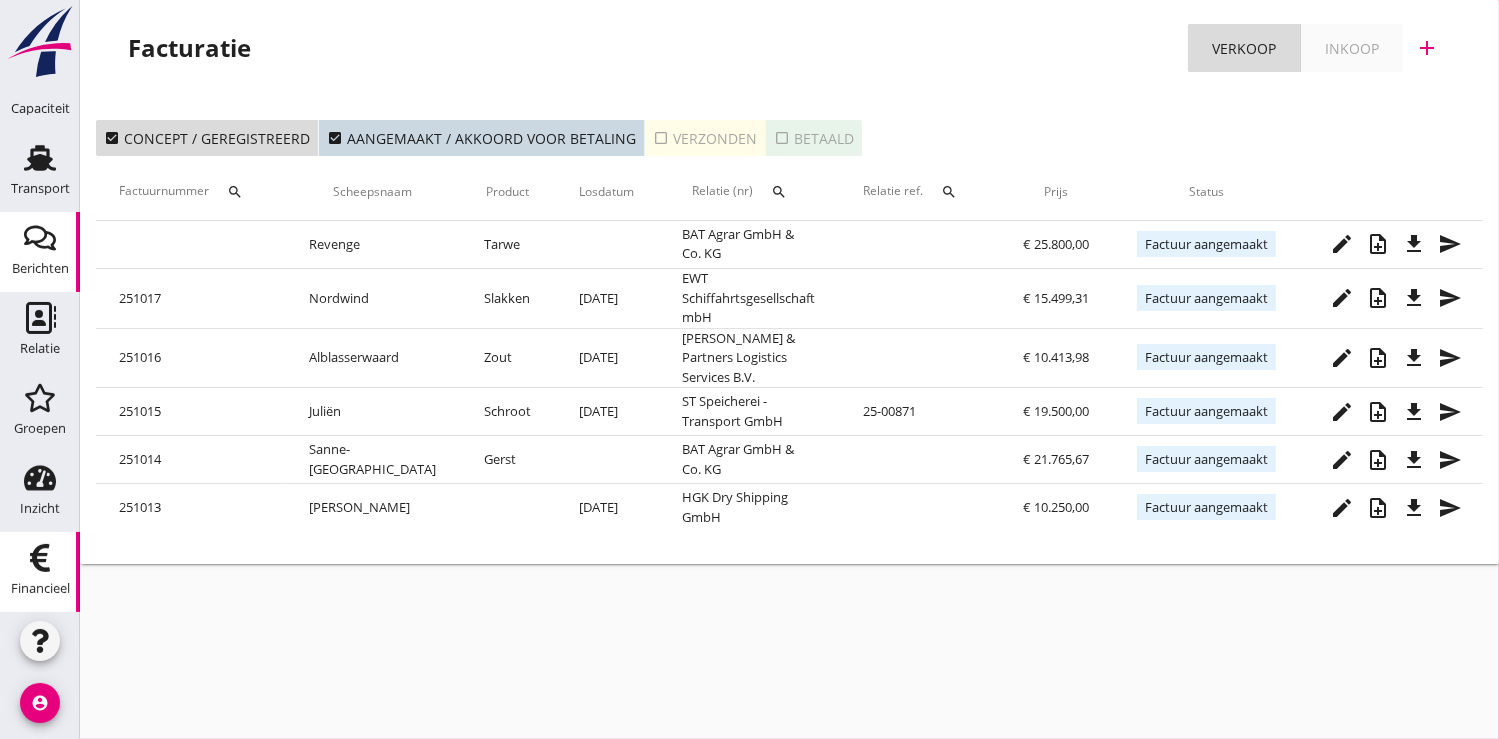 scroll, scrollTop: 0, scrollLeft: 0, axis: both 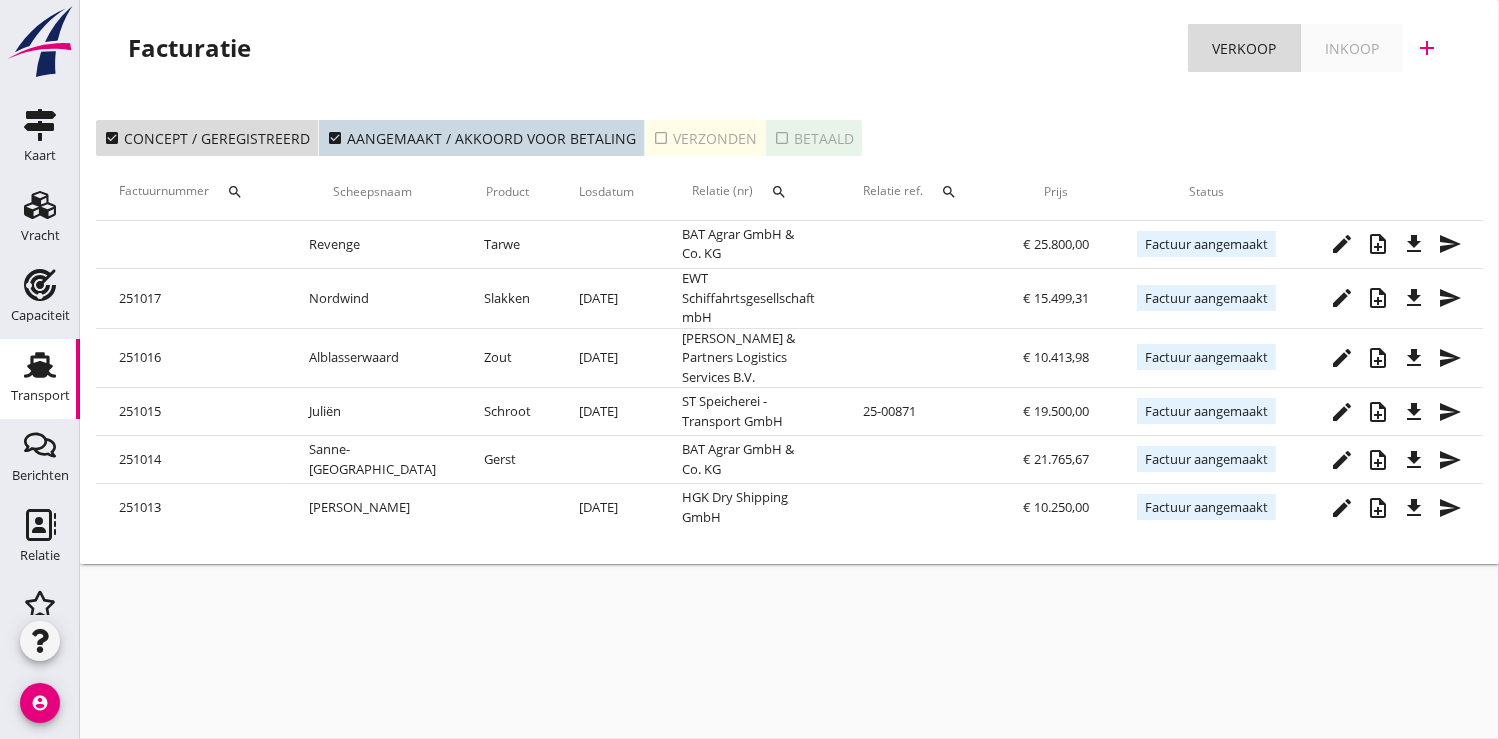 click on "Transport" 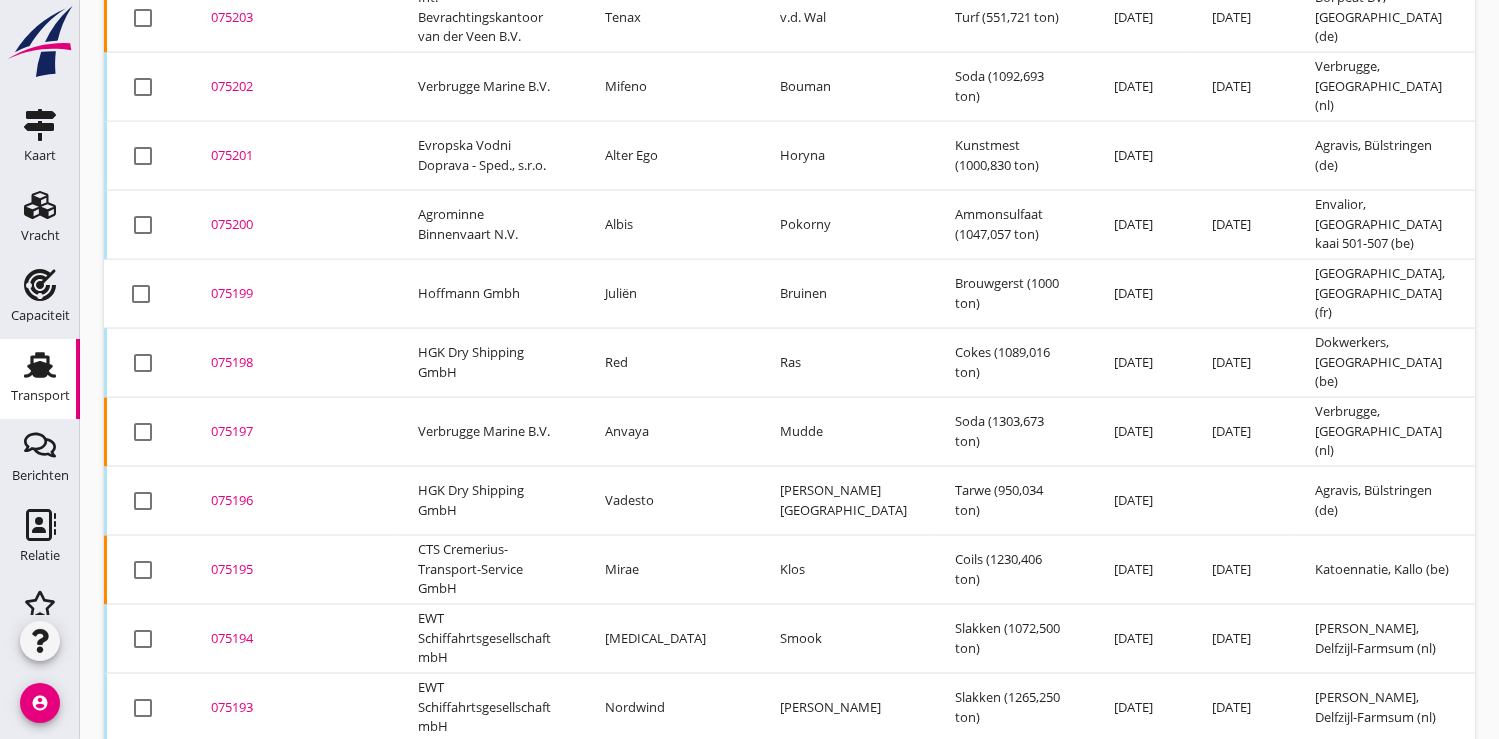 scroll, scrollTop: 2971, scrollLeft: 0, axis: vertical 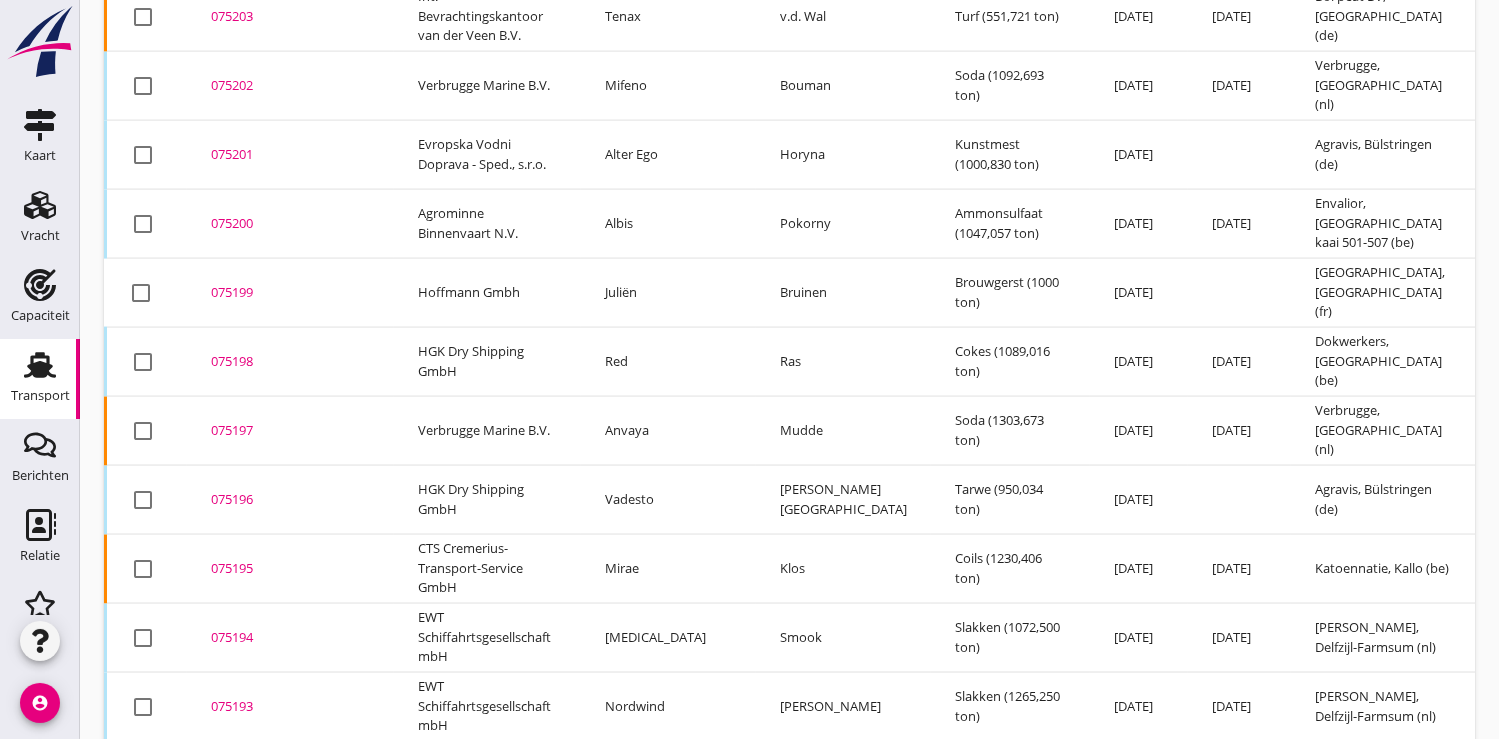 click on "075194" at bounding box center (290, 638) 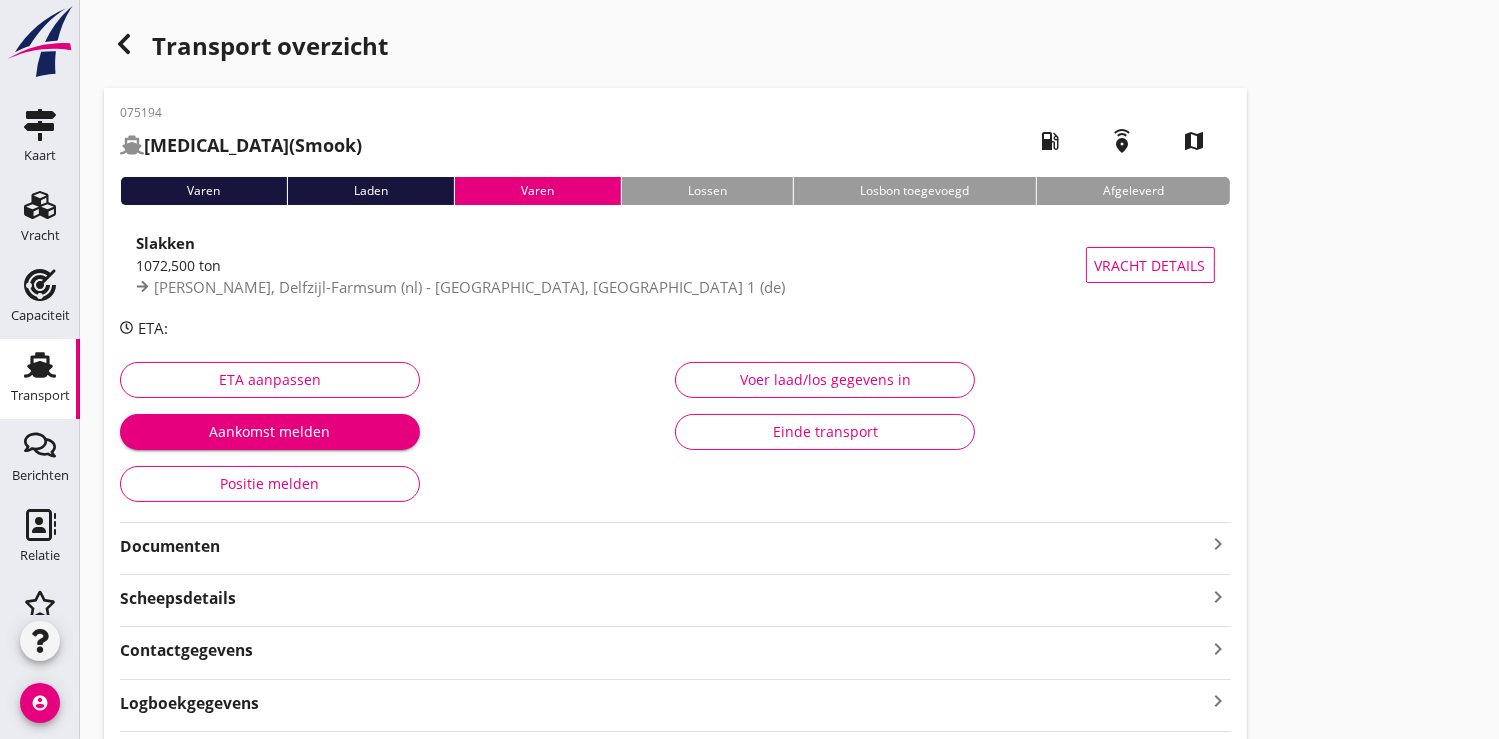 scroll, scrollTop: 119, scrollLeft: 0, axis: vertical 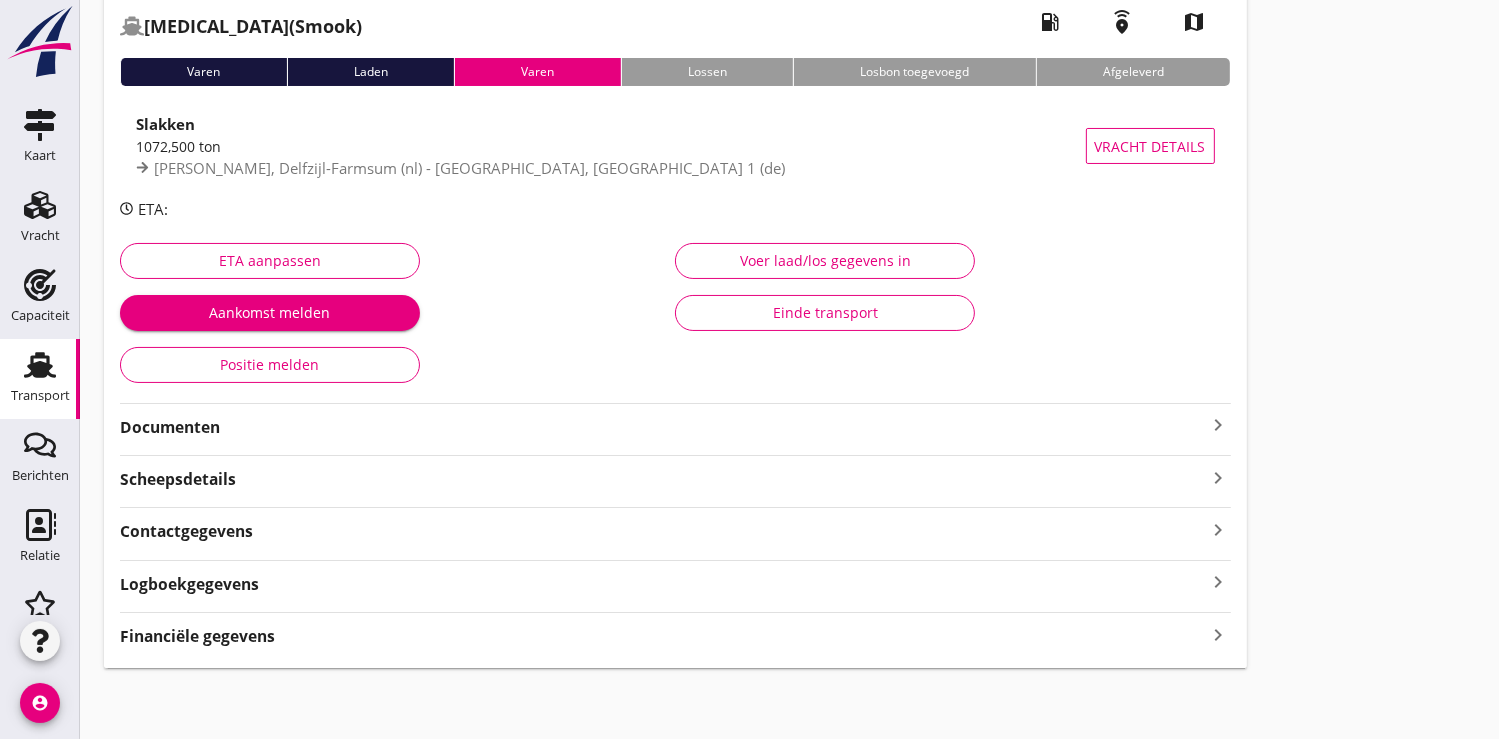 click on "Financiële gegevens" at bounding box center (197, 636) 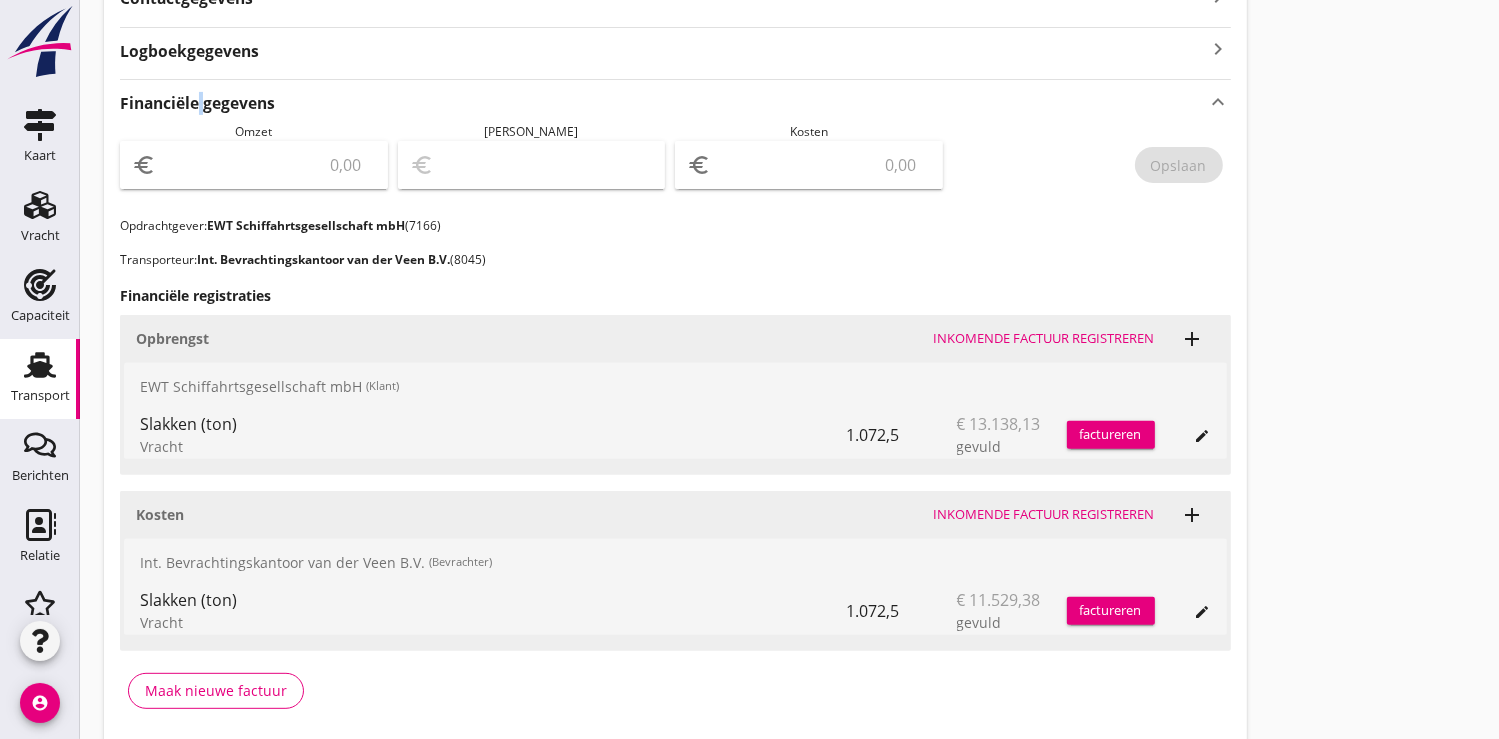 scroll, scrollTop: 675, scrollLeft: 0, axis: vertical 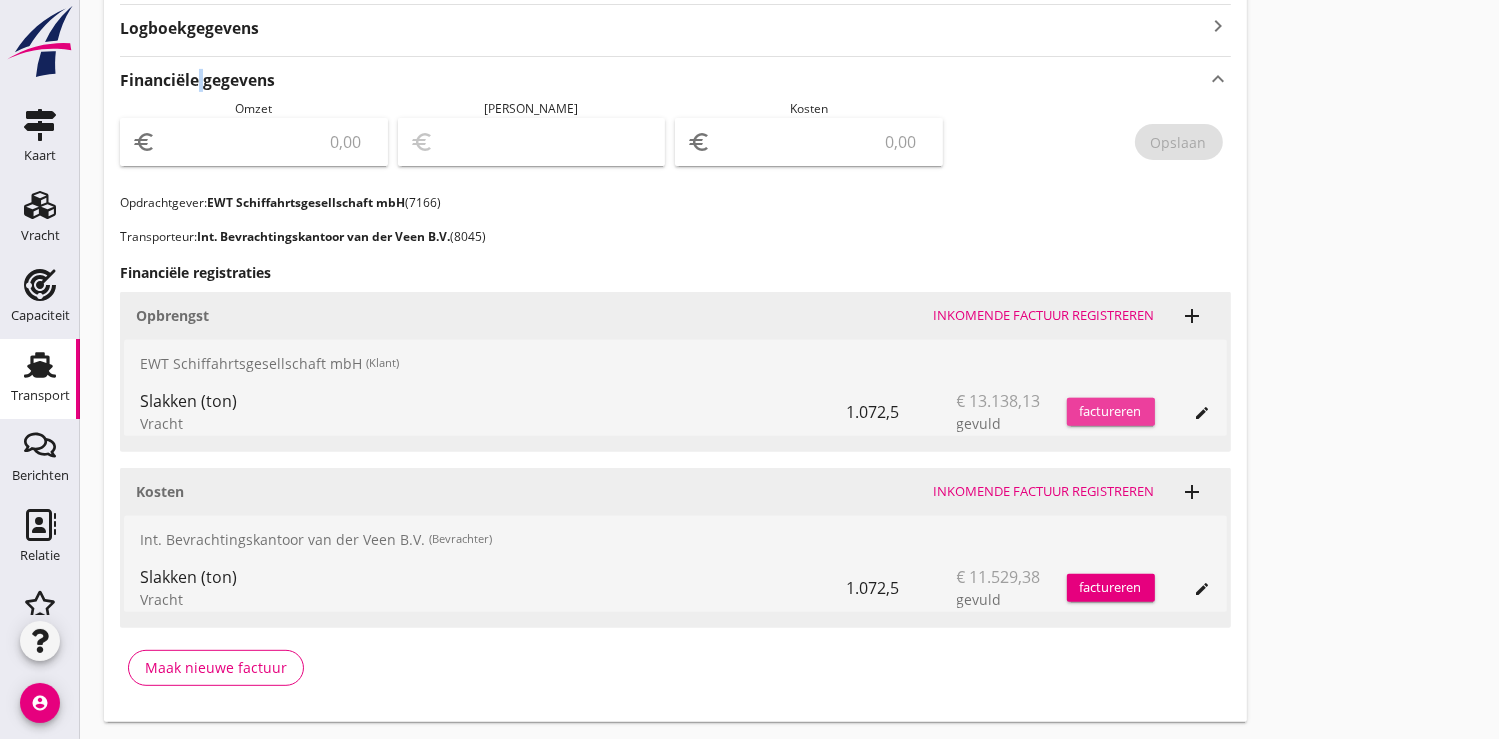 click on "factureren" at bounding box center [1111, 412] 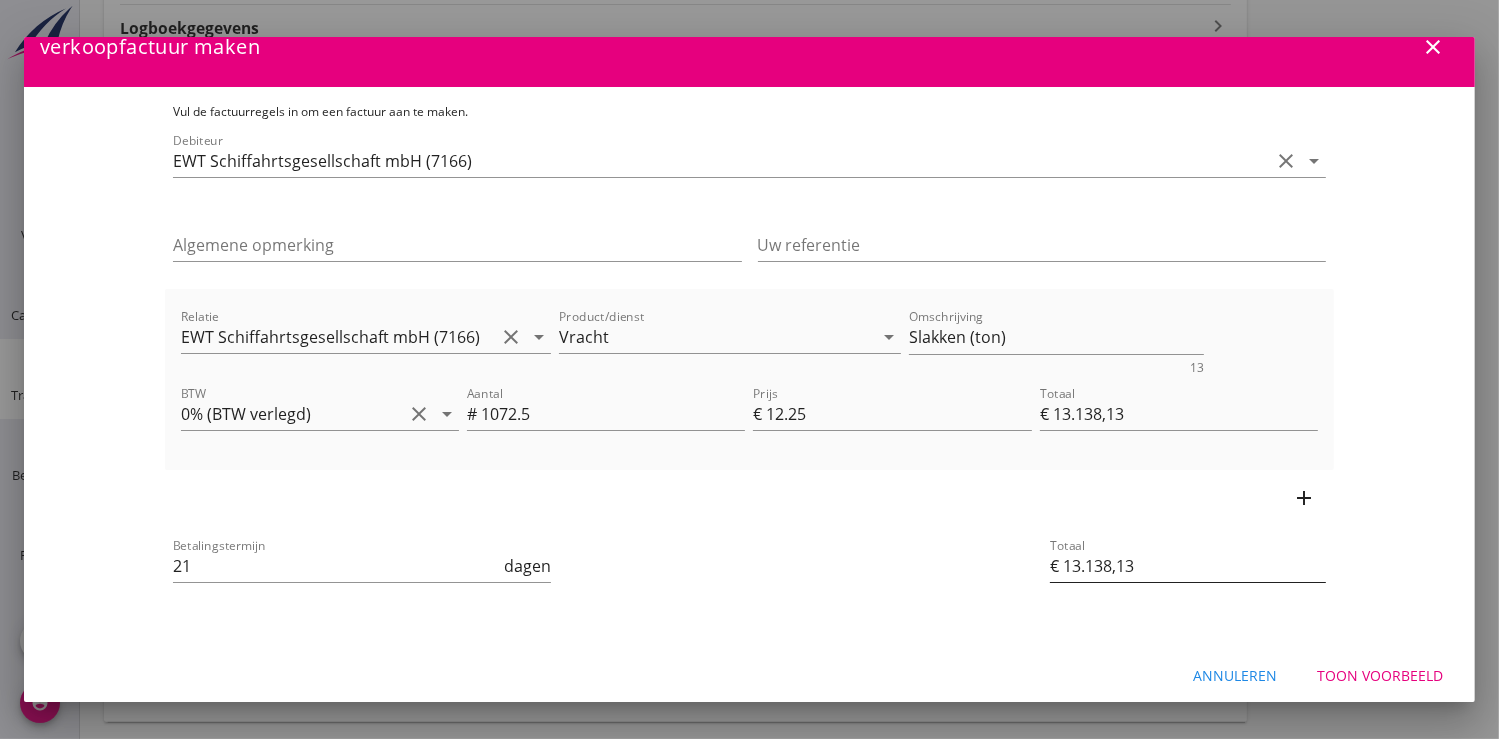 scroll, scrollTop: 42, scrollLeft: 0, axis: vertical 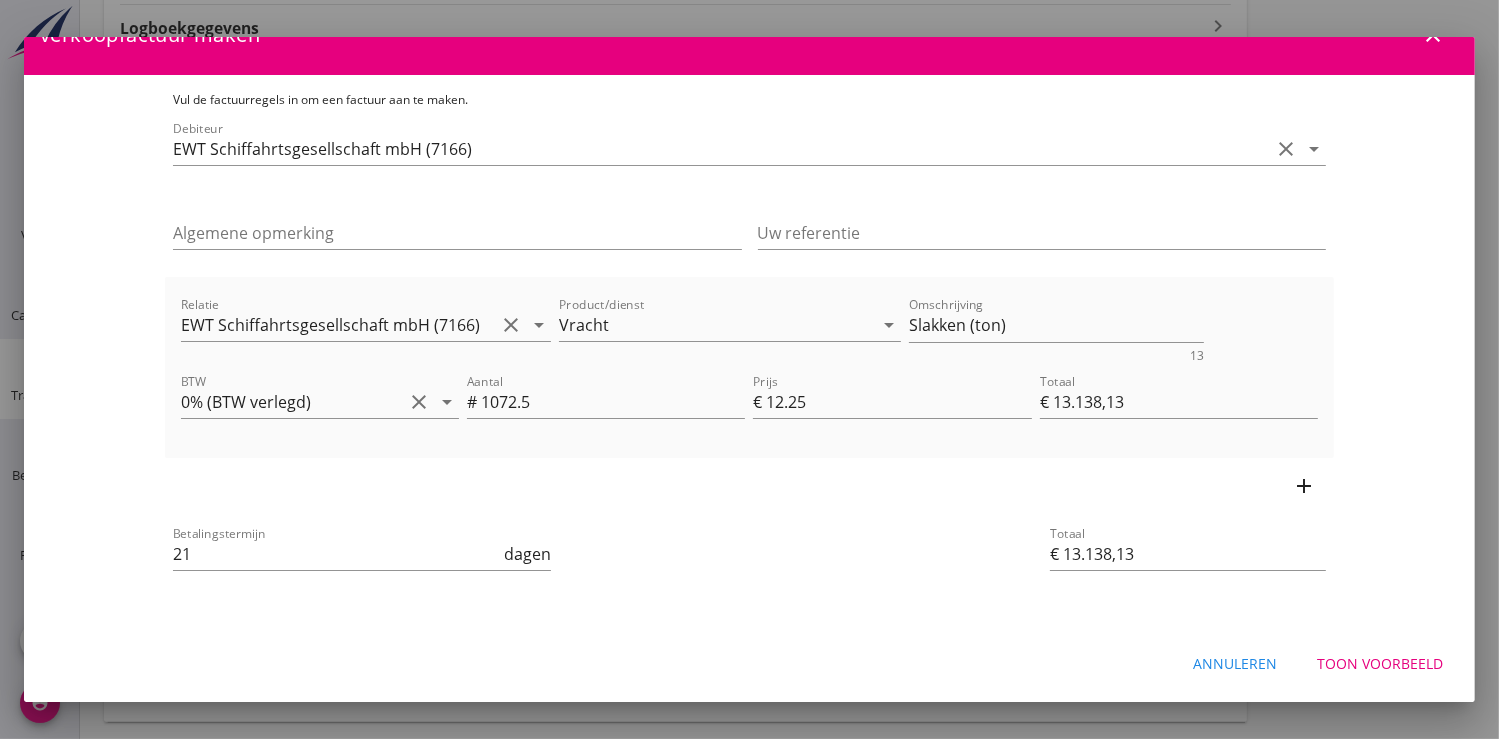 click on "Toon voorbeeld" at bounding box center (1380, 663) 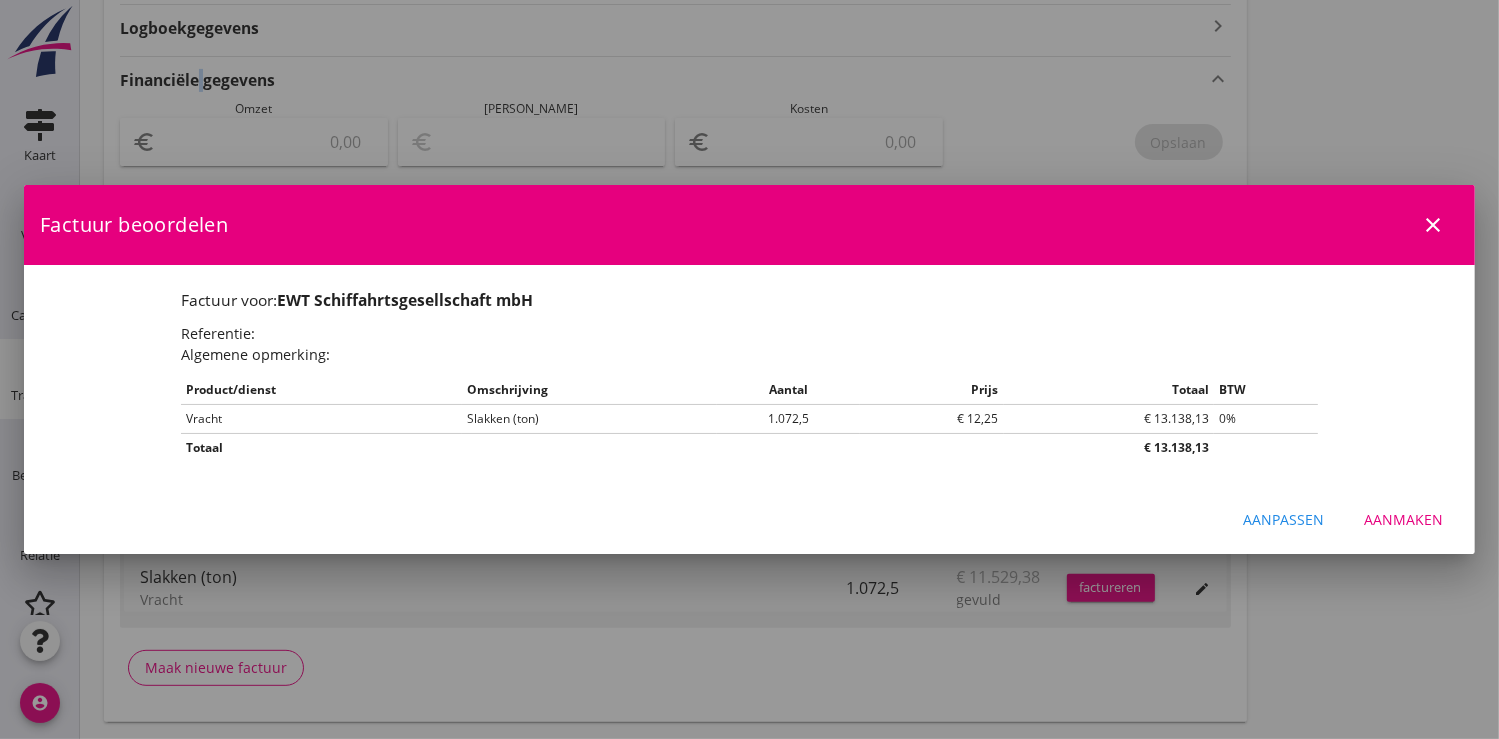 scroll, scrollTop: 0, scrollLeft: 0, axis: both 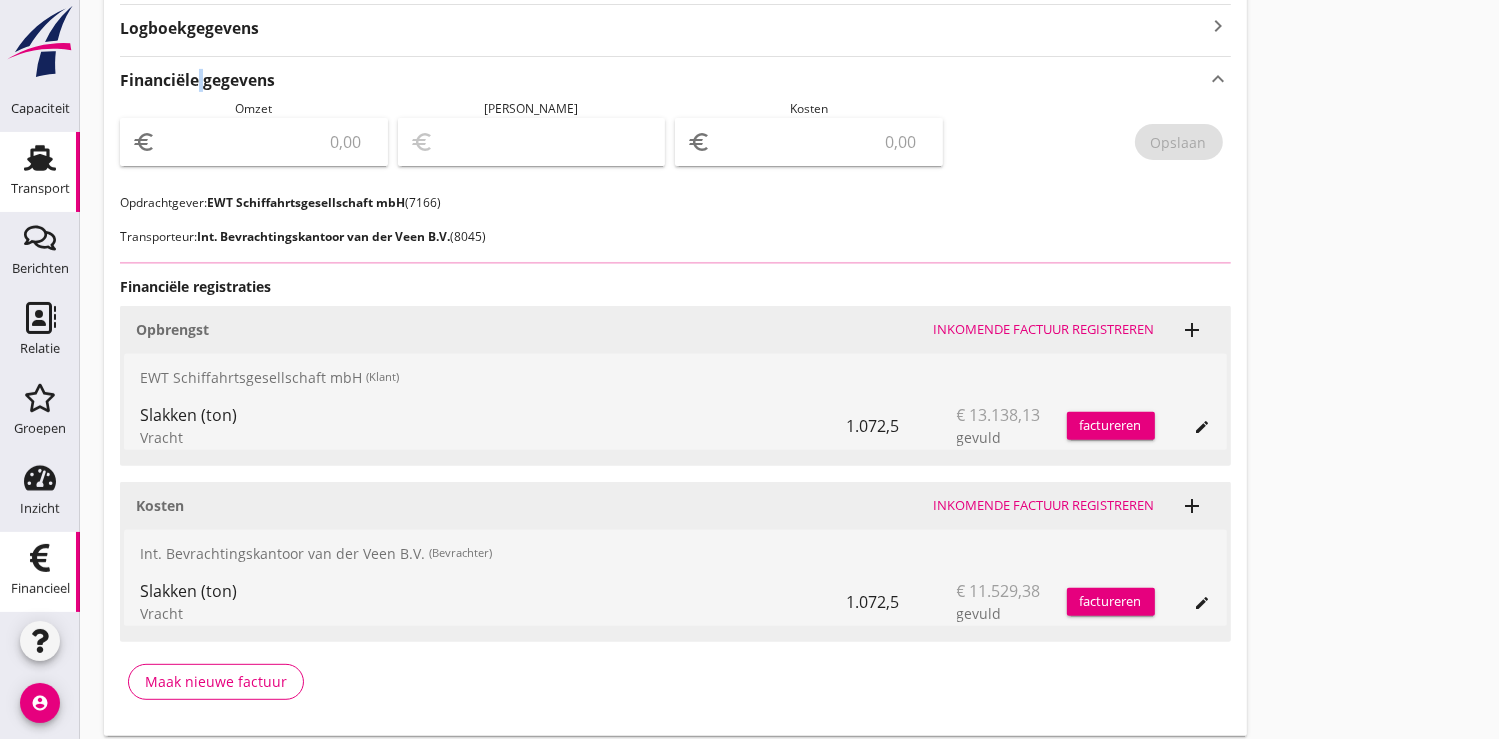 click on "Financieel" at bounding box center (40, 588) 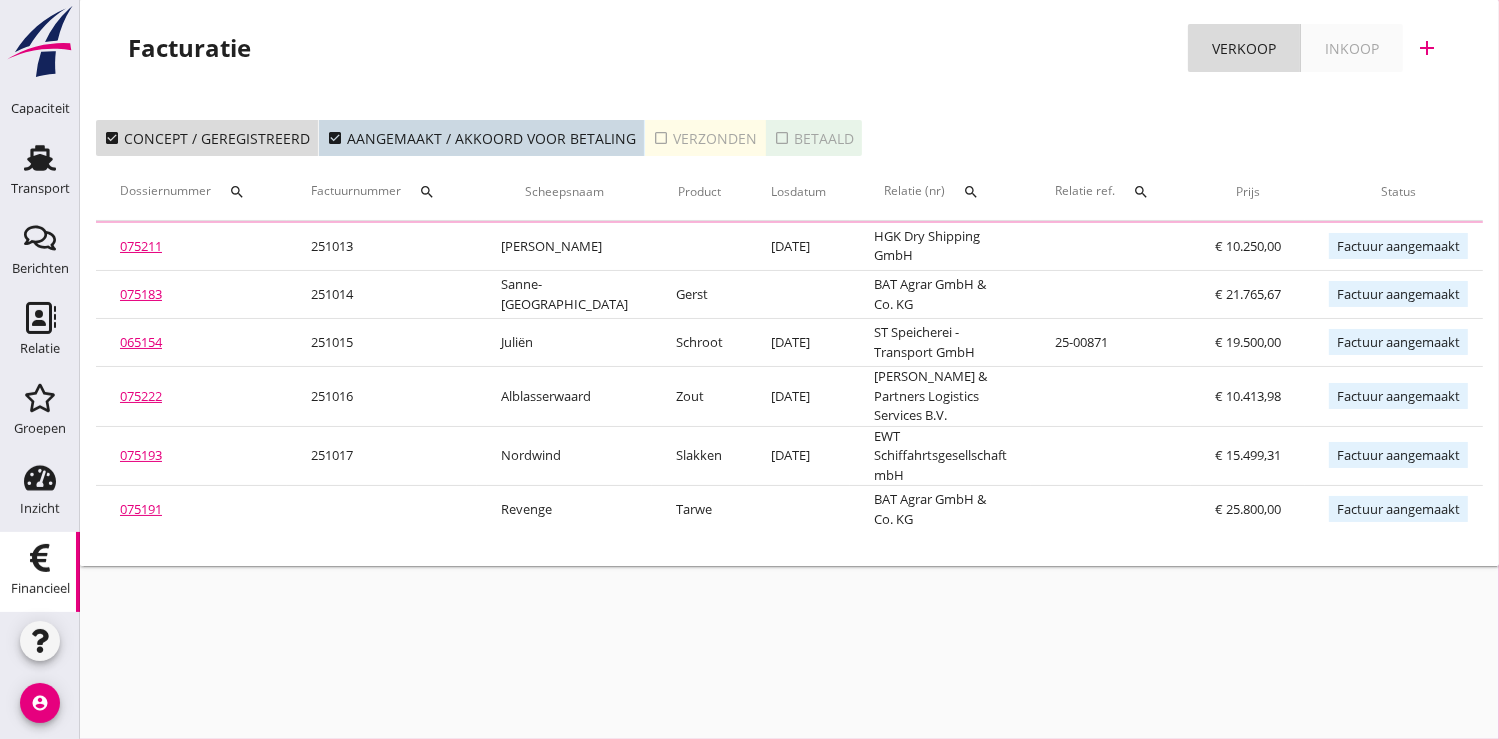 scroll, scrollTop: 0, scrollLeft: 0, axis: both 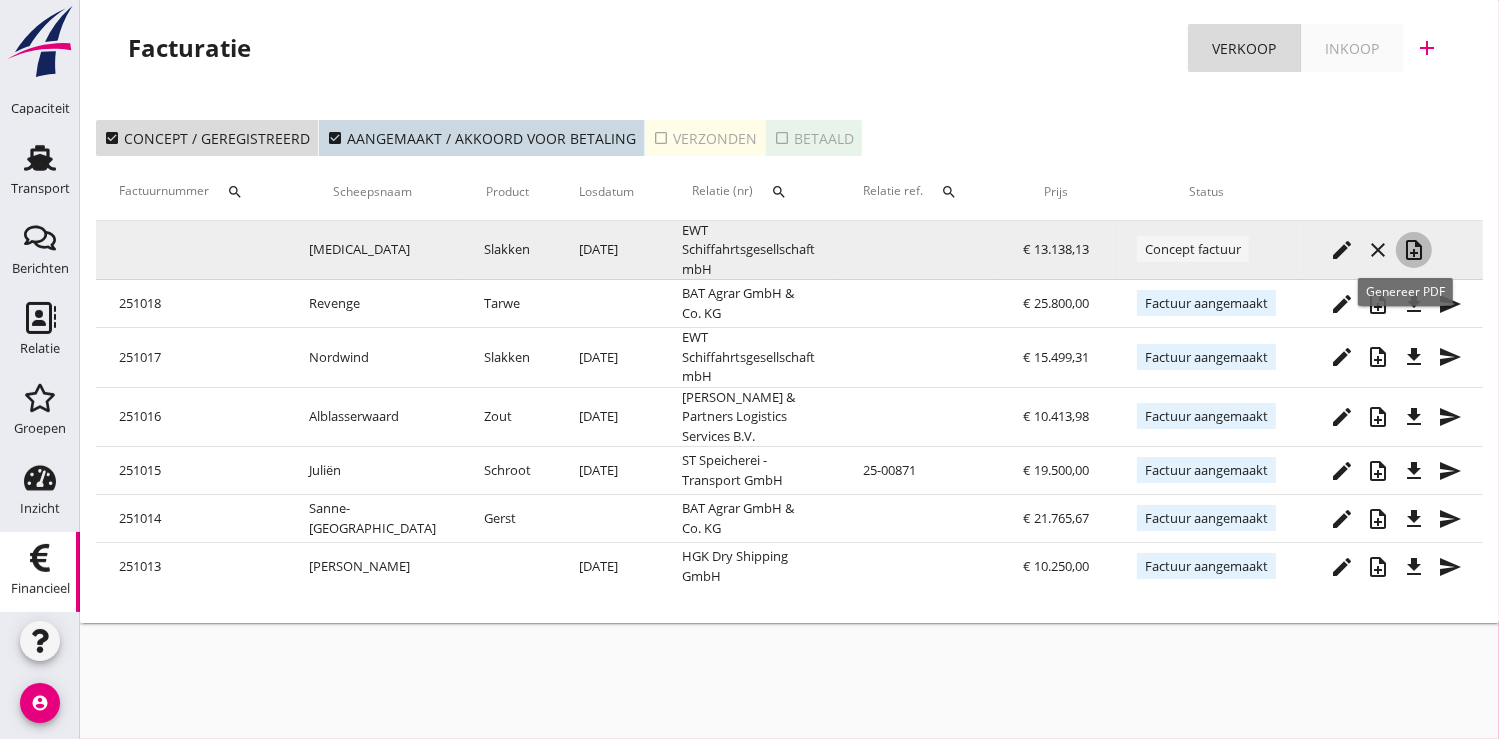 click on "note_add" at bounding box center (1414, 250) 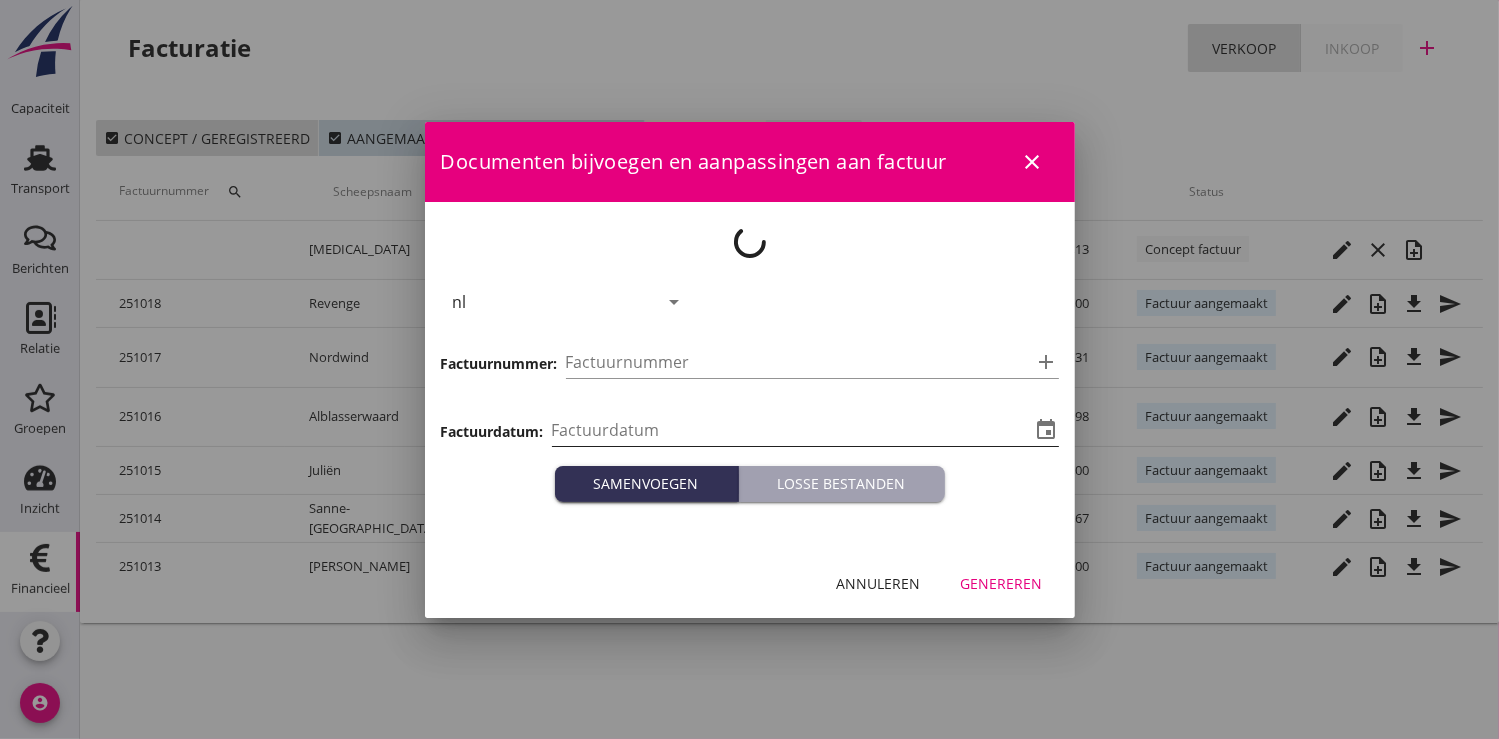 type on "[DATE]" 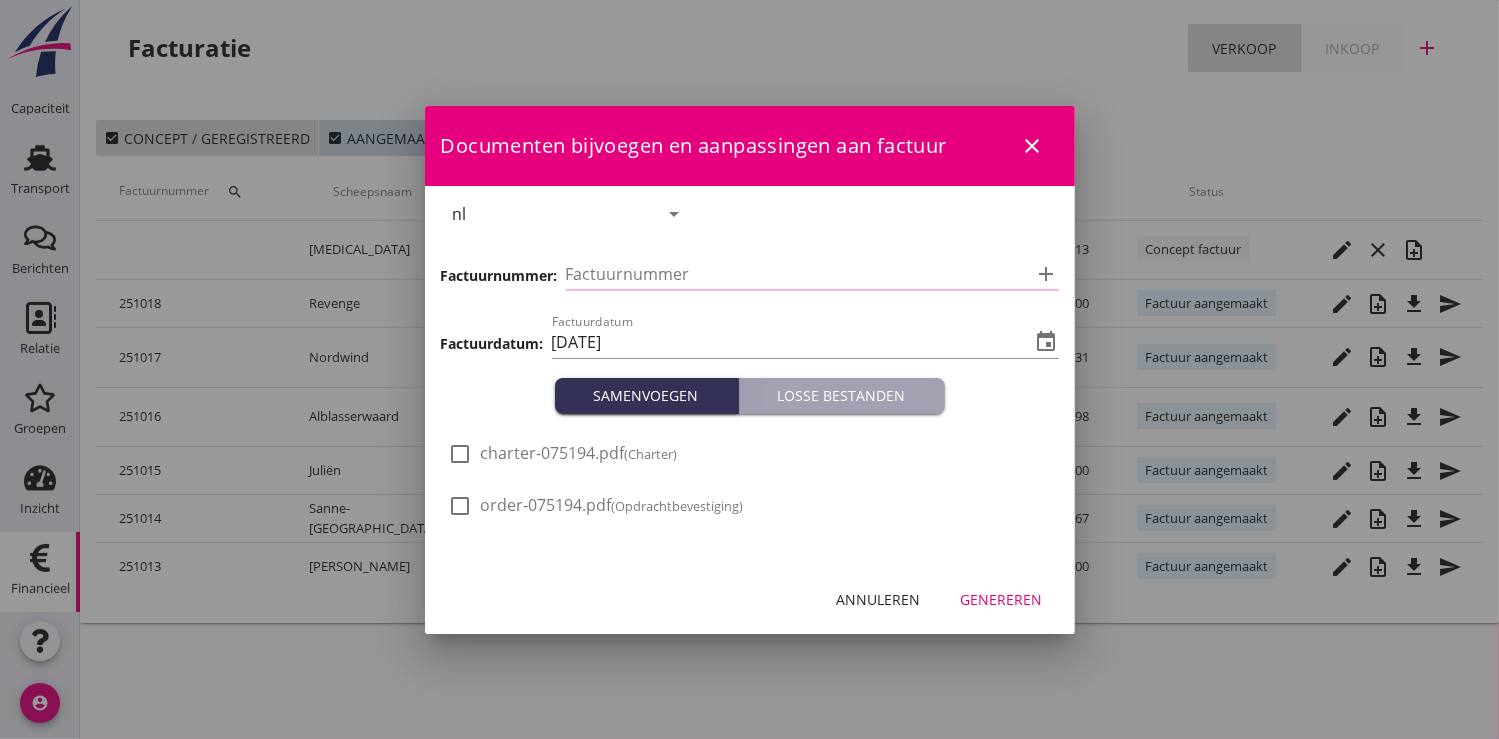 type on "251019" 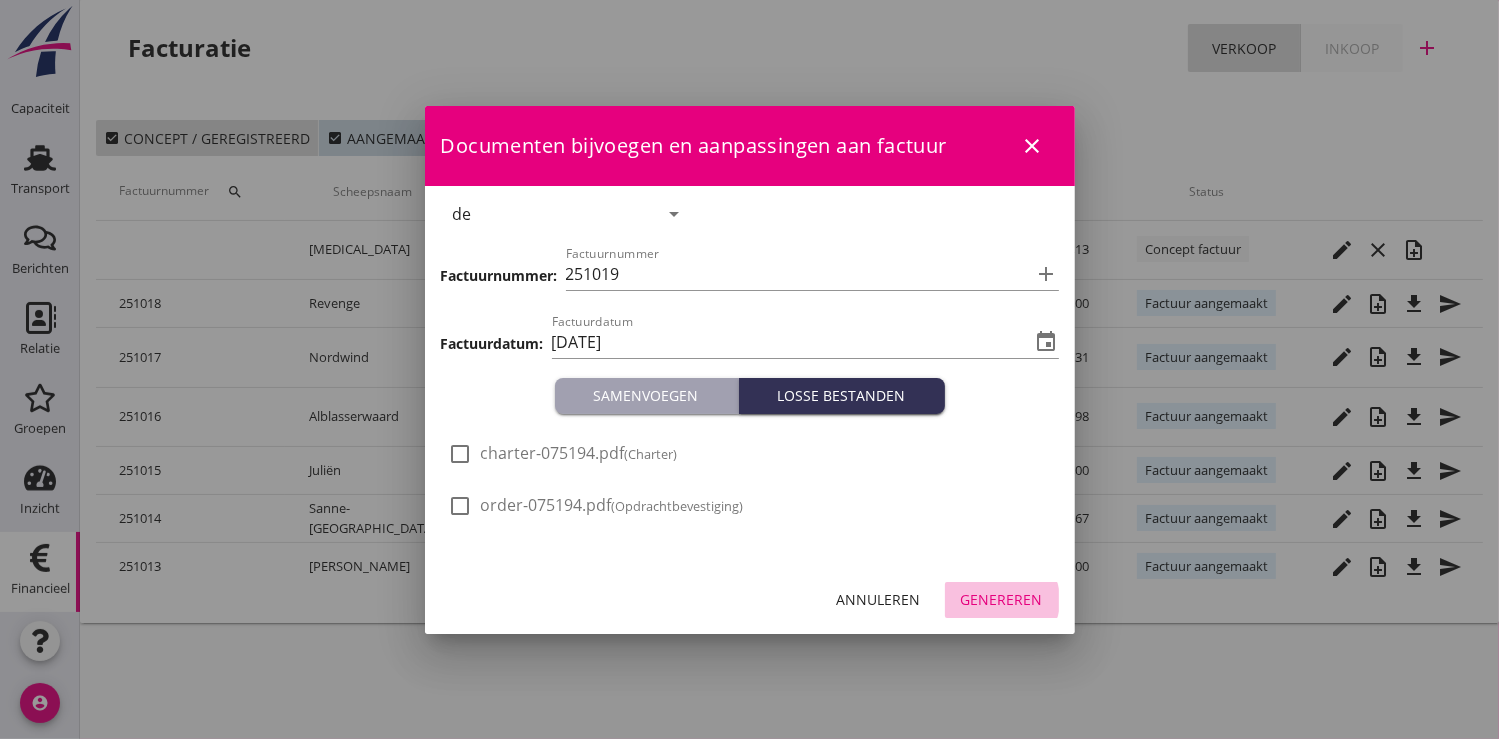 click on "Genereren" at bounding box center (1002, 599) 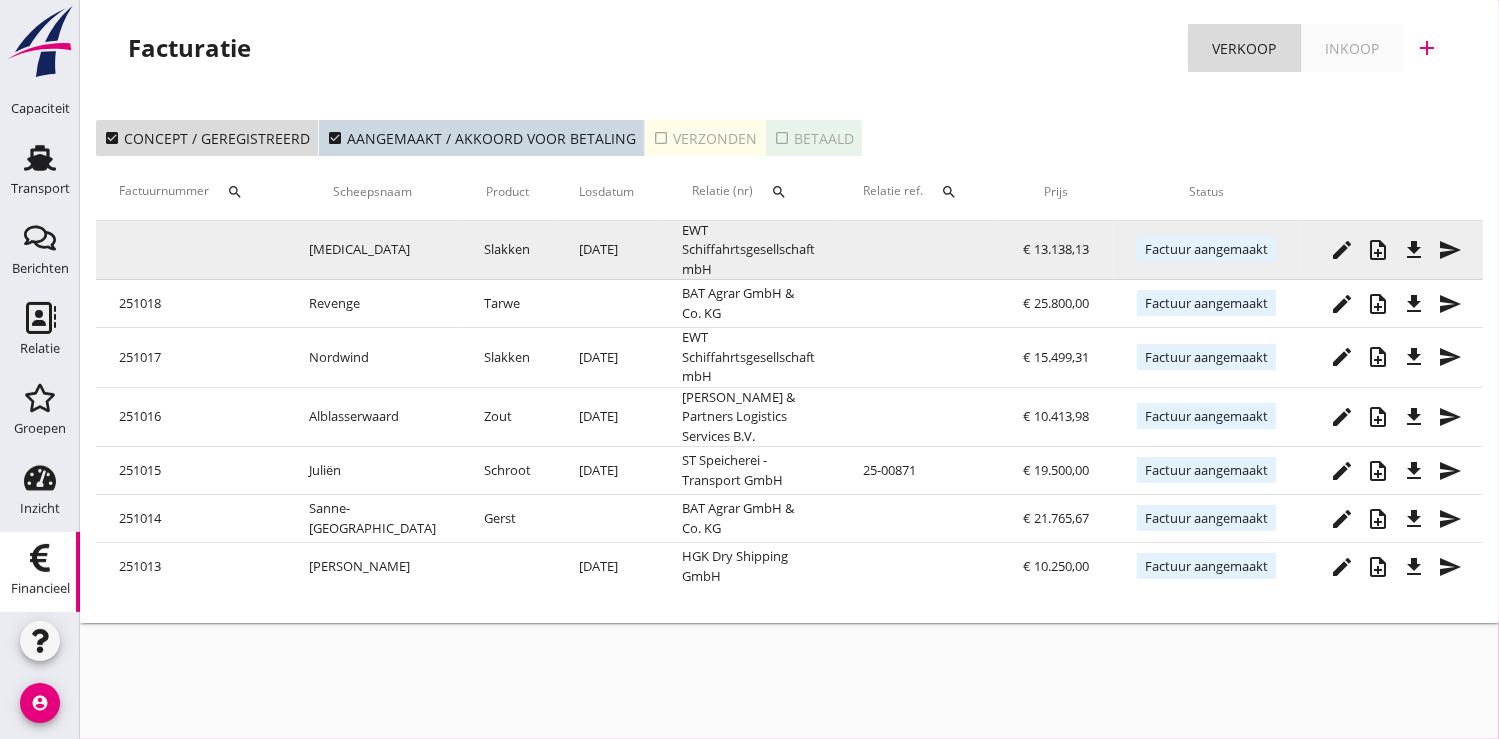 click on "file_download" at bounding box center [1414, 250] 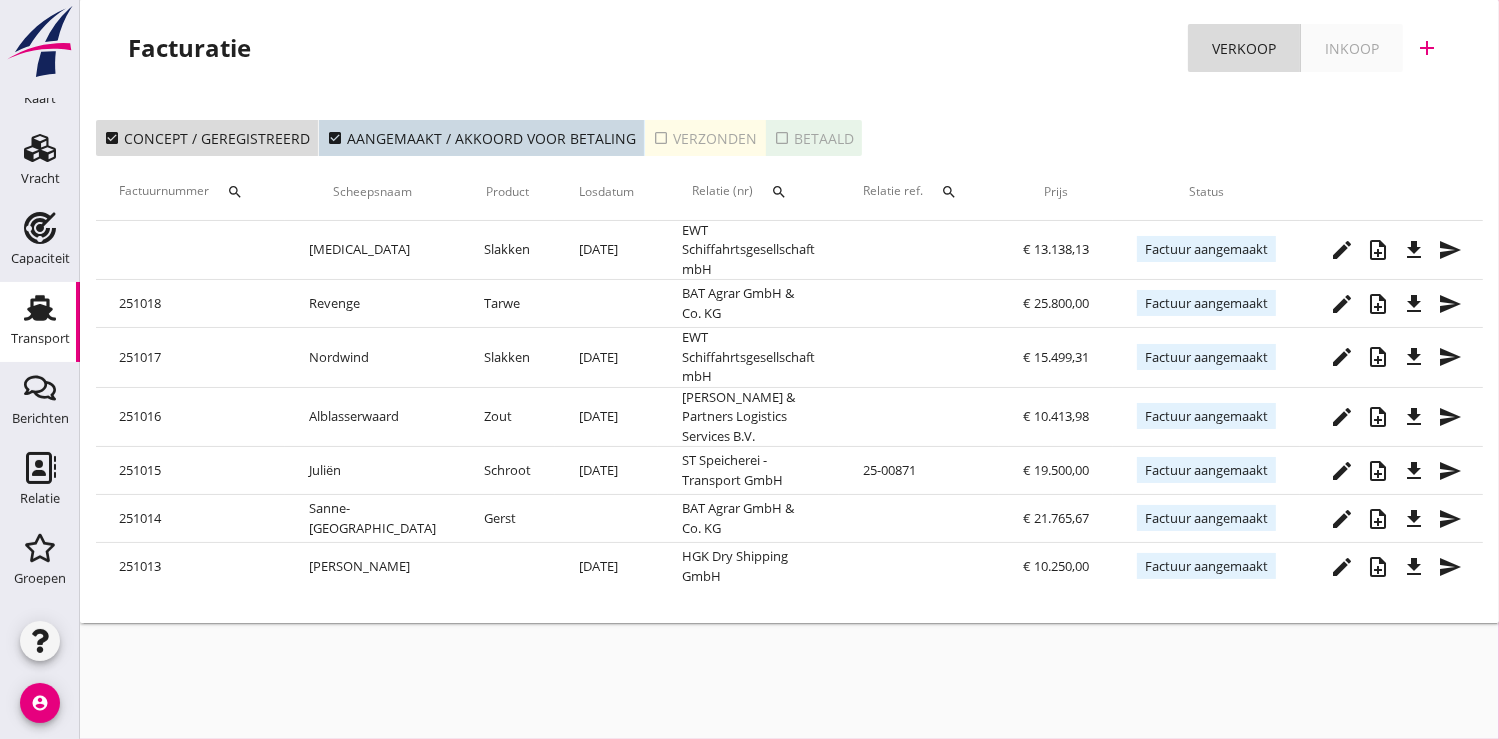 scroll, scrollTop: 0, scrollLeft: 0, axis: both 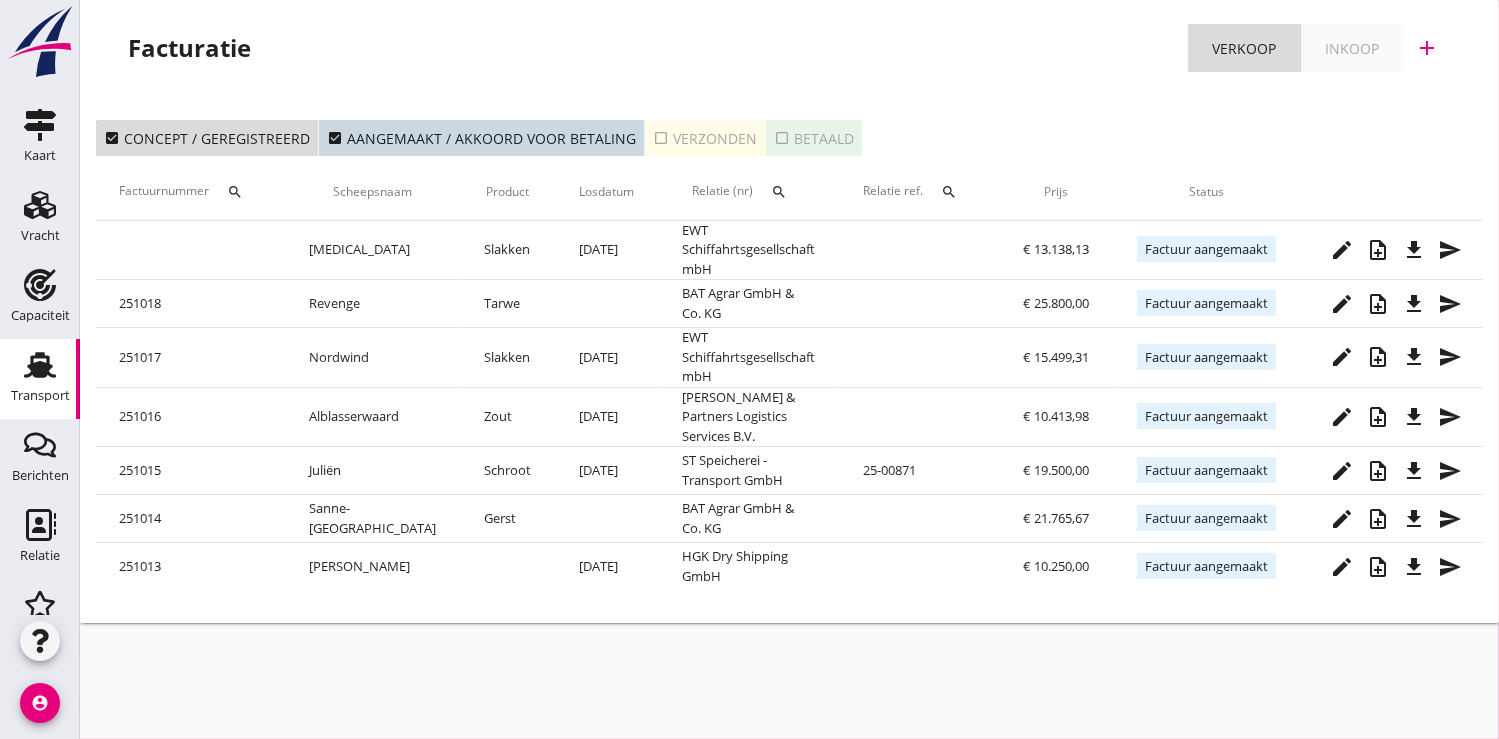 click 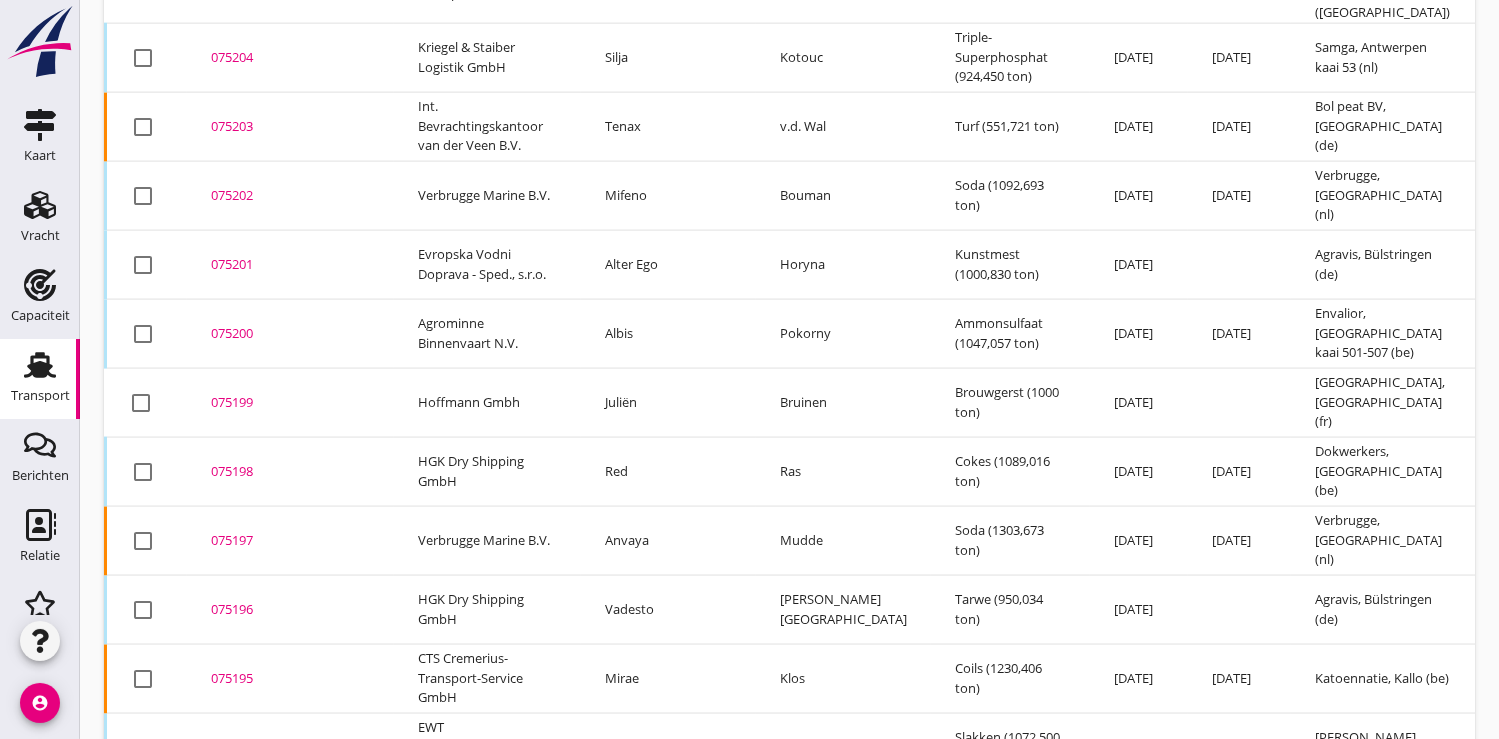 scroll, scrollTop: 2902, scrollLeft: 0, axis: vertical 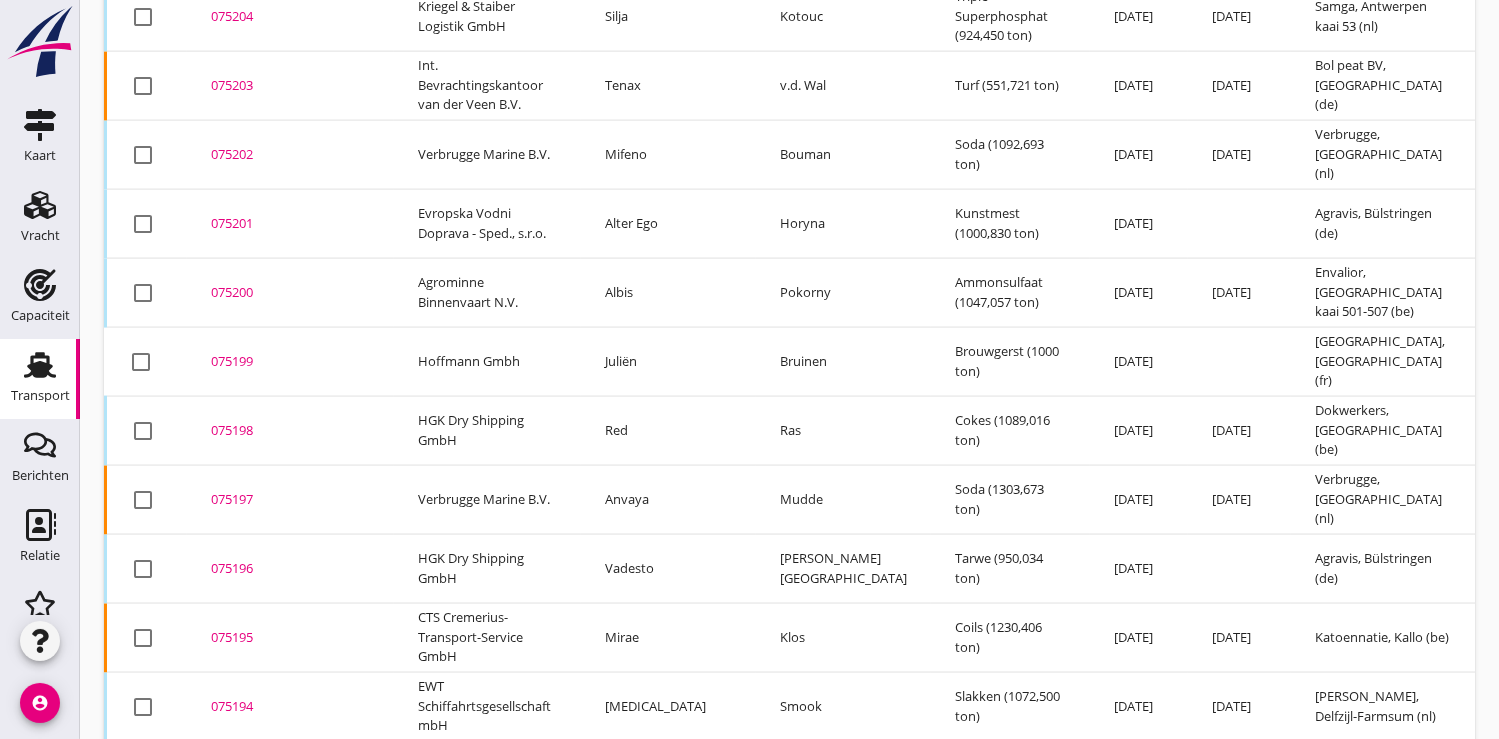 click on "075198" at bounding box center (290, 431) 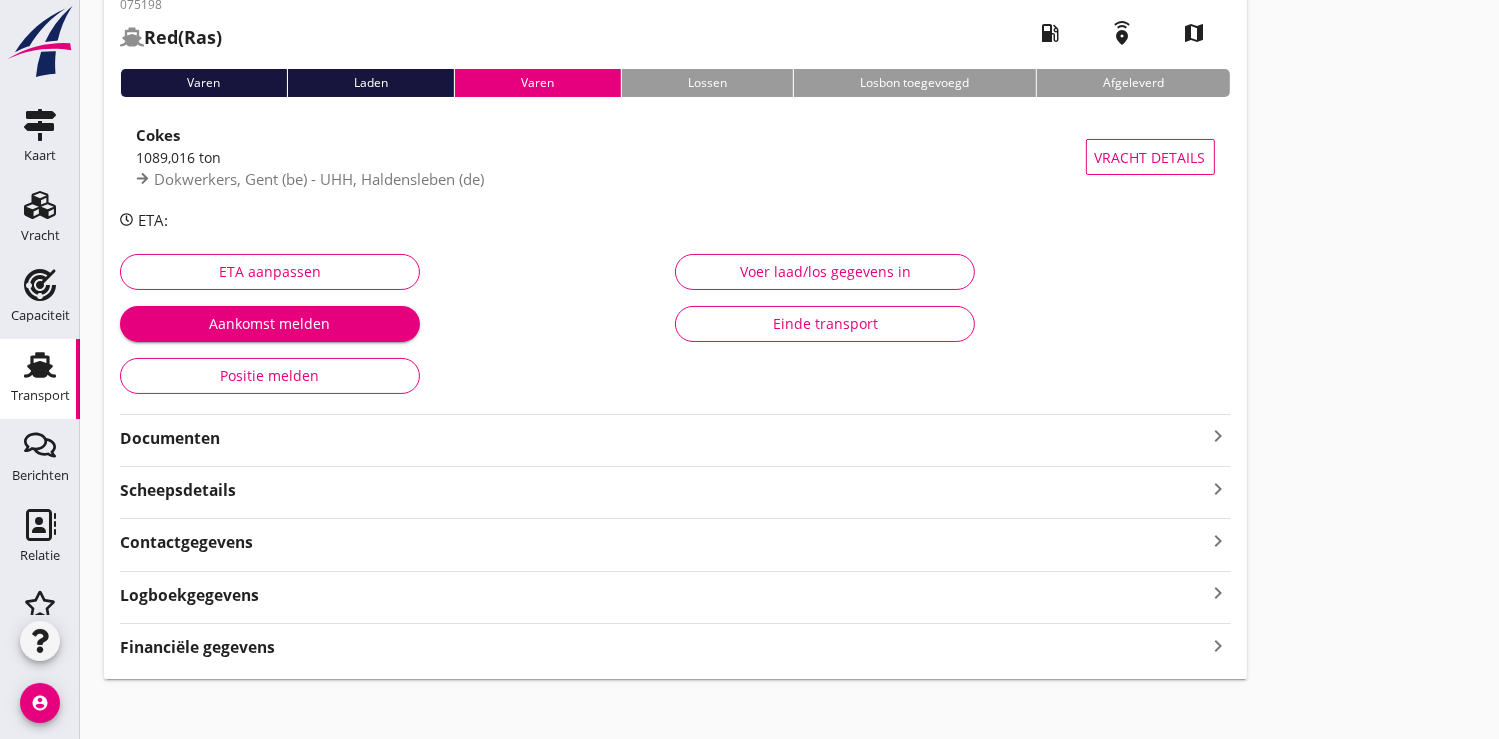 scroll, scrollTop: 119, scrollLeft: 0, axis: vertical 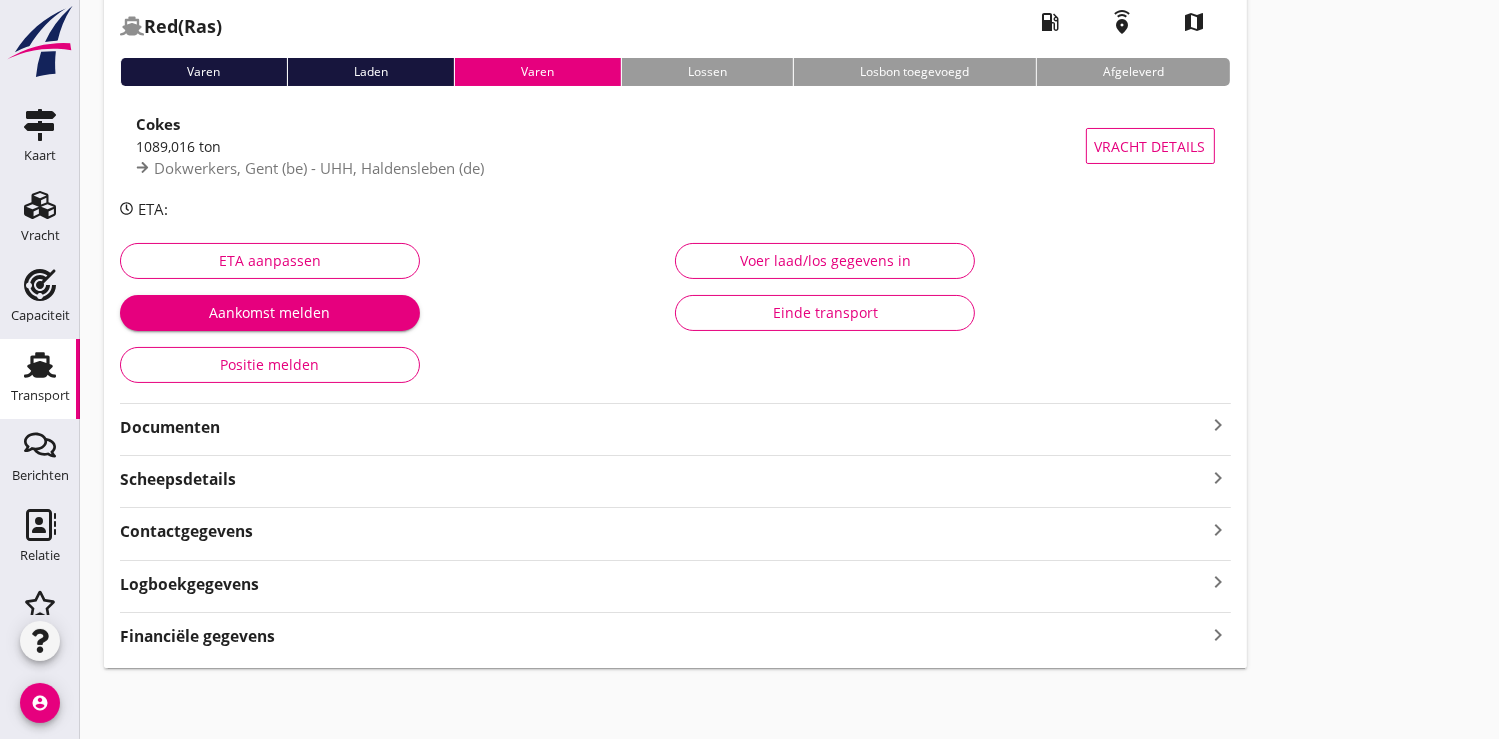 click on "Financiële gegevens" at bounding box center [197, 636] 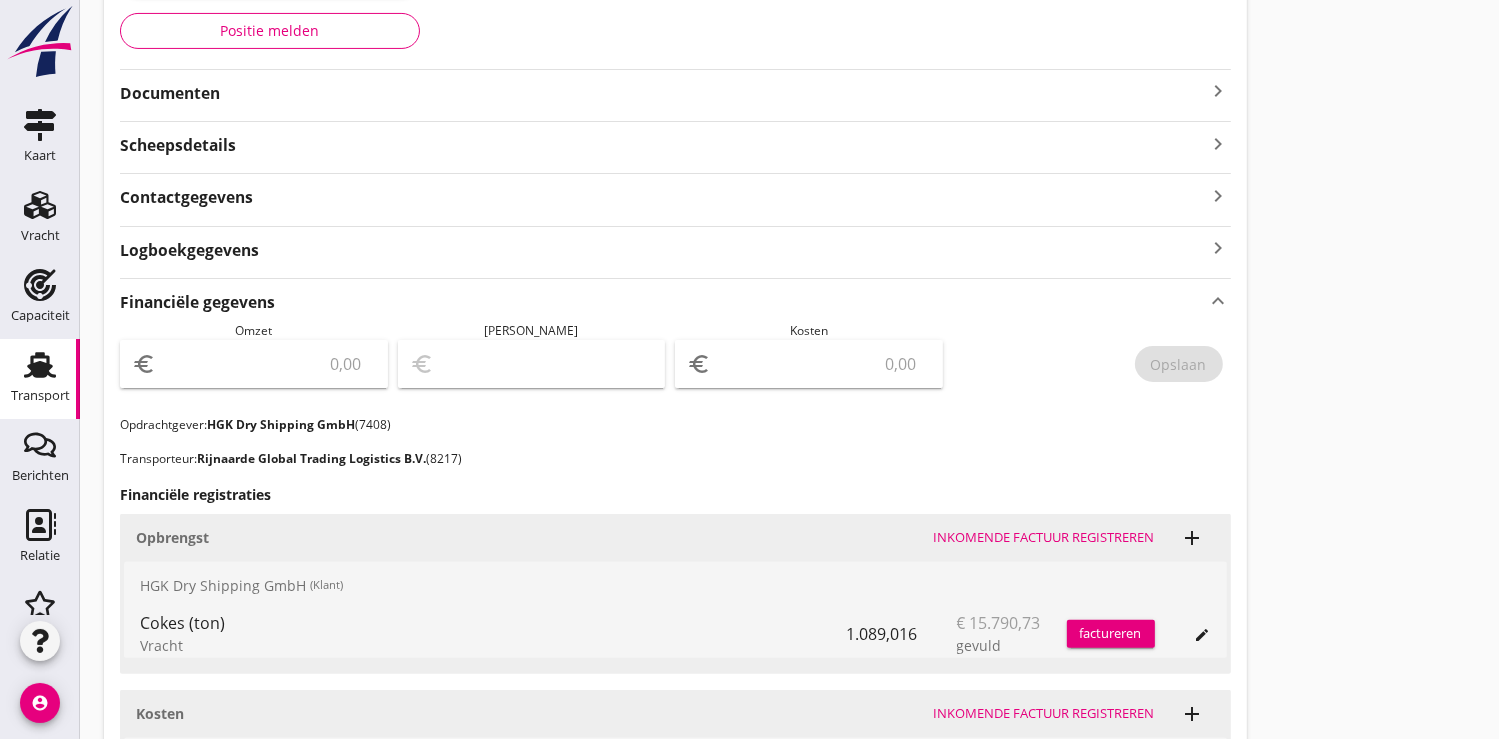scroll, scrollTop: 675, scrollLeft: 0, axis: vertical 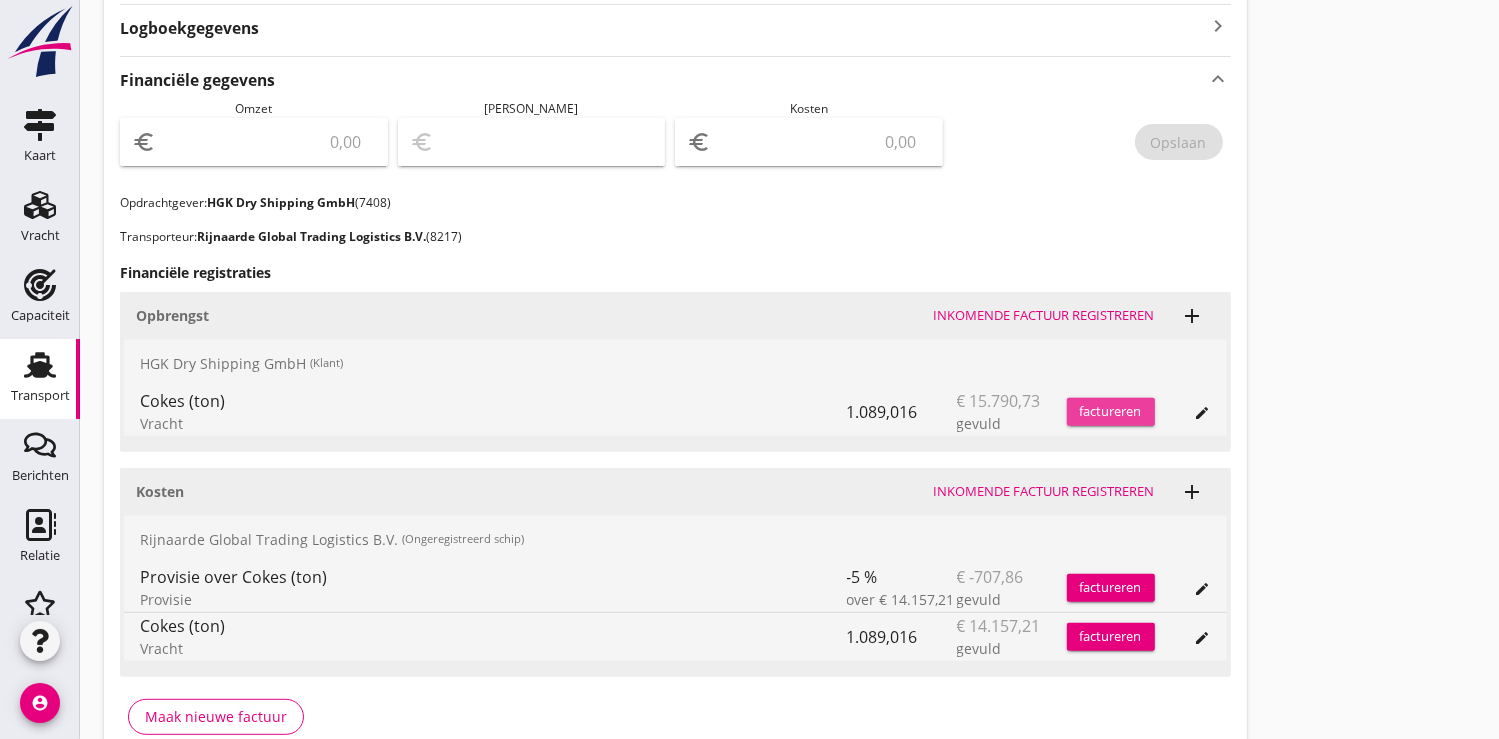 click on "factureren" at bounding box center [1111, 412] 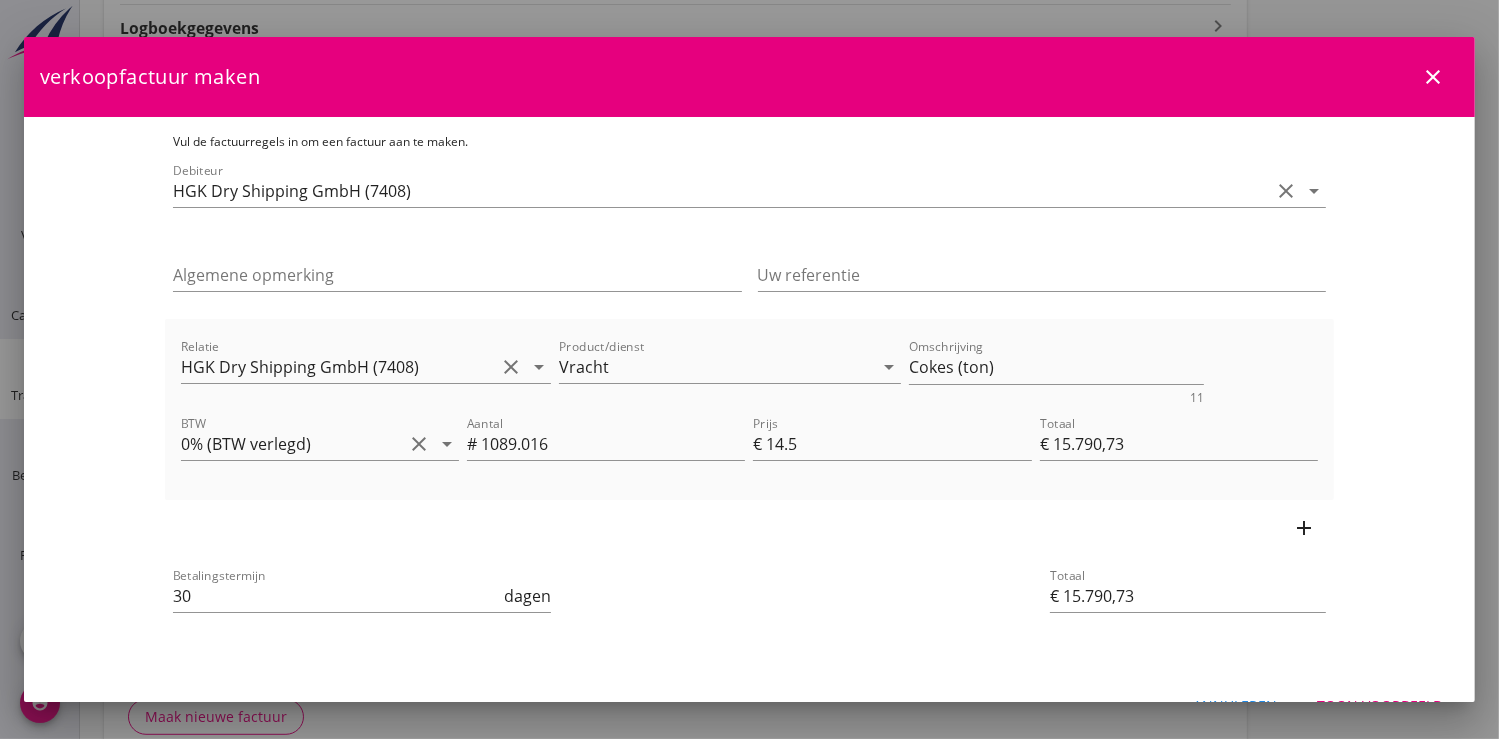 scroll, scrollTop: 42, scrollLeft: 0, axis: vertical 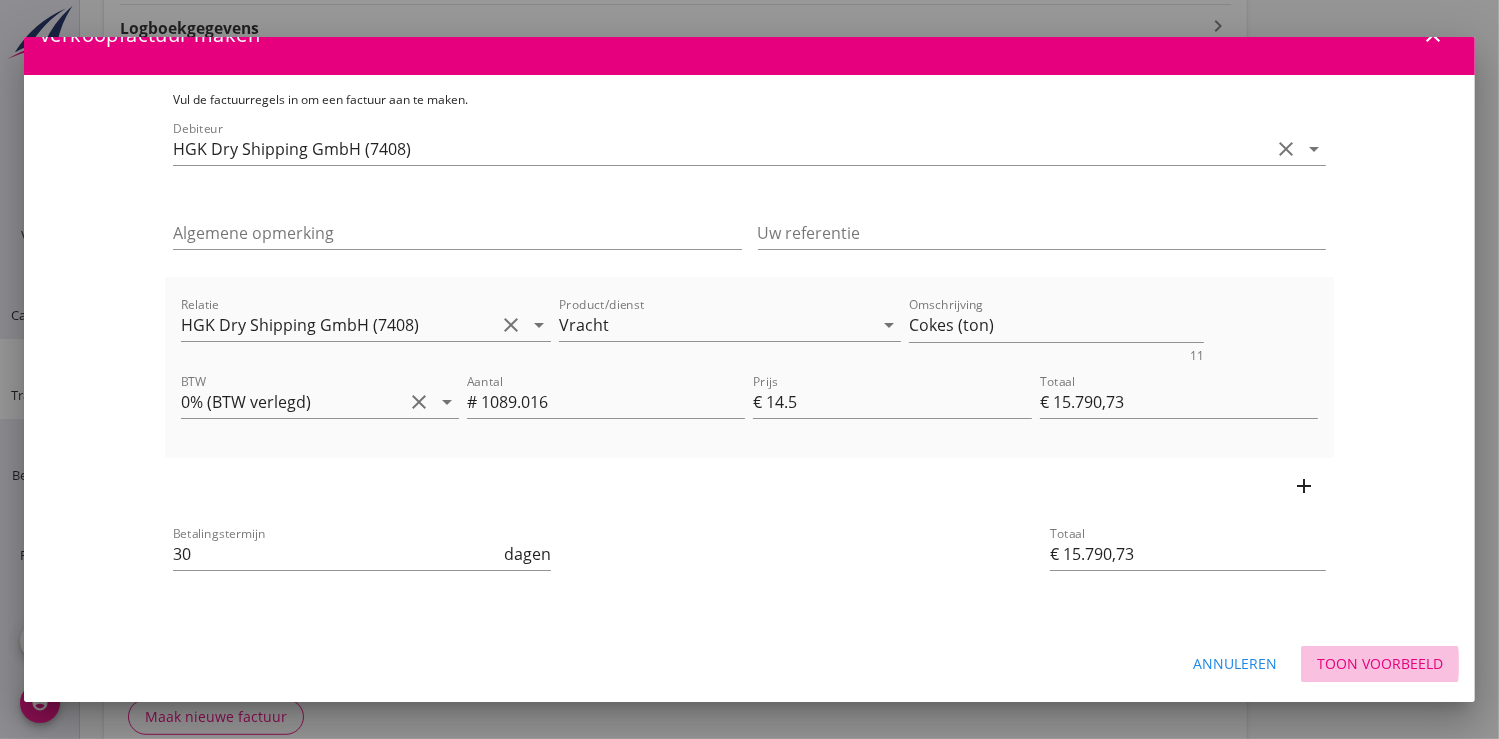 click on "Toon voorbeeld" at bounding box center [1380, 663] 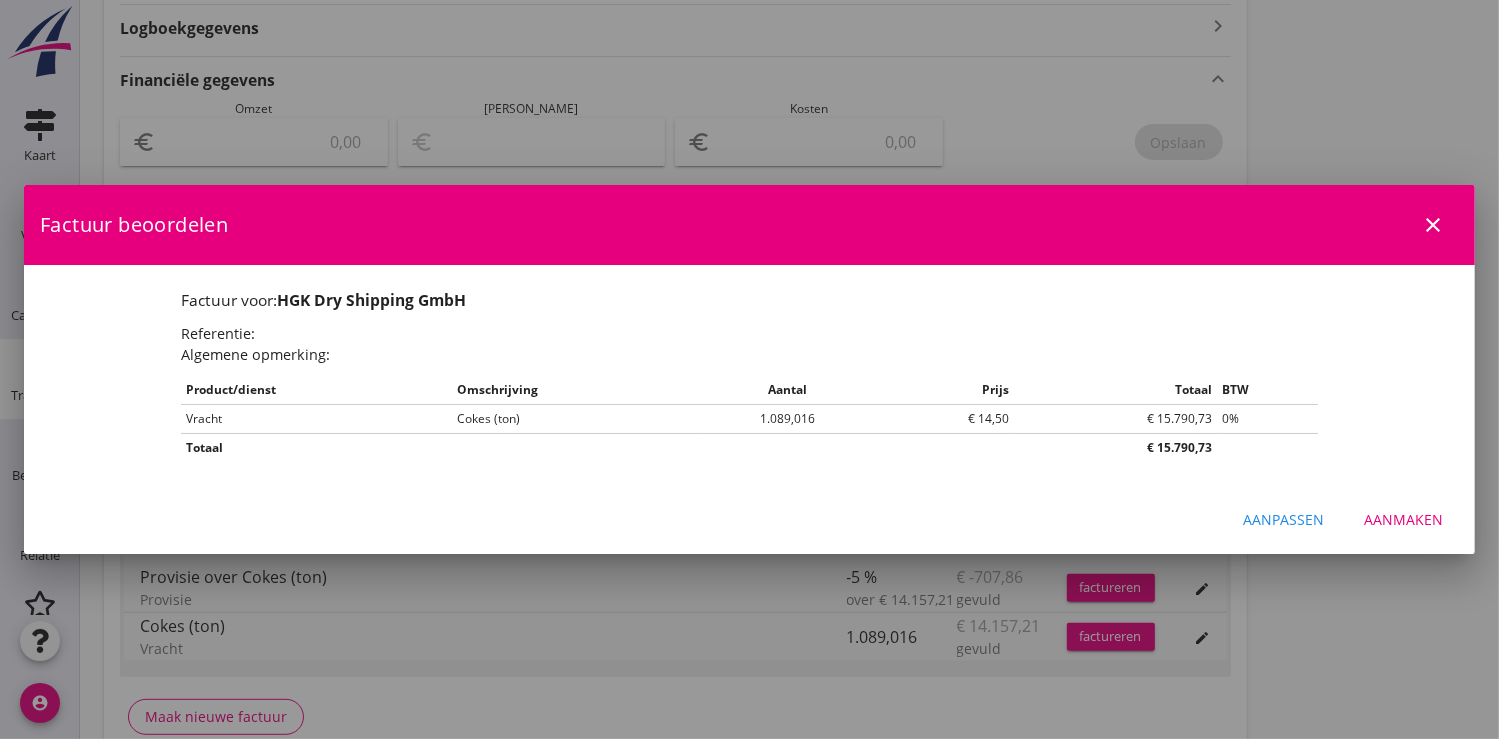 scroll, scrollTop: 0, scrollLeft: 0, axis: both 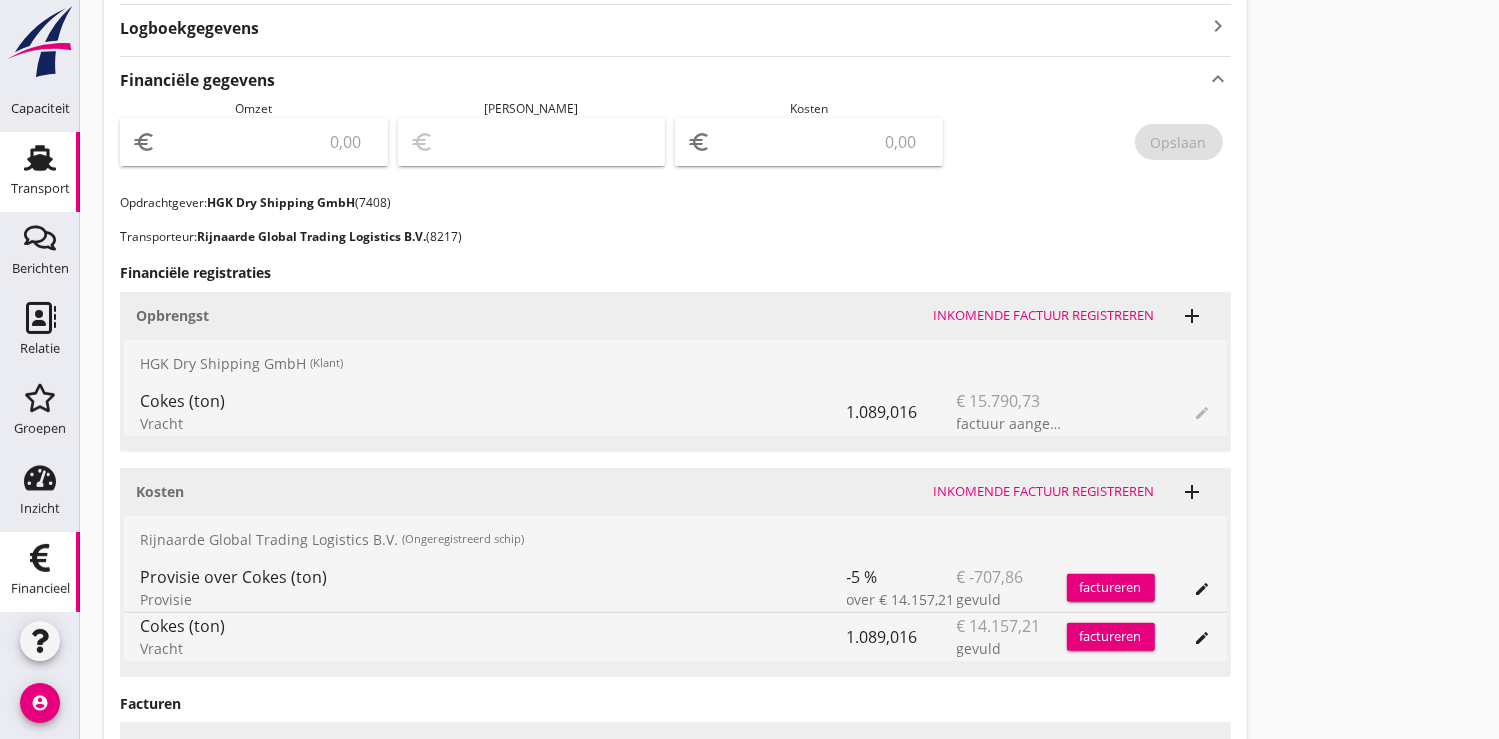 click 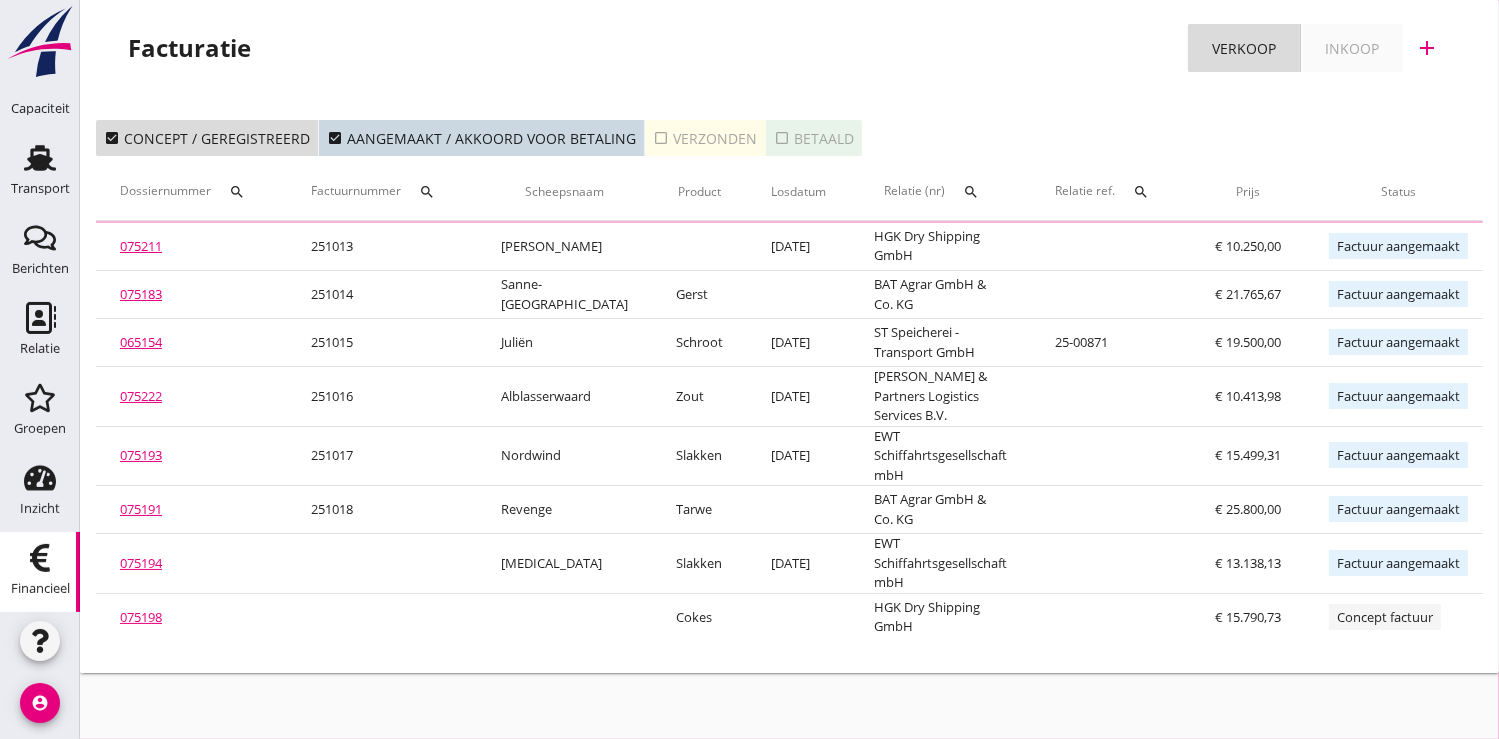 scroll, scrollTop: 0, scrollLeft: 0, axis: both 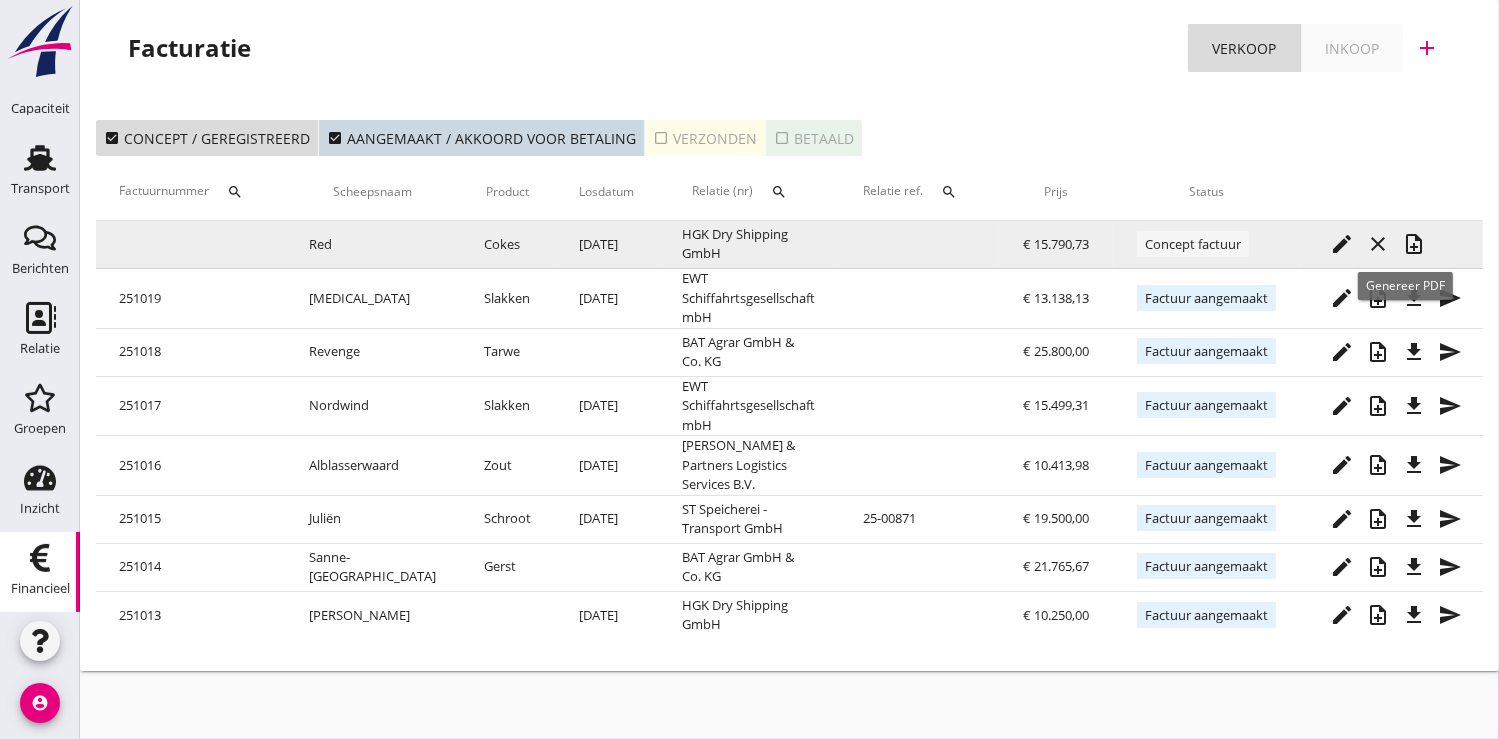 click on "note_add" at bounding box center [1414, 244] 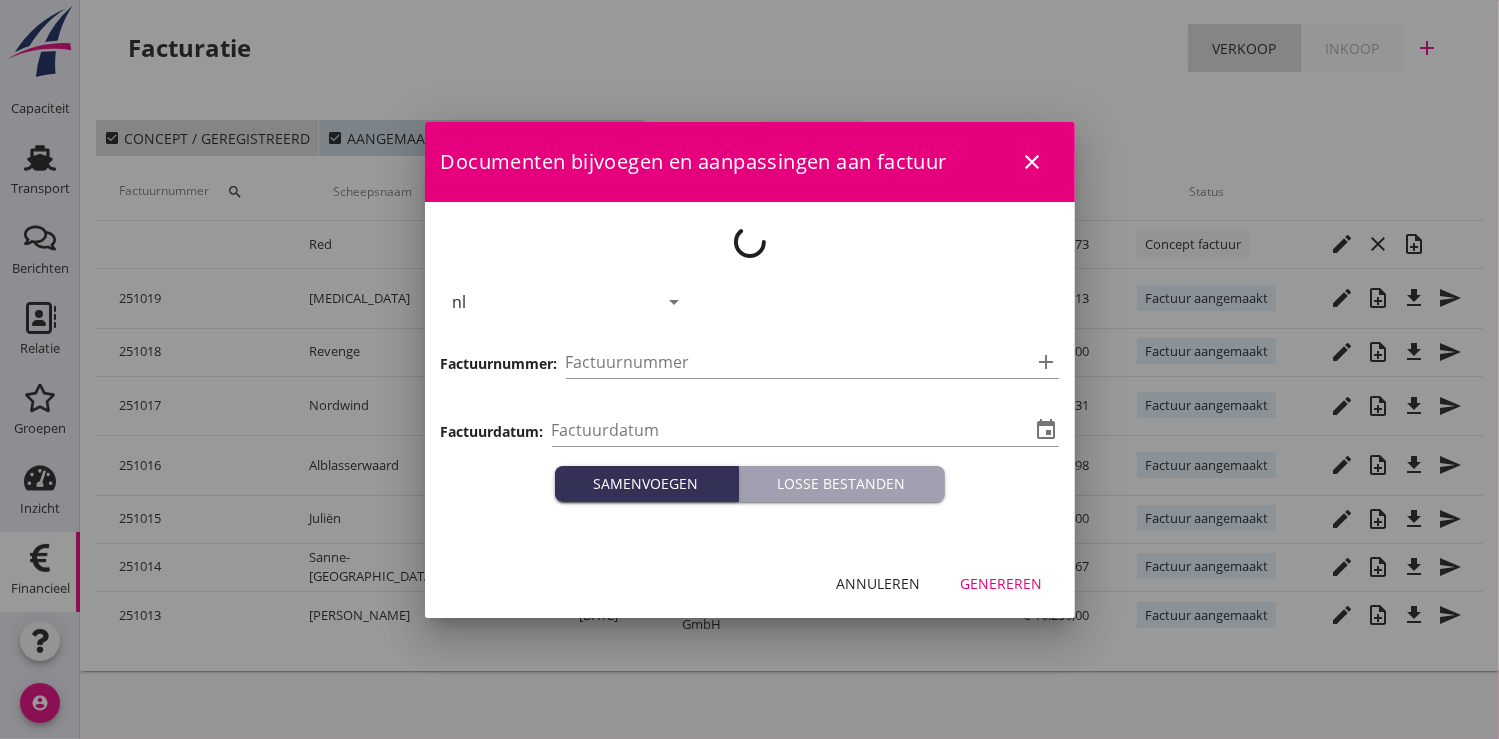 type on "[DATE]" 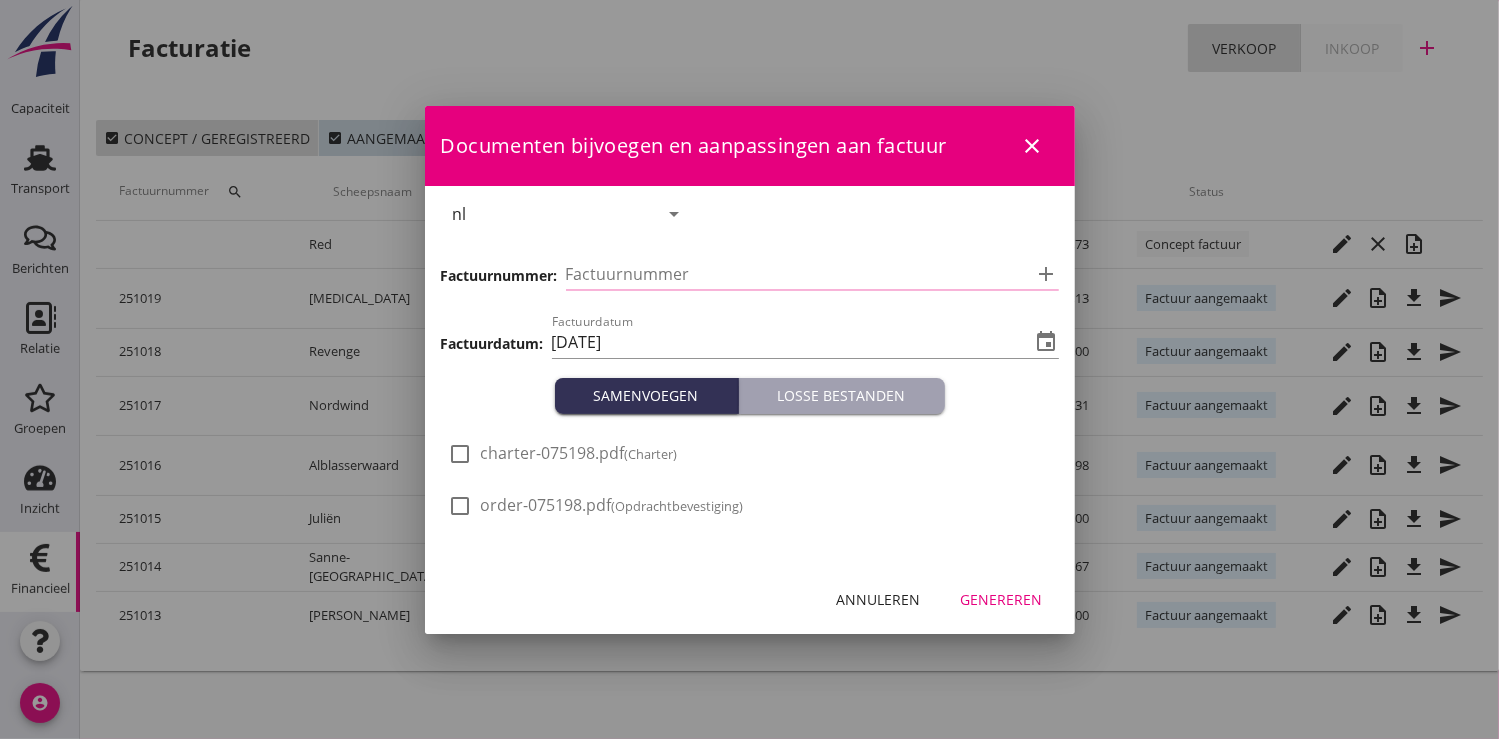 type on "251020" 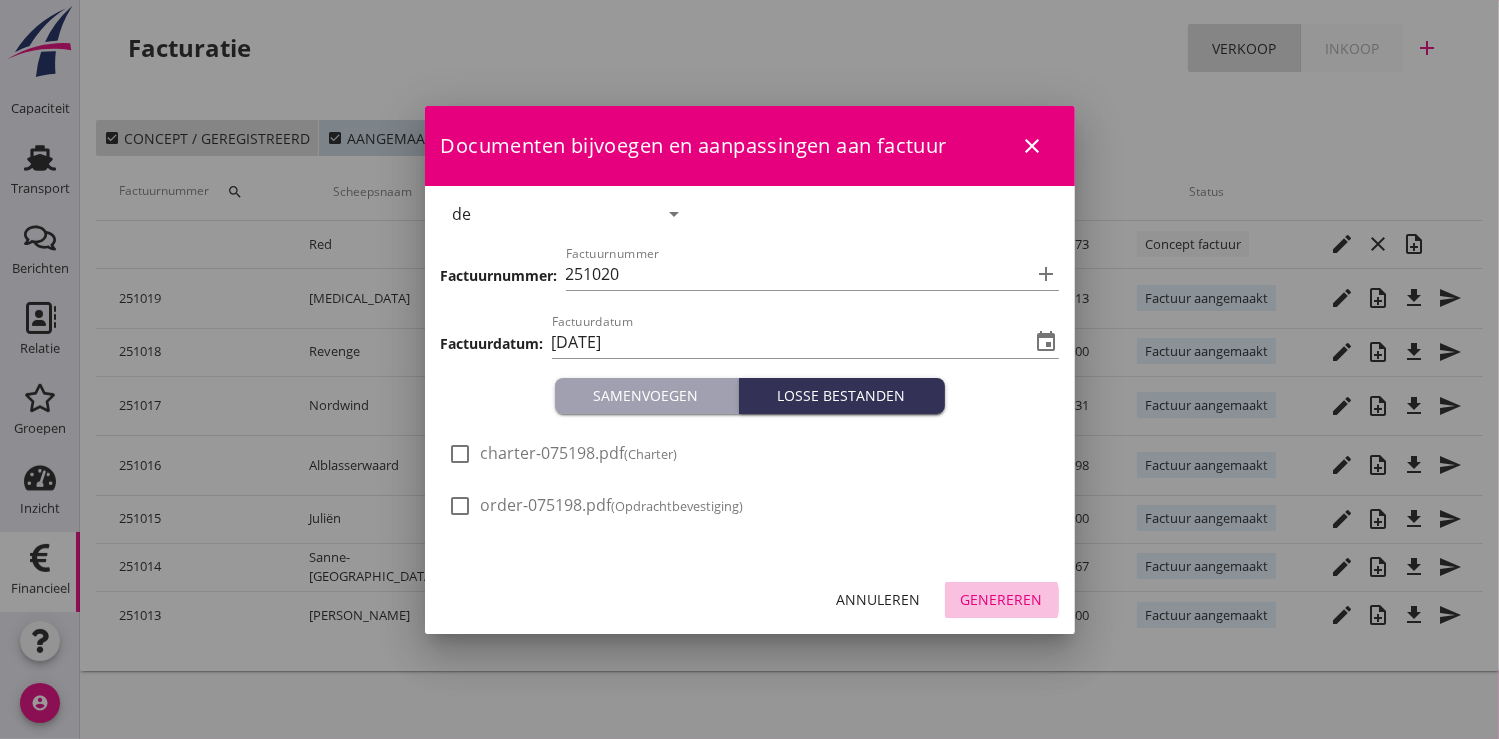 click on "Genereren" at bounding box center (1002, 599) 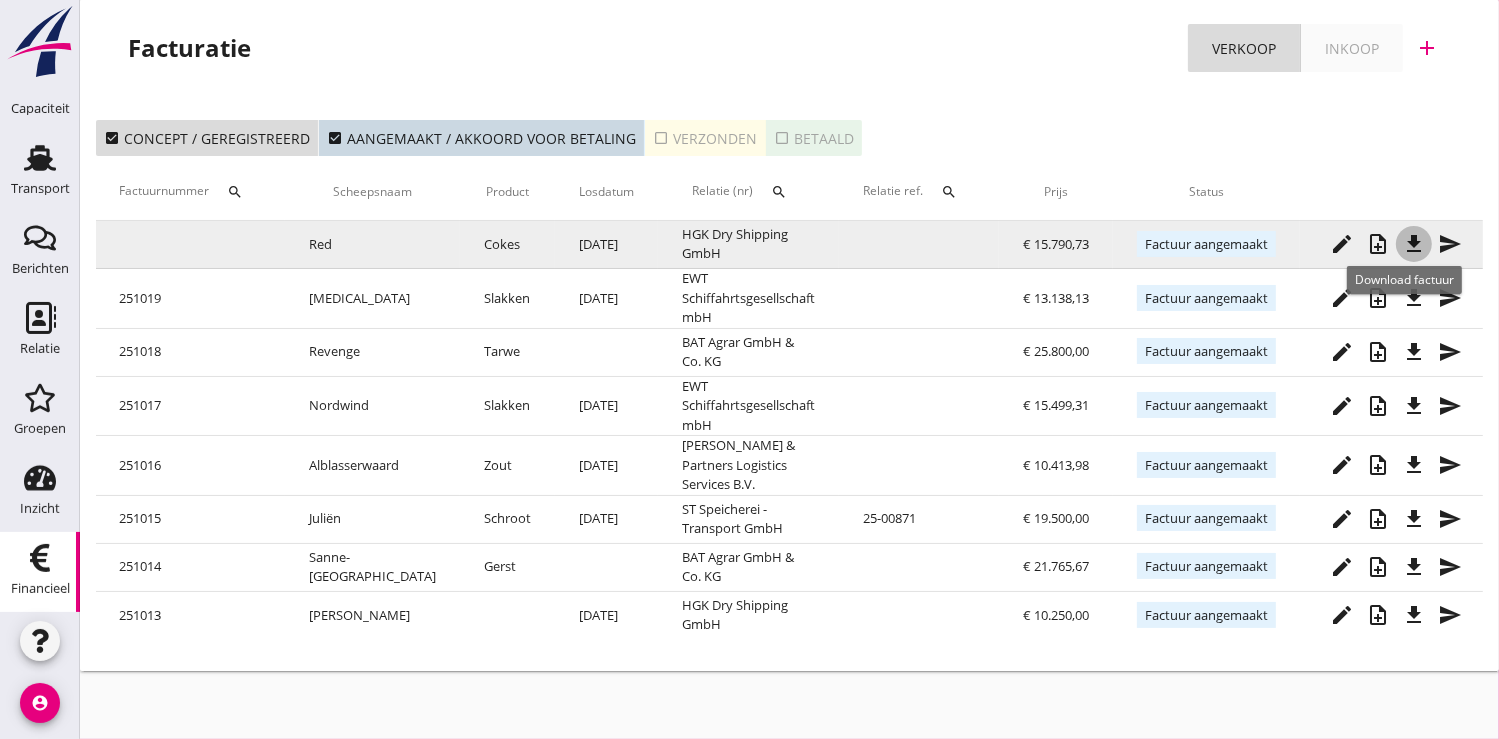 click on "file_download" at bounding box center (1414, 244) 